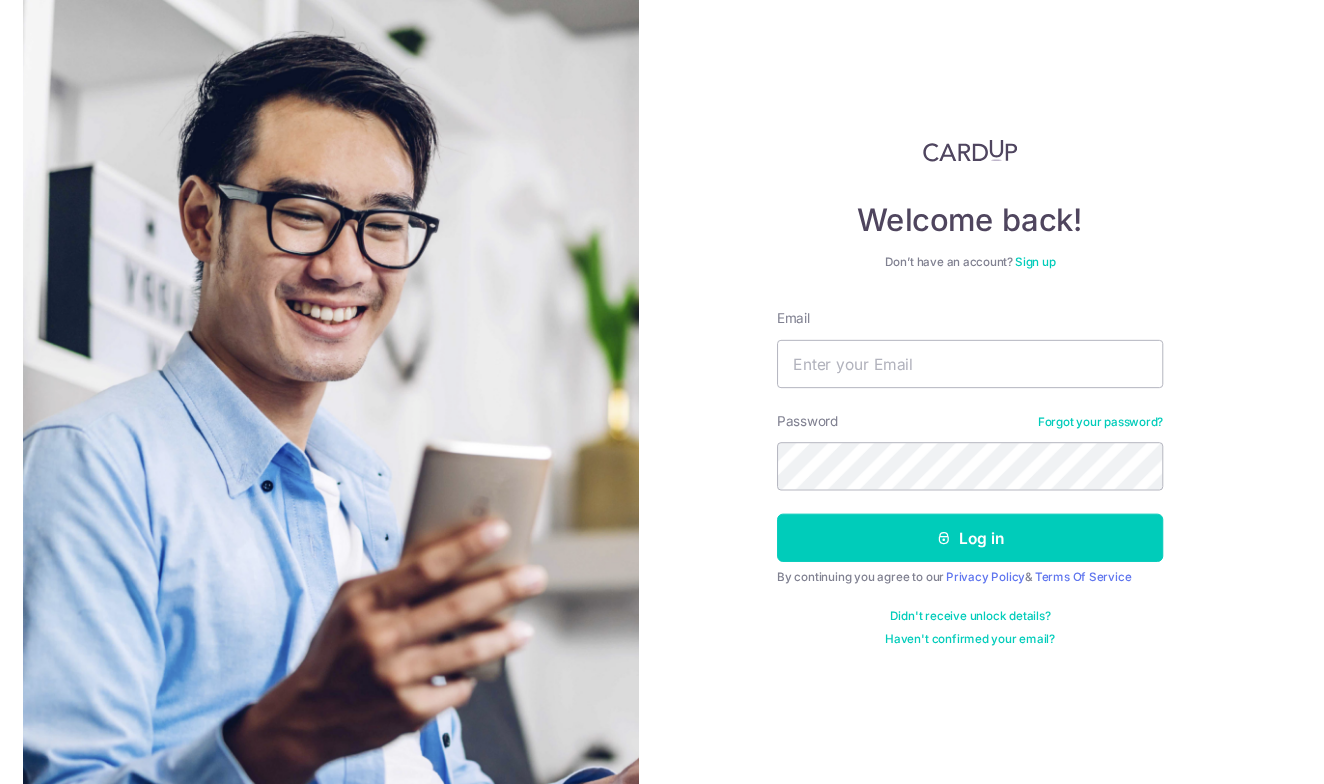 scroll, scrollTop: 0, scrollLeft: 0, axis: both 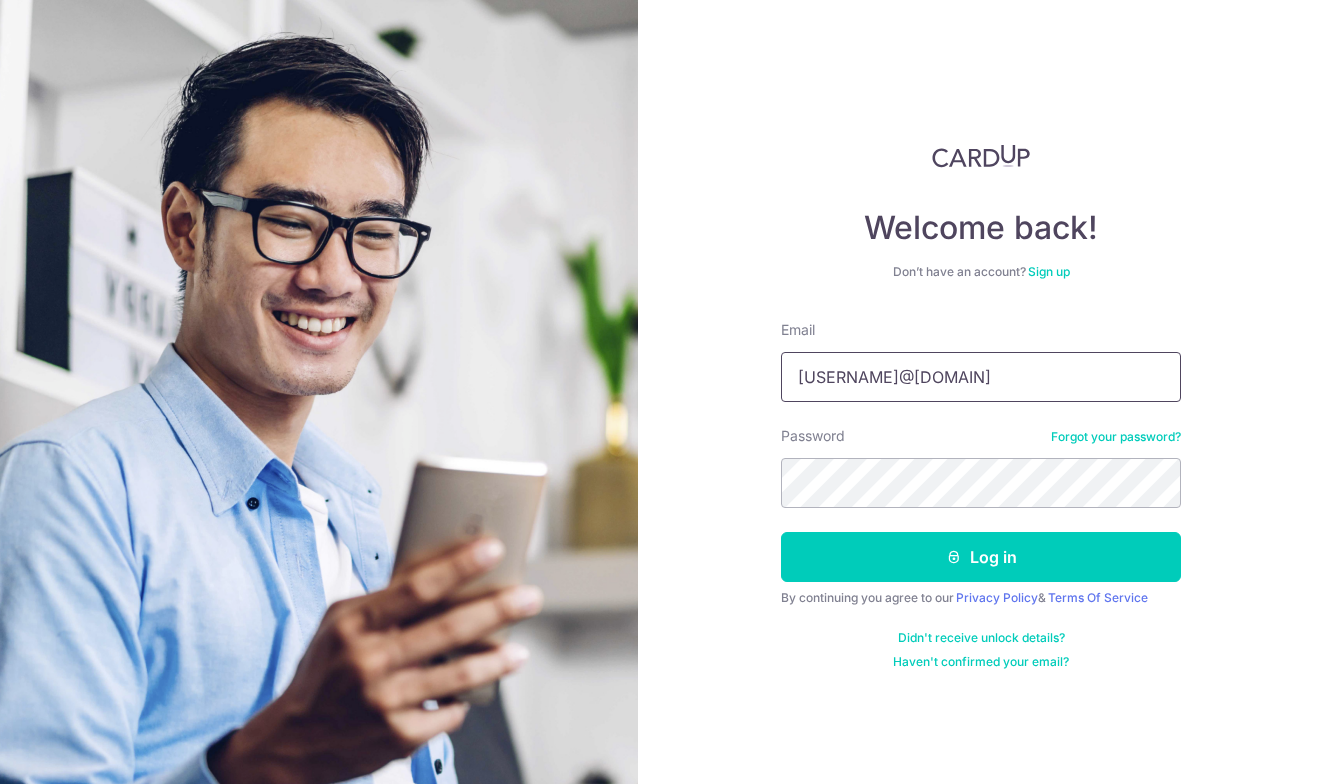 type on "[USERNAME]@[DOMAIN]" 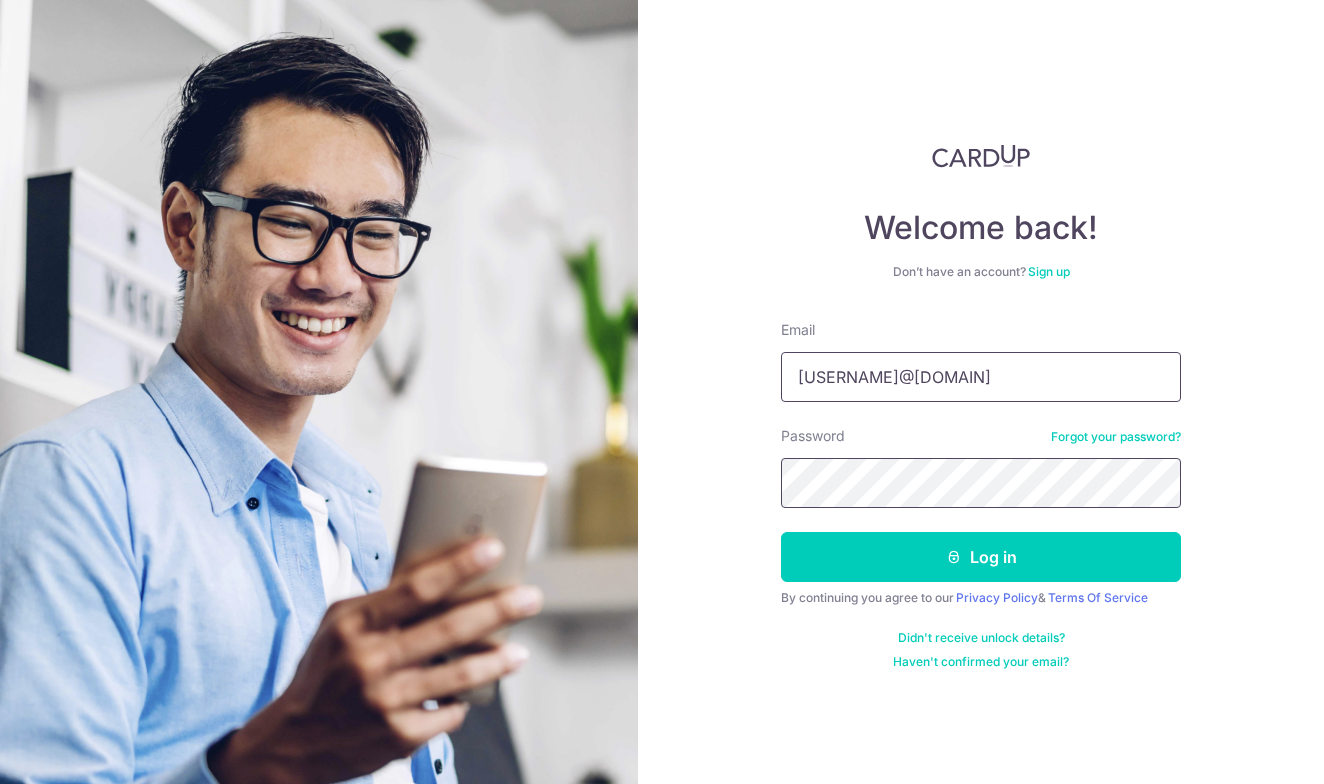 click on "Log in" at bounding box center (981, 557) 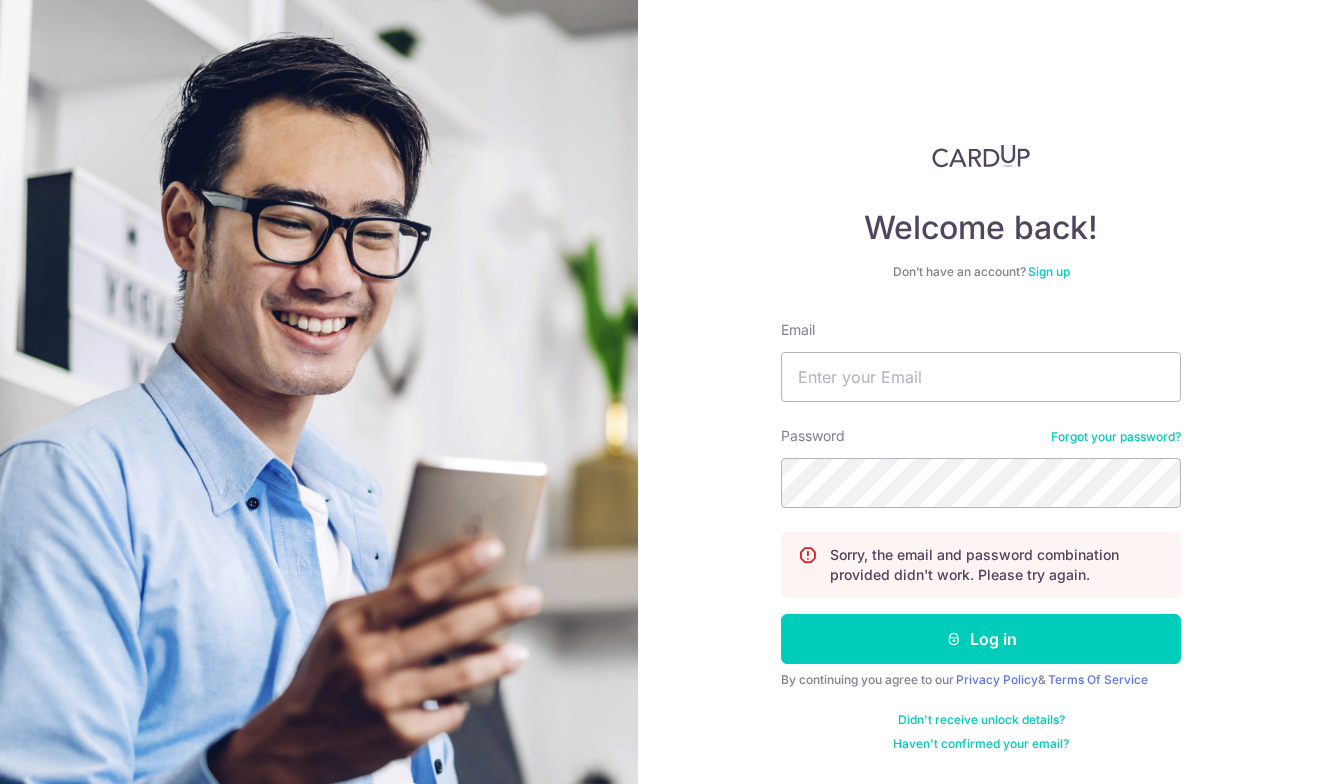 scroll, scrollTop: 0, scrollLeft: 0, axis: both 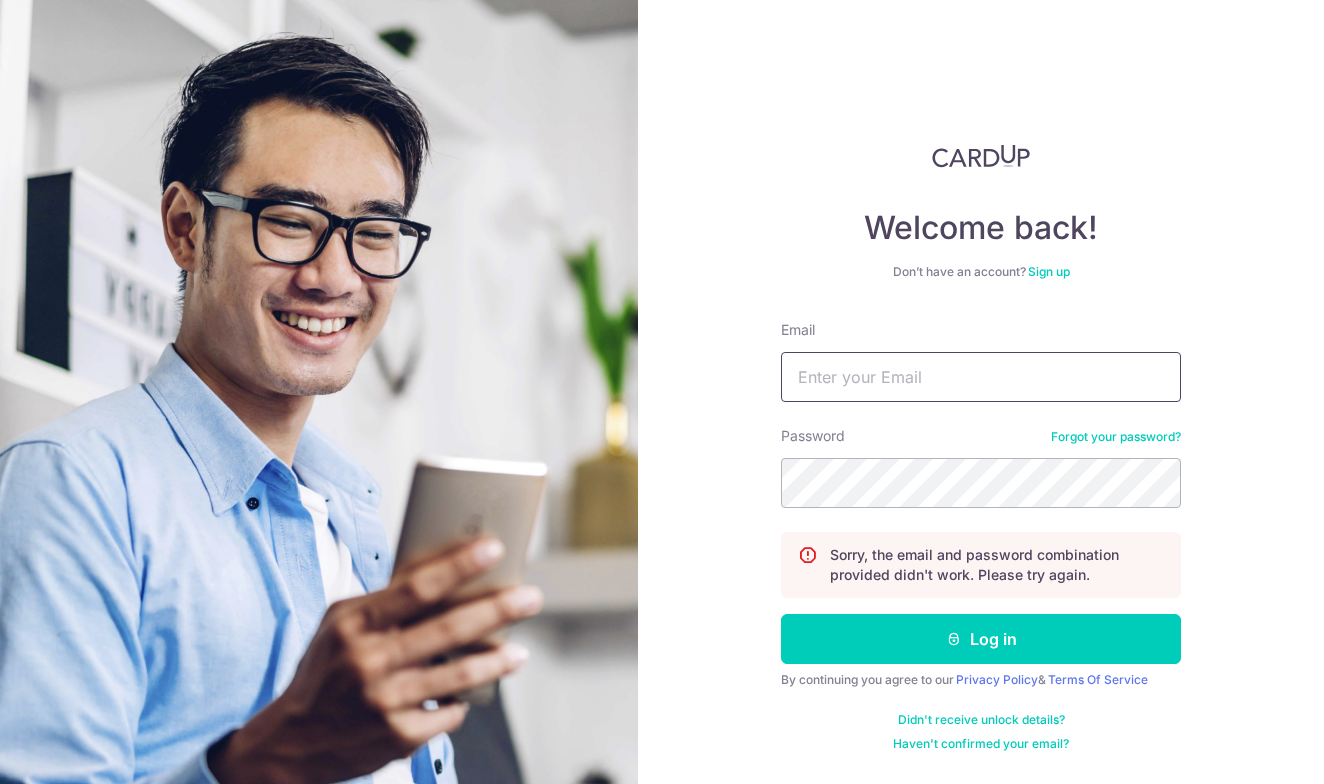 type on "[USERNAME]@[DOMAIN]" 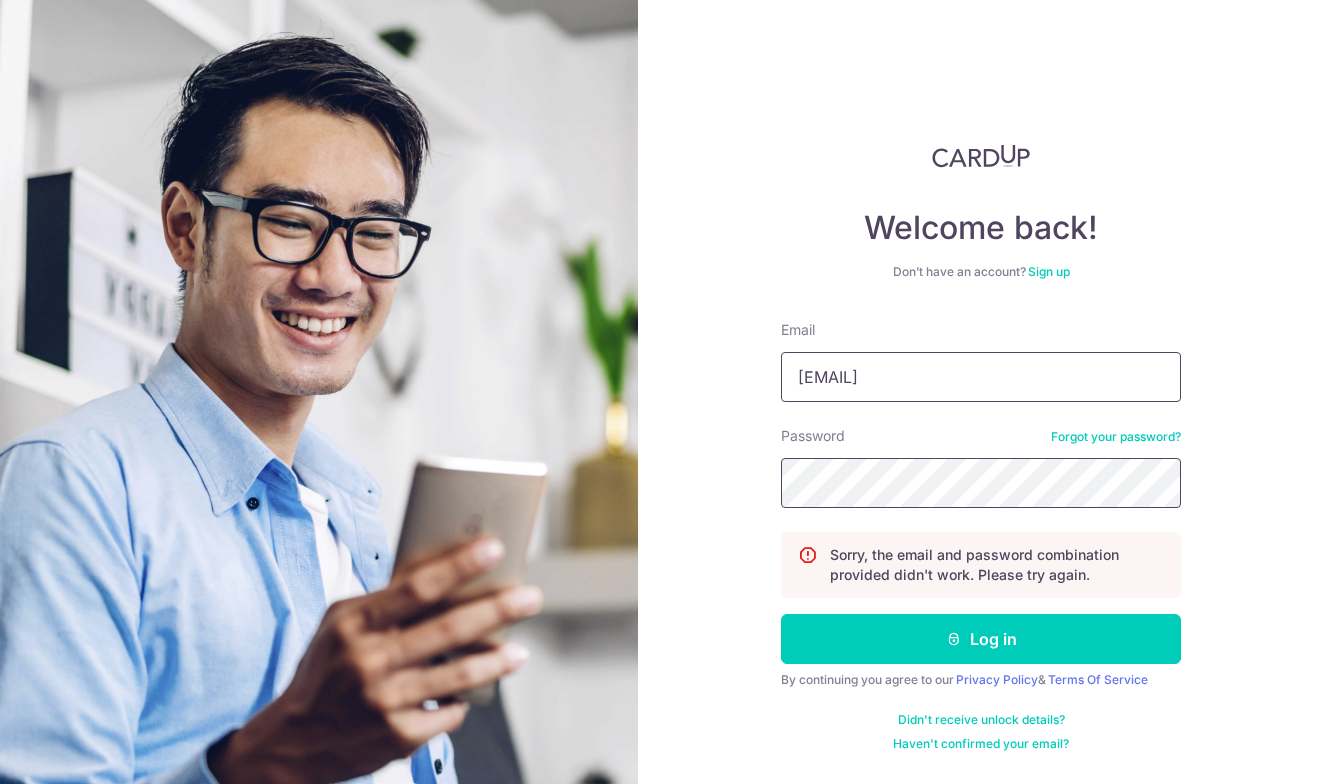 click on "Log in" at bounding box center (981, 639) 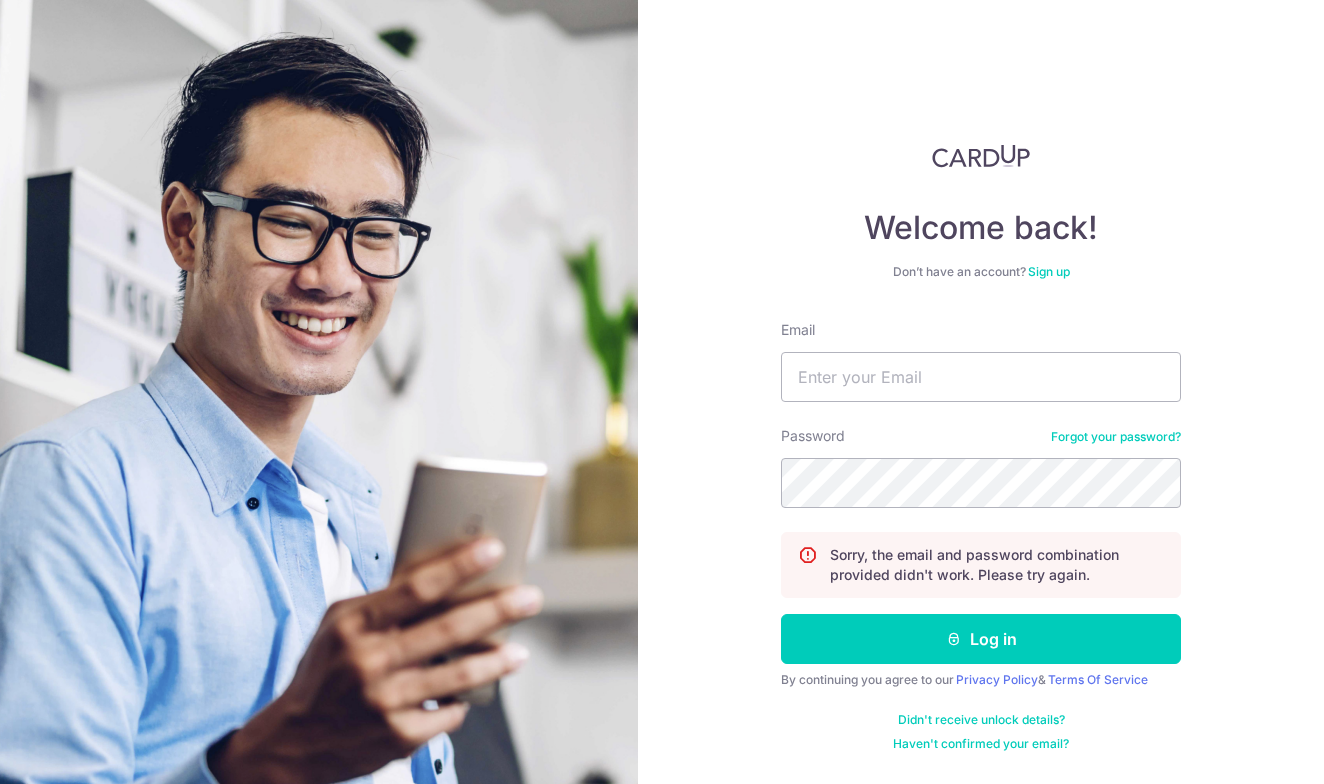 scroll, scrollTop: 0, scrollLeft: 0, axis: both 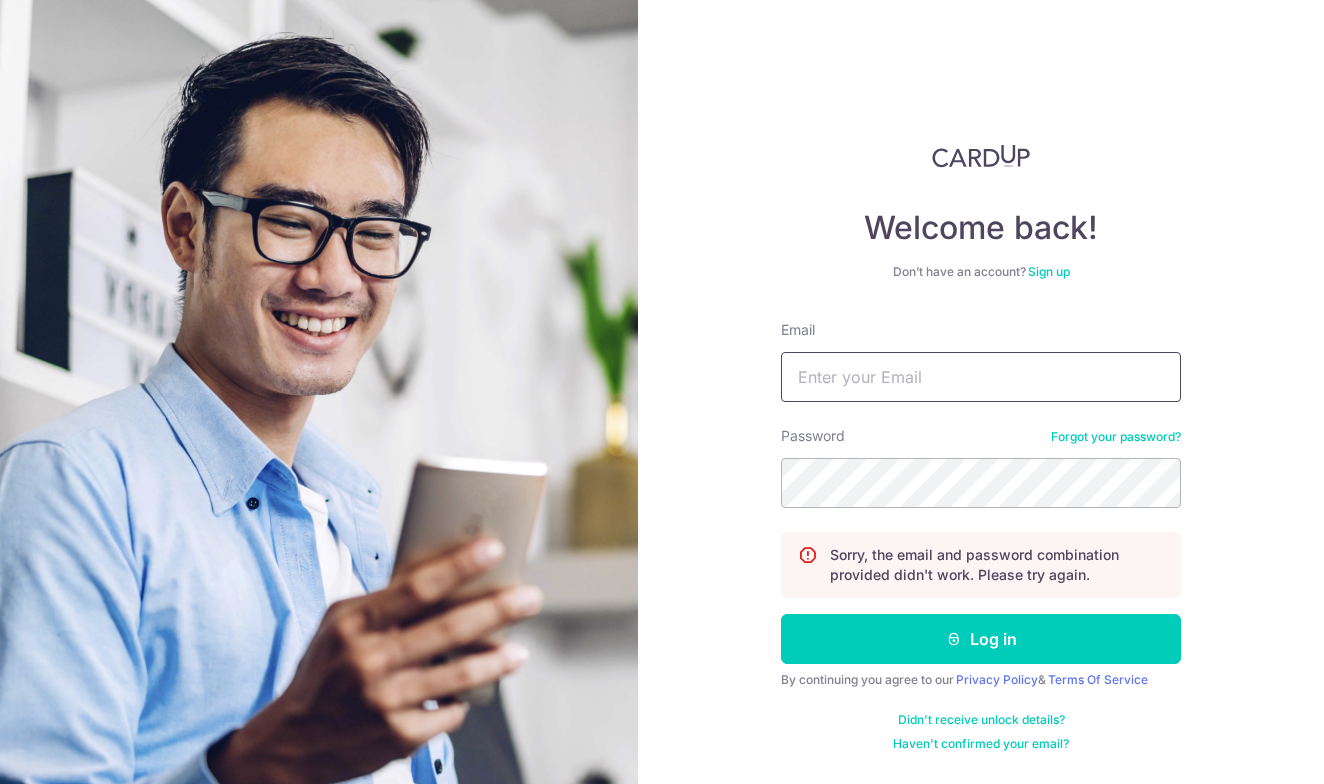 type on "[EMAIL]" 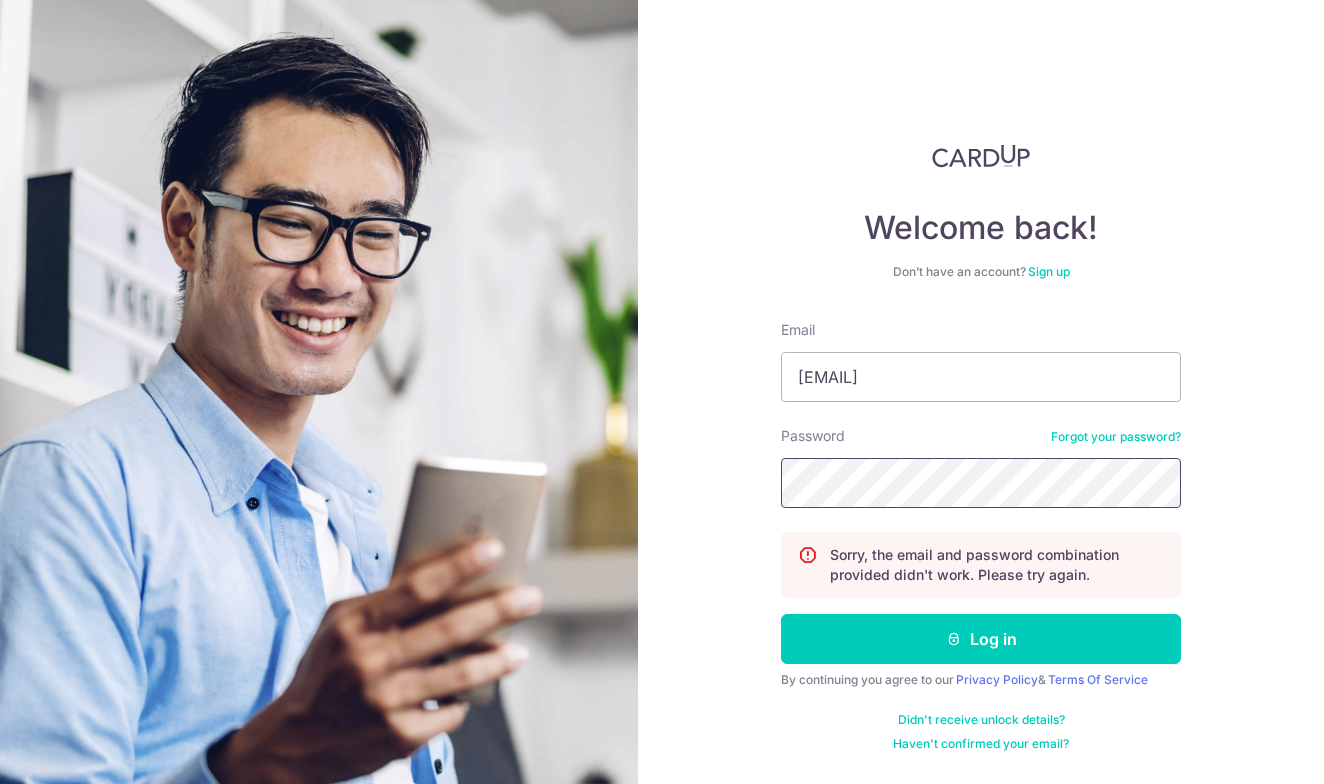 click on "Welcome back!
Don’t have an account?  Sign up
Email
giggsmu@hotmail.com
Password
Forgot your password?
Sorry, the email and password combination provided didn't work. Please try again.
Log in
By continuing you agree to our
Privacy Policy
&  Terms Of Service
Didn't receive unlock details?
Haven't confirmed your email?" at bounding box center (981, 392) 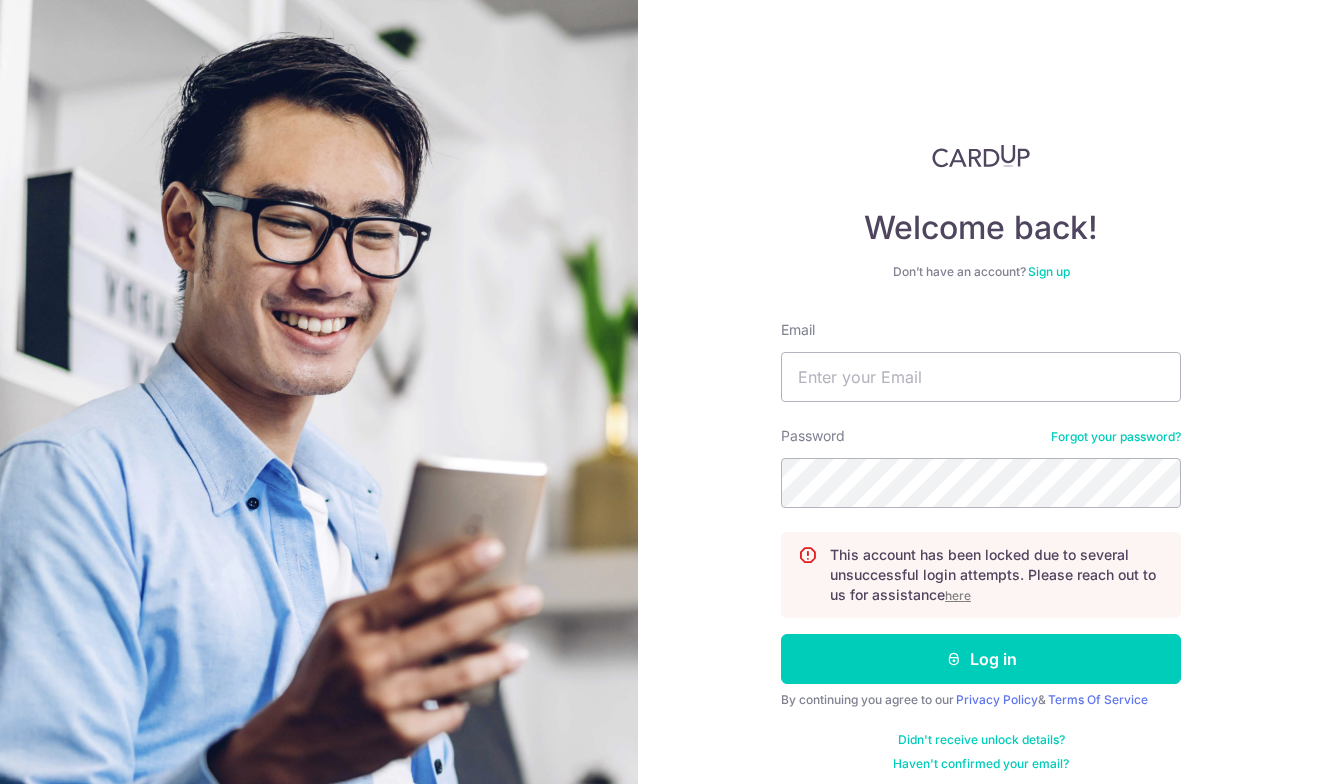 scroll, scrollTop: 0, scrollLeft: 0, axis: both 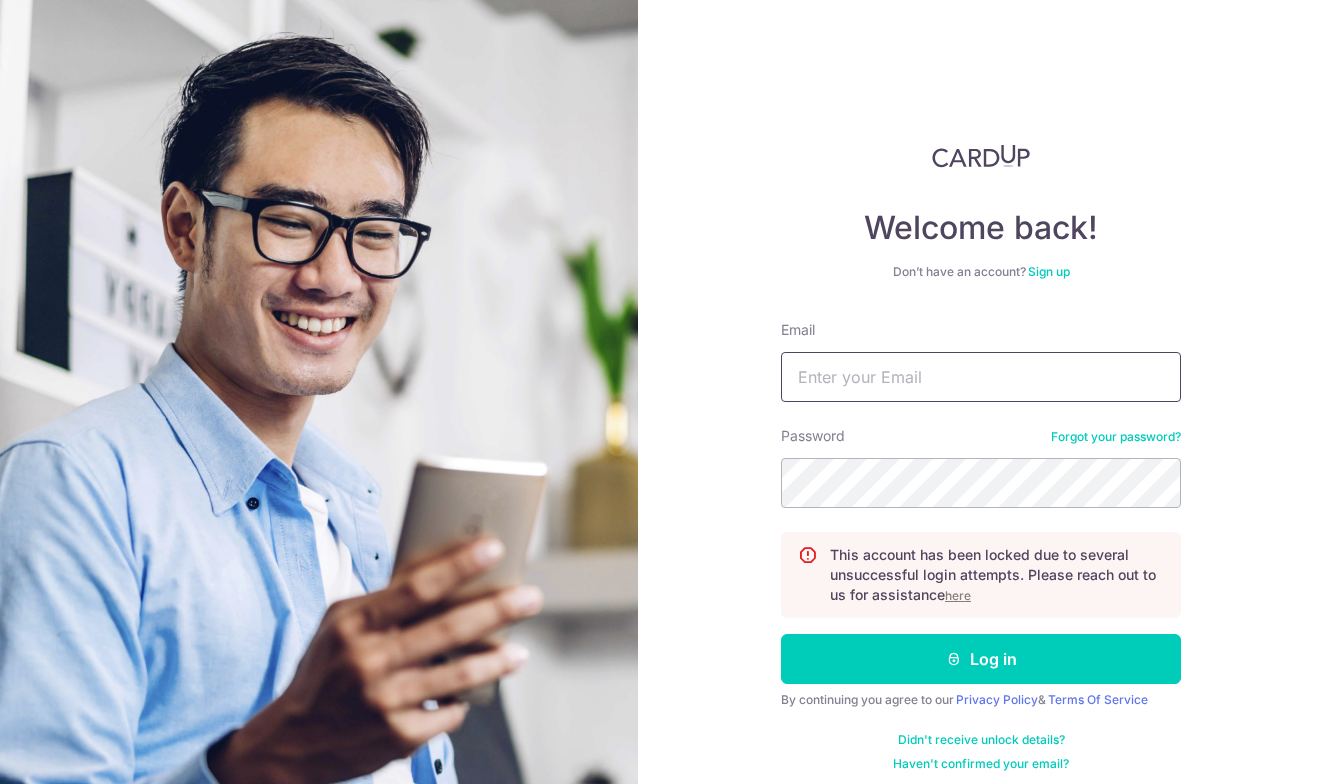 type on "[USERNAME]@[DOMAIN]" 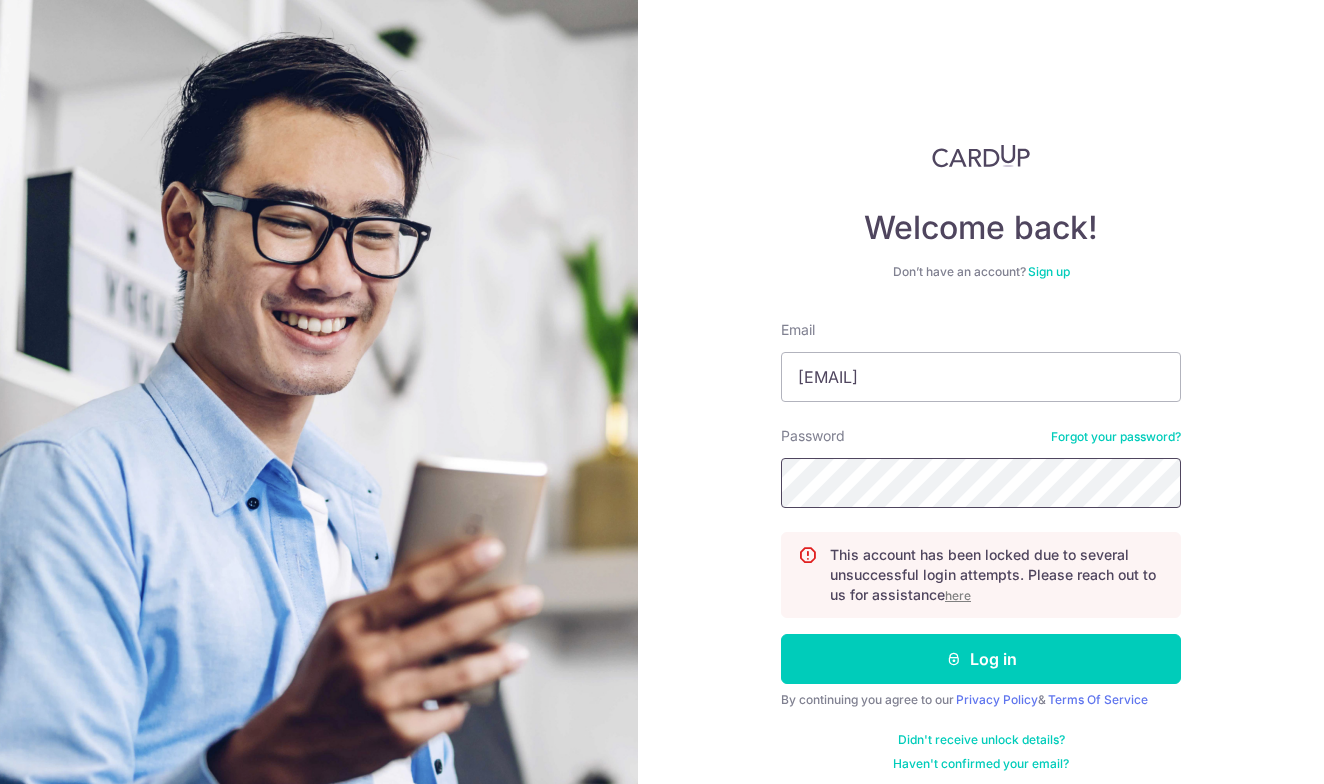 click on "Log in" at bounding box center (981, 659) 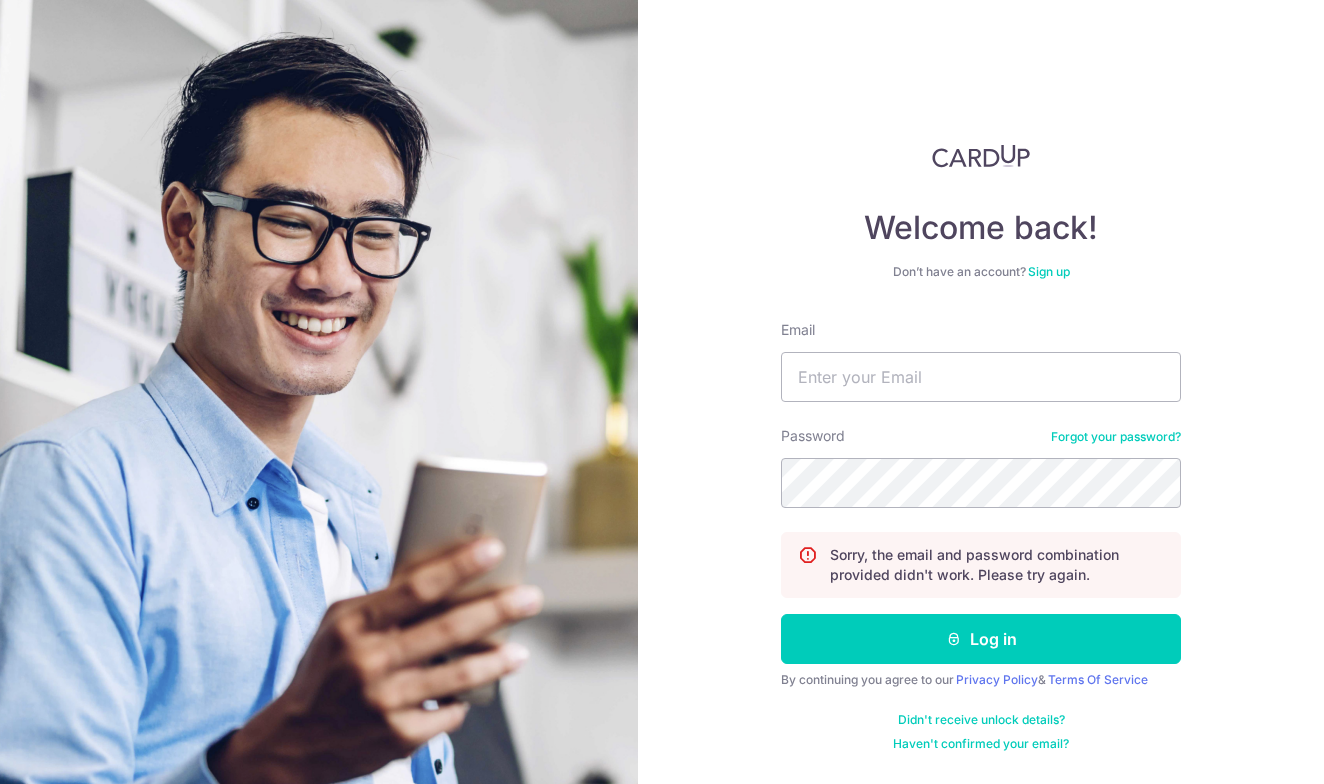 scroll, scrollTop: 0, scrollLeft: 0, axis: both 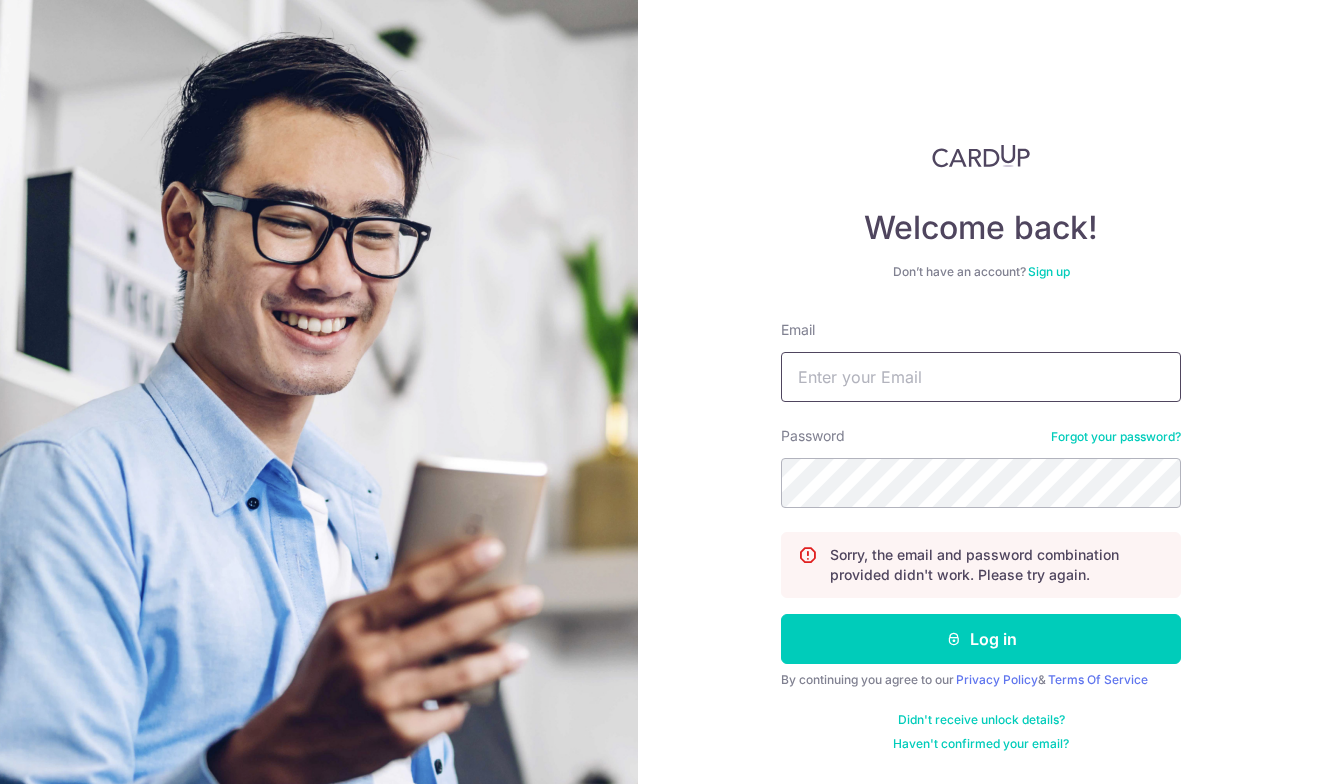 type on "[EMAIL]" 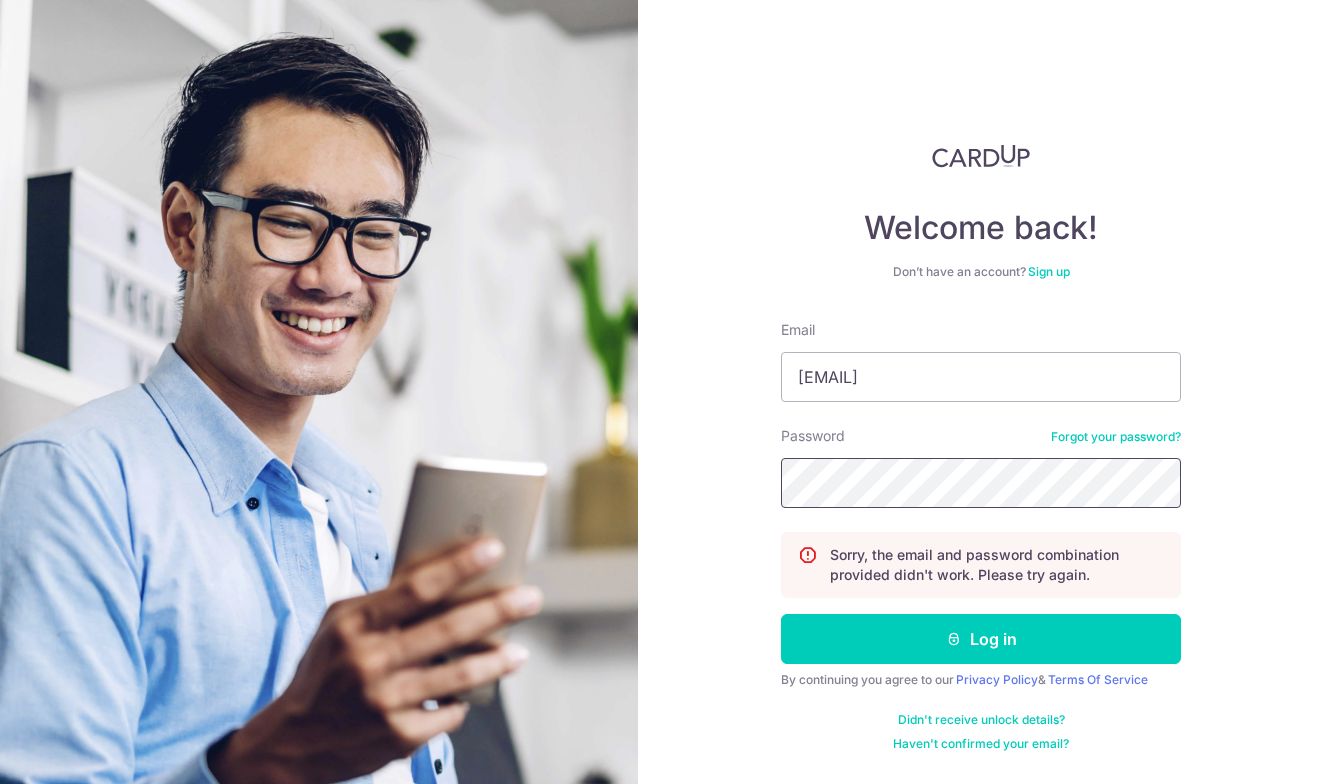 click on "Log in" at bounding box center [981, 639] 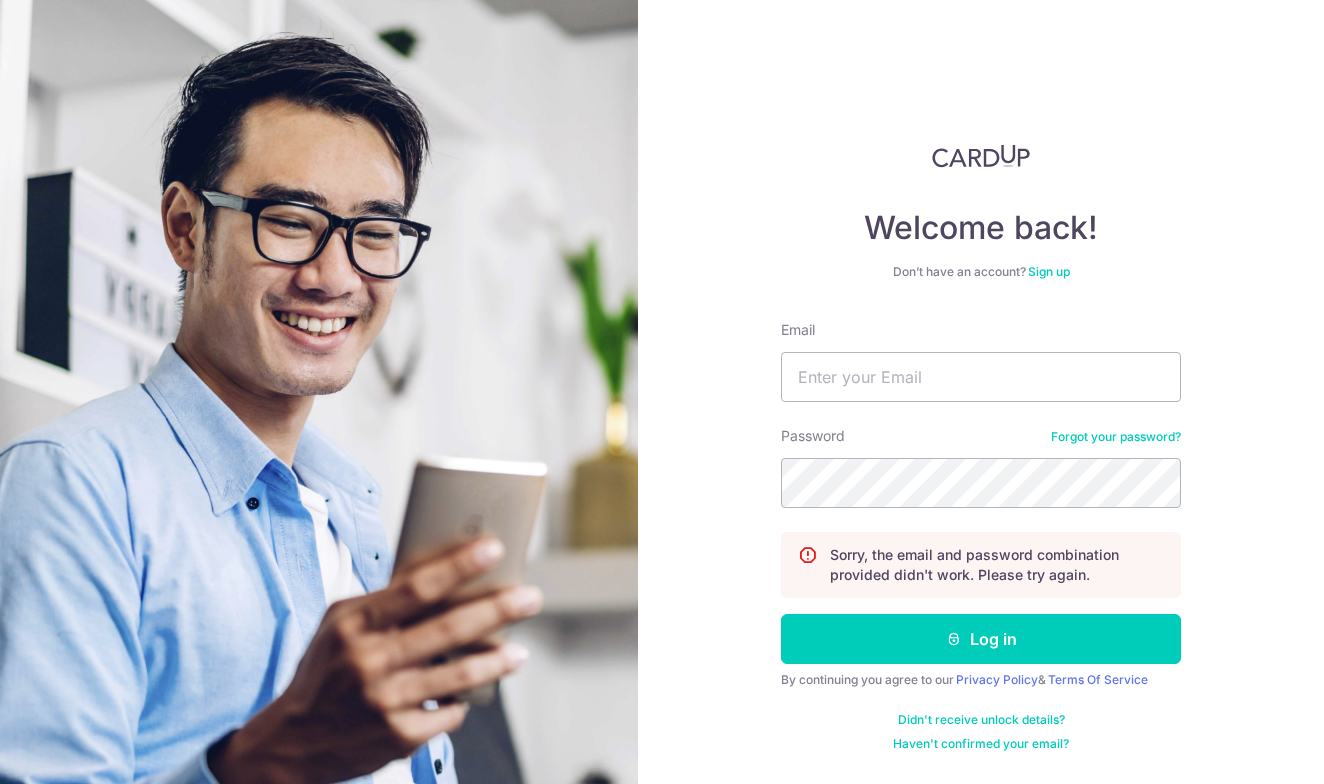 scroll, scrollTop: 0, scrollLeft: 0, axis: both 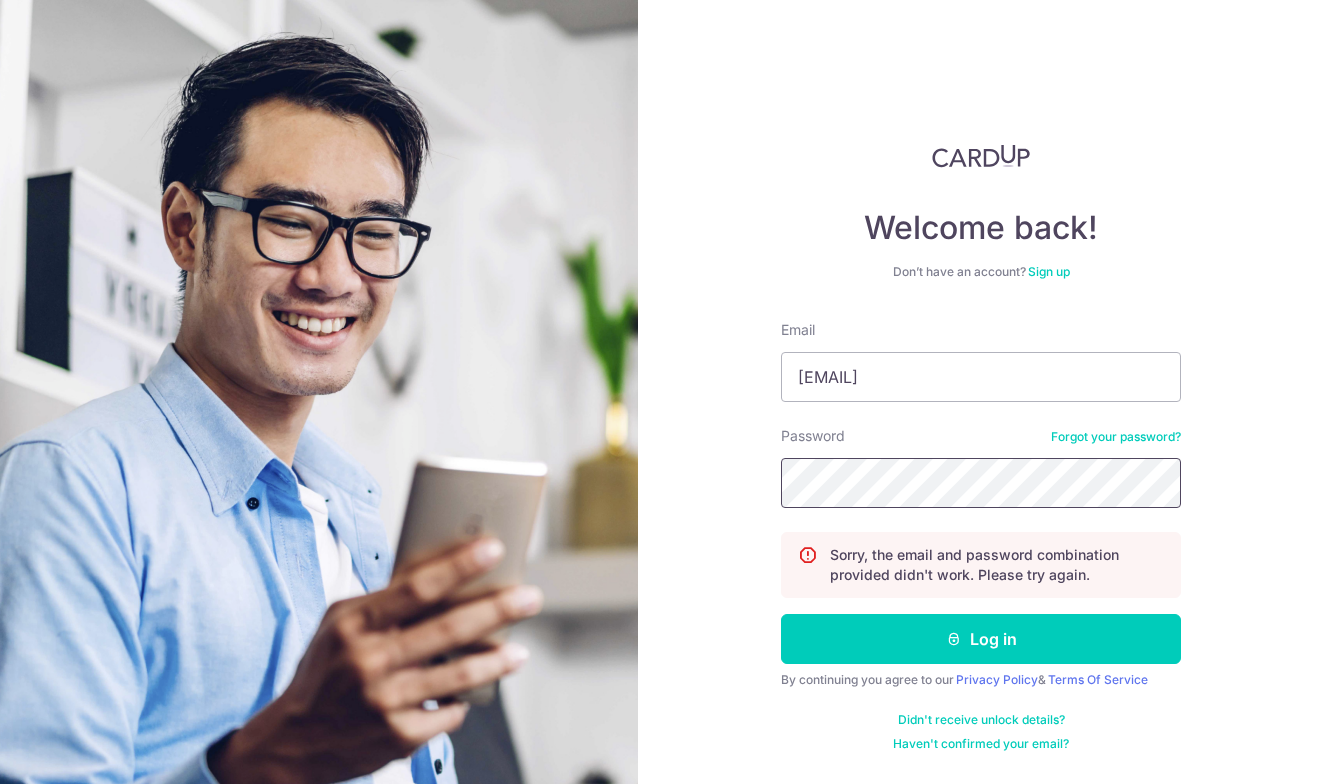 click on "Welcome back!
Don’t have an account?  Sign up
Email
giggsmu@hotmail.com
Password
Forgot your password?
Sorry, the email and password combination provided didn't work. Please try again.
Log in
By continuing you agree to our
Privacy Policy
&  Terms Of Service
Didn't receive unlock details?
Haven't confirmed your email?" at bounding box center (981, 392) 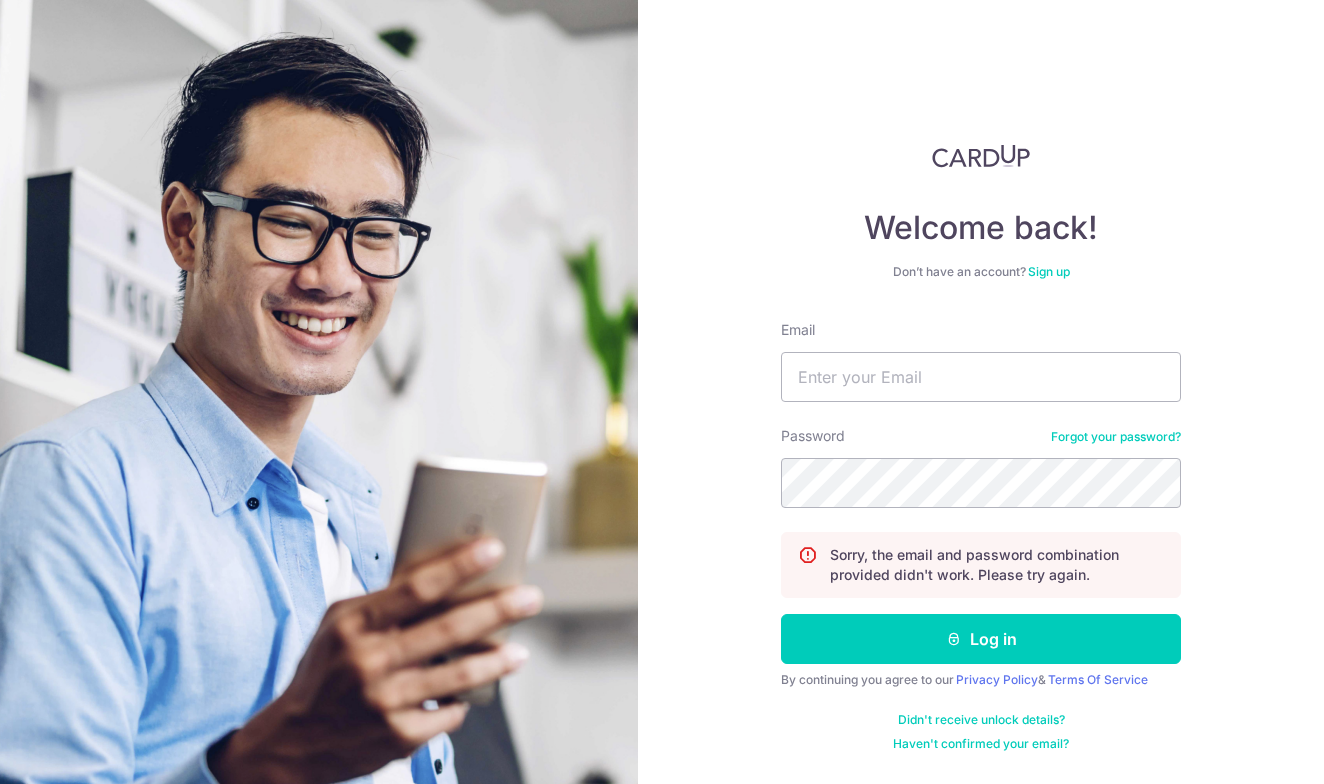 scroll, scrollTop: 0, scrollLeft: 0, axis: both 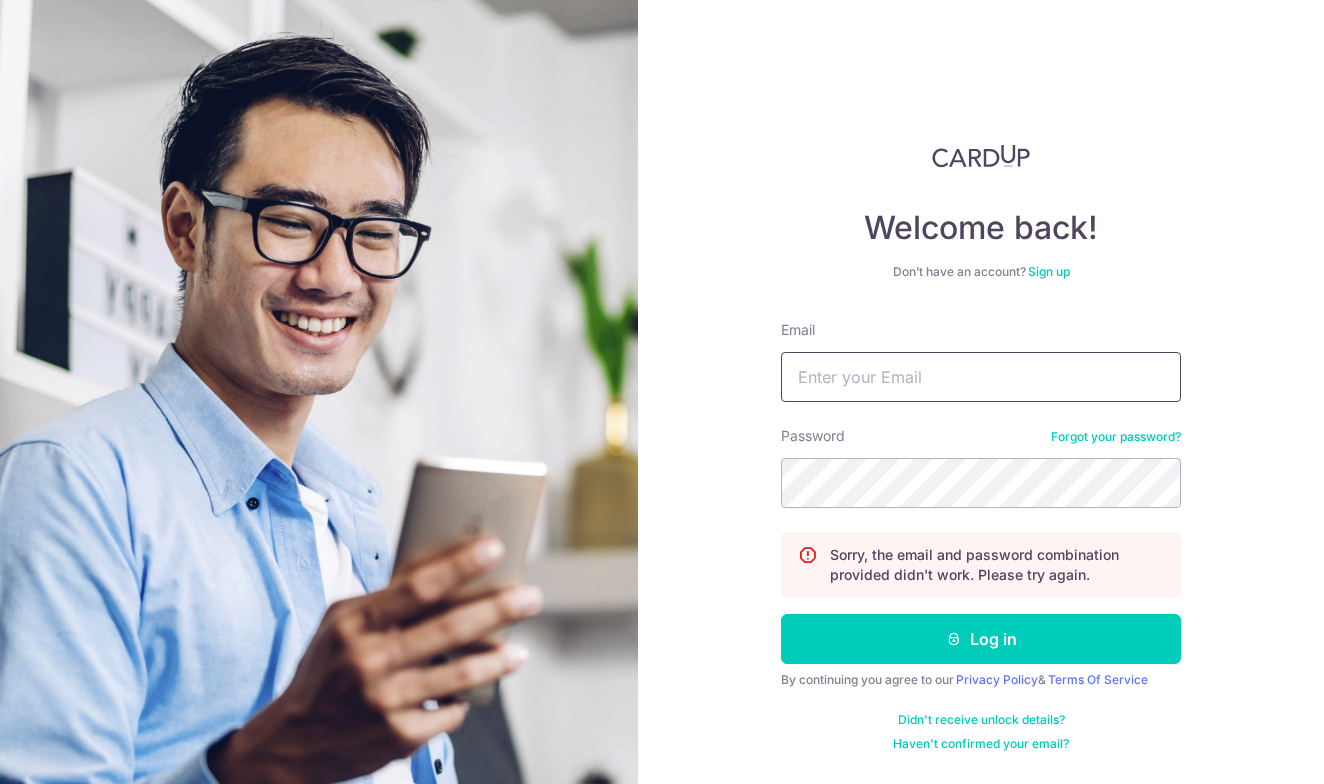 type on "[EMAIL]" 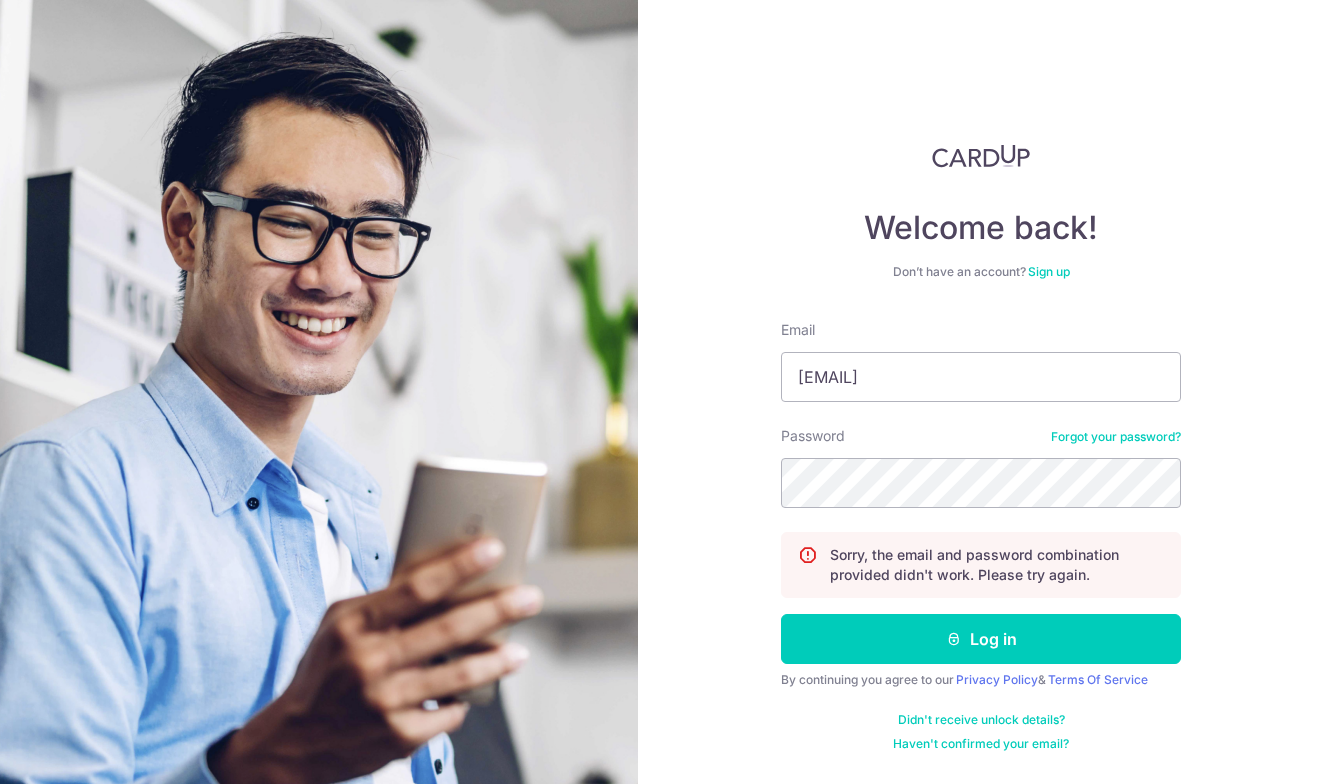 click on "Forgot your password?" at bounding box center (1116, 437) 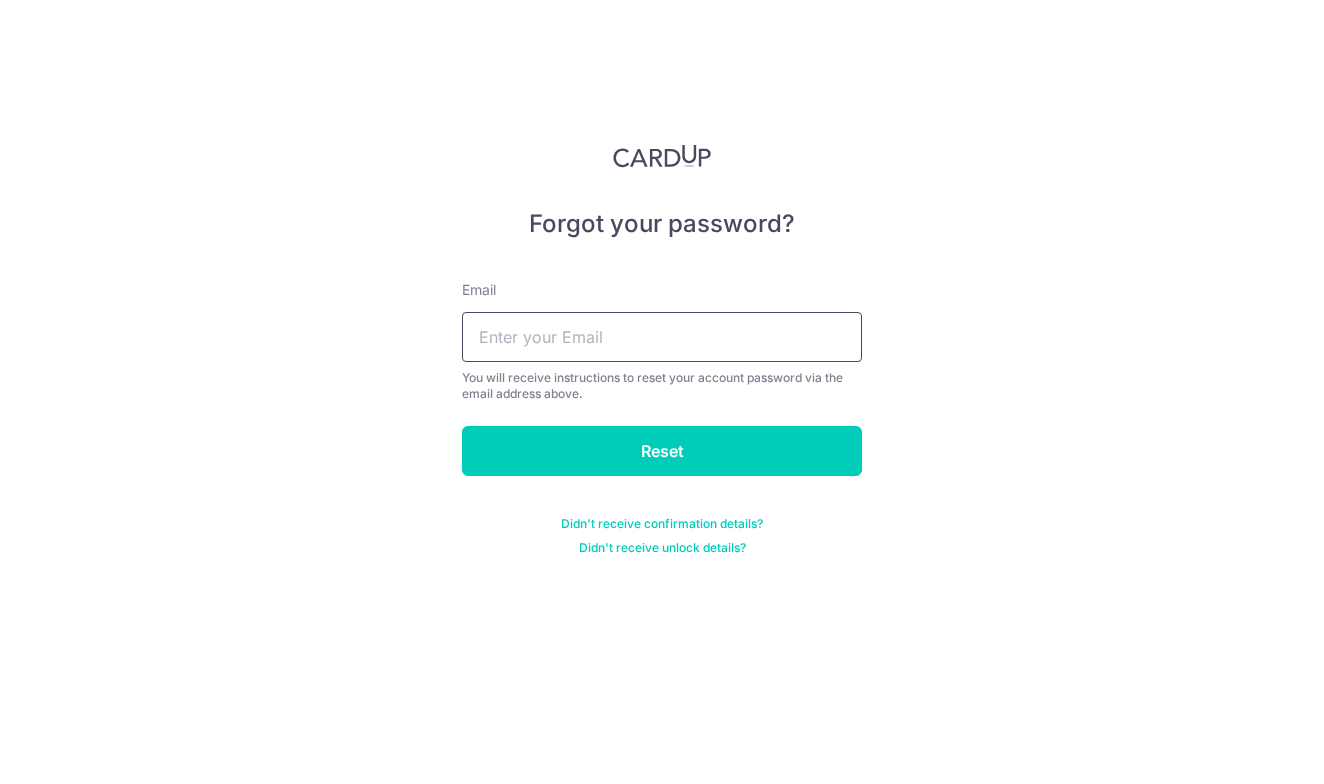 click at bounding box center (662, 337) 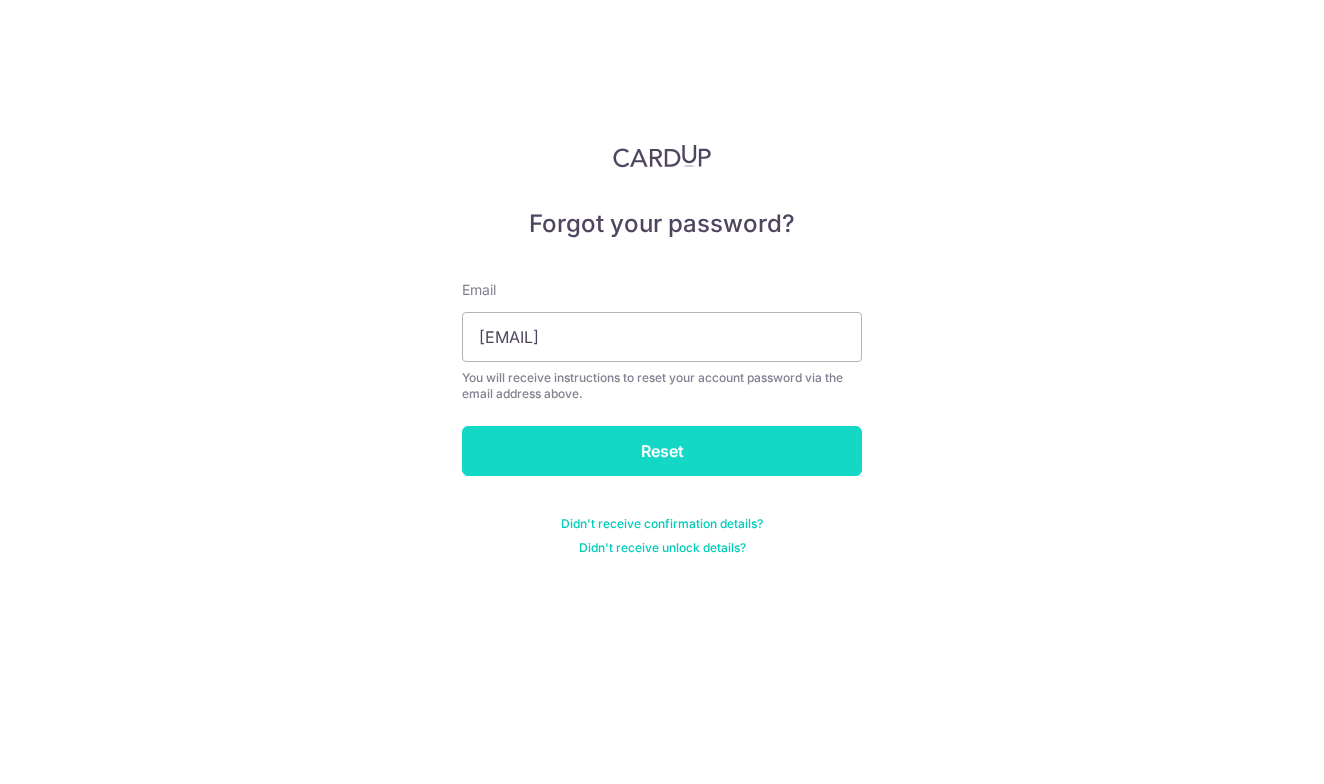 click on "Reset" at bounding box center (662, 451) 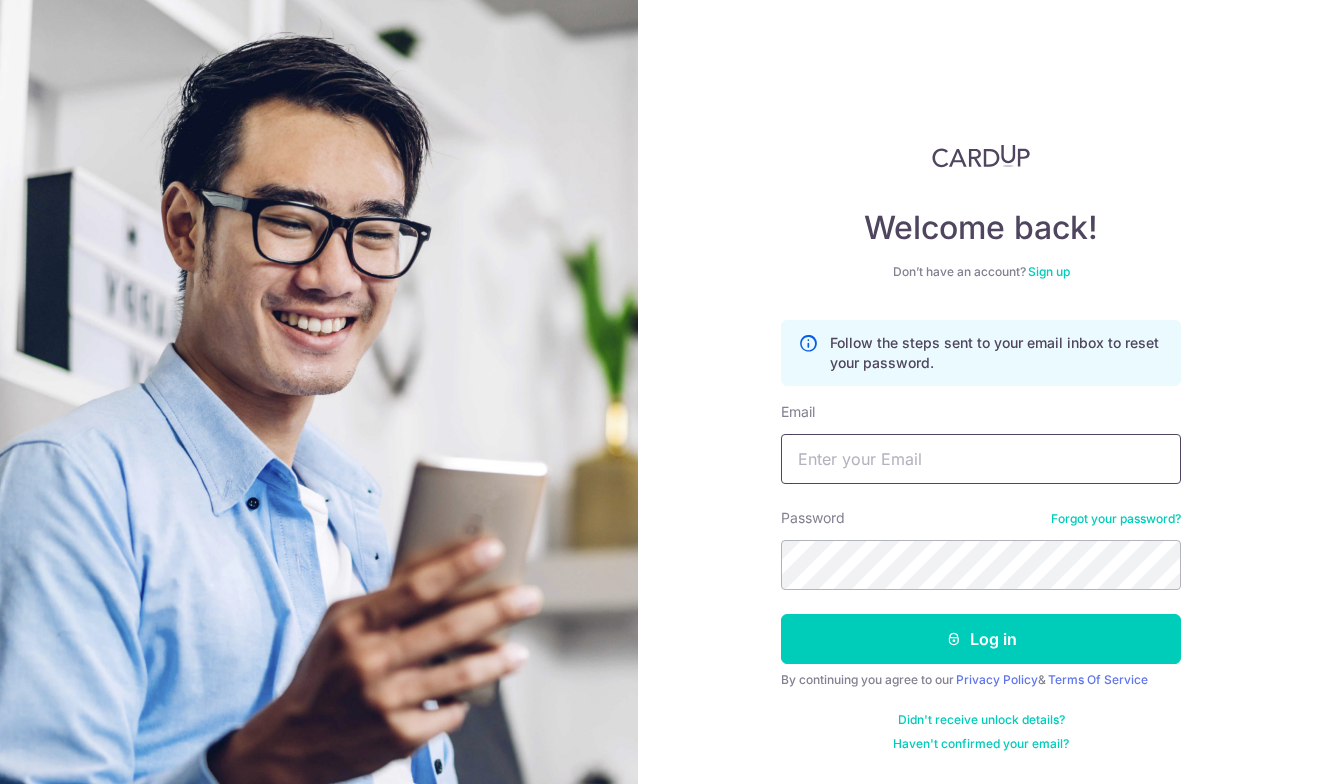 scroll, scrollTop: 0, scrollLeft: 0, axis: both 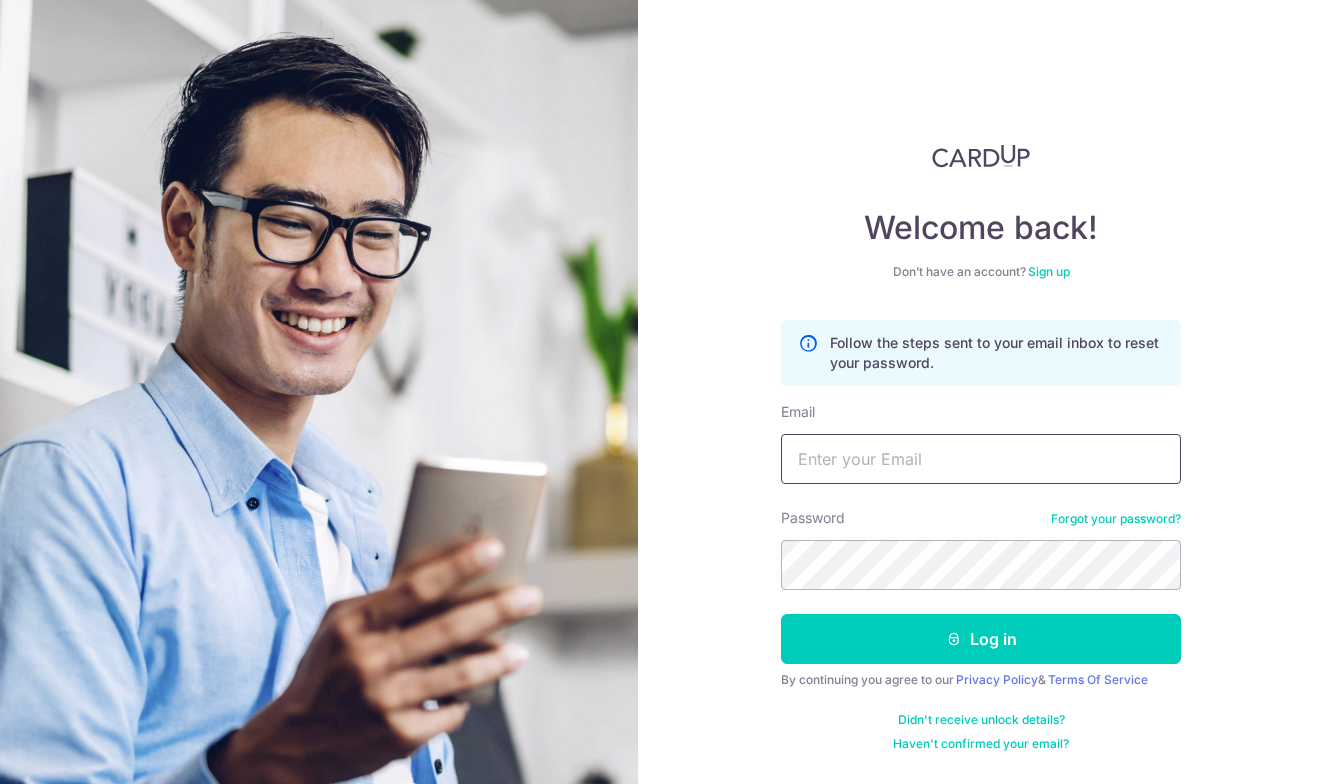 type on "[EMAIL]" 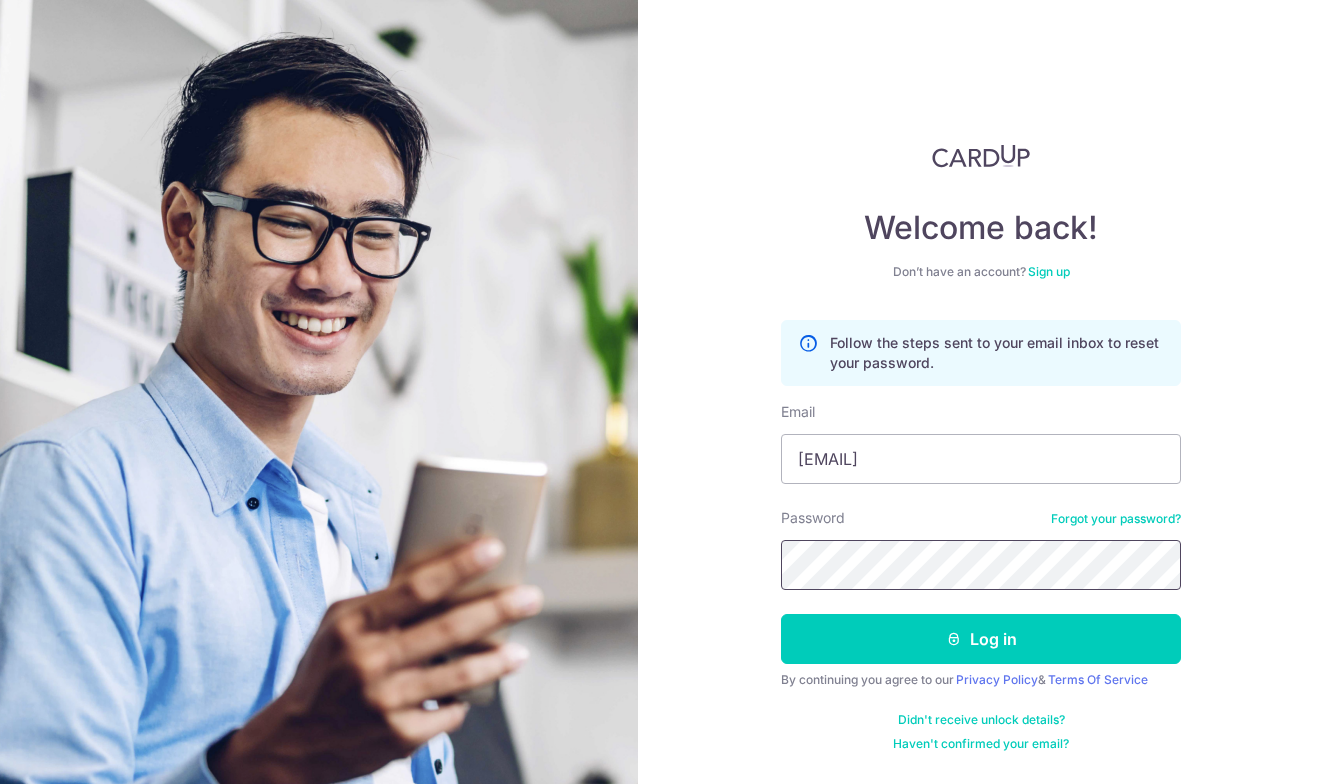 click on "Log in" at bounding box center (981, 639) 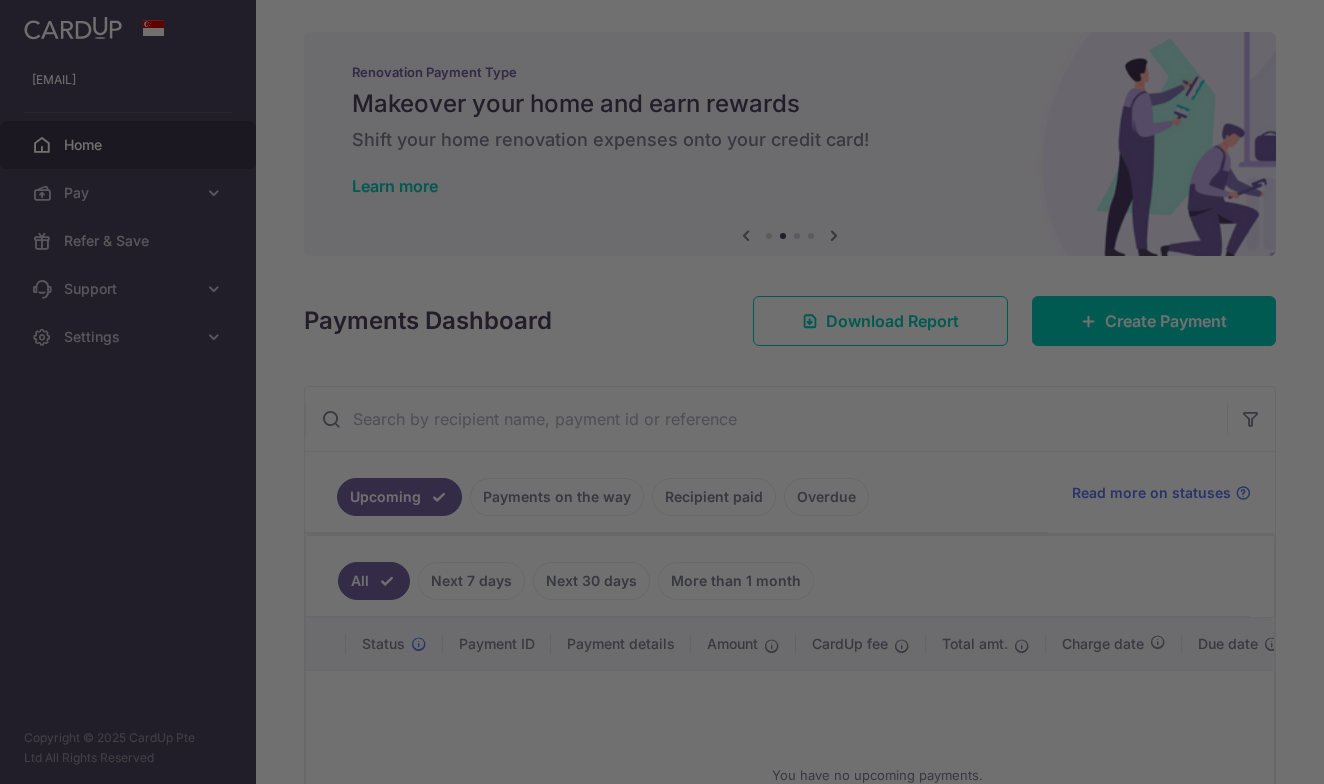 scroll, scrollTop: 0, scrollLeft: 0, axis: both 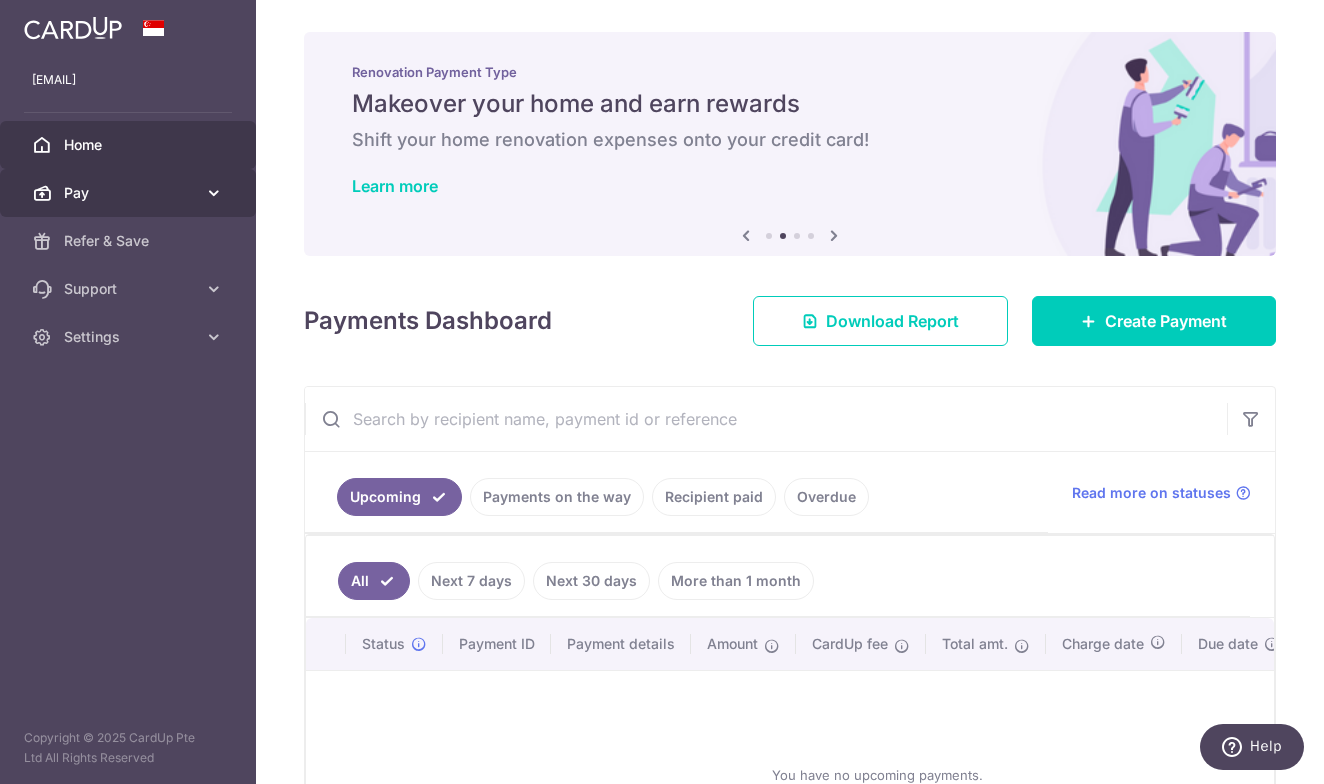 click on "Pay" at bounding box center (128, 193) 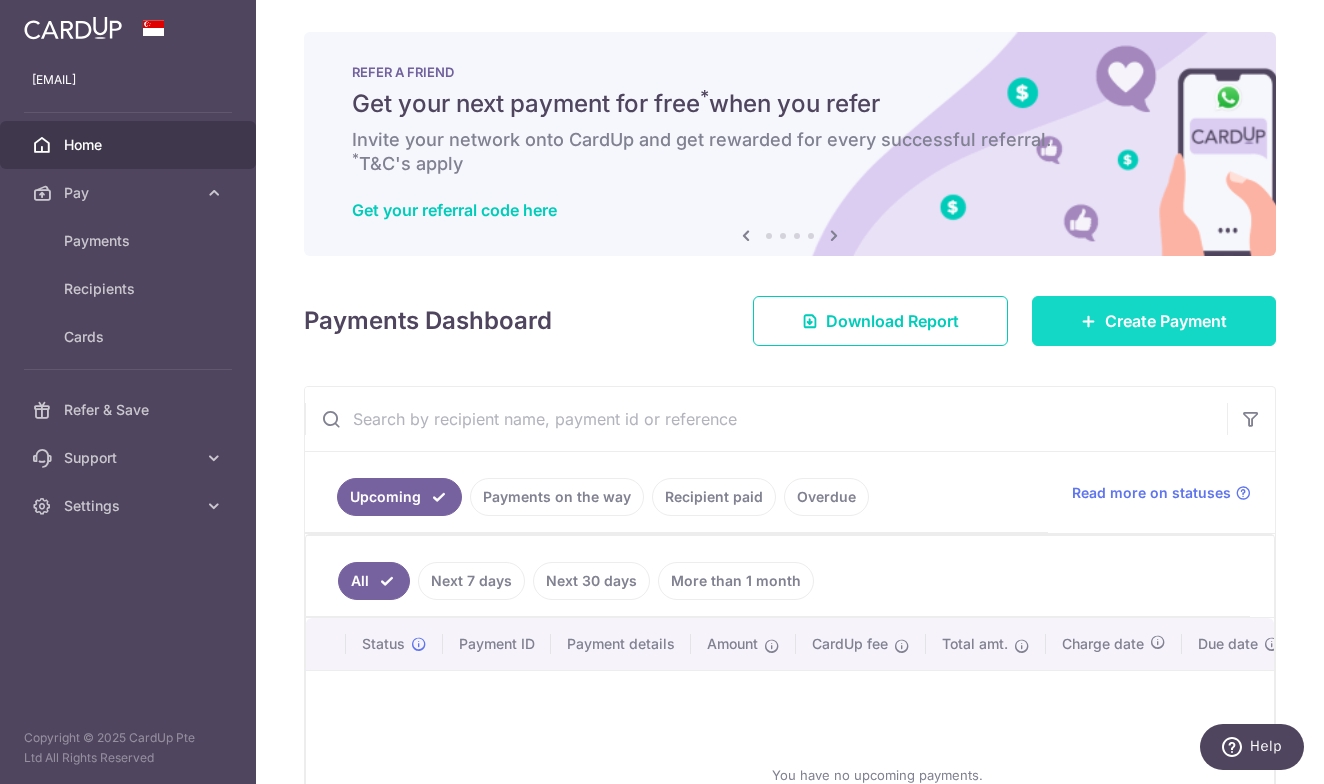 click at bounding box center (1089, 321) 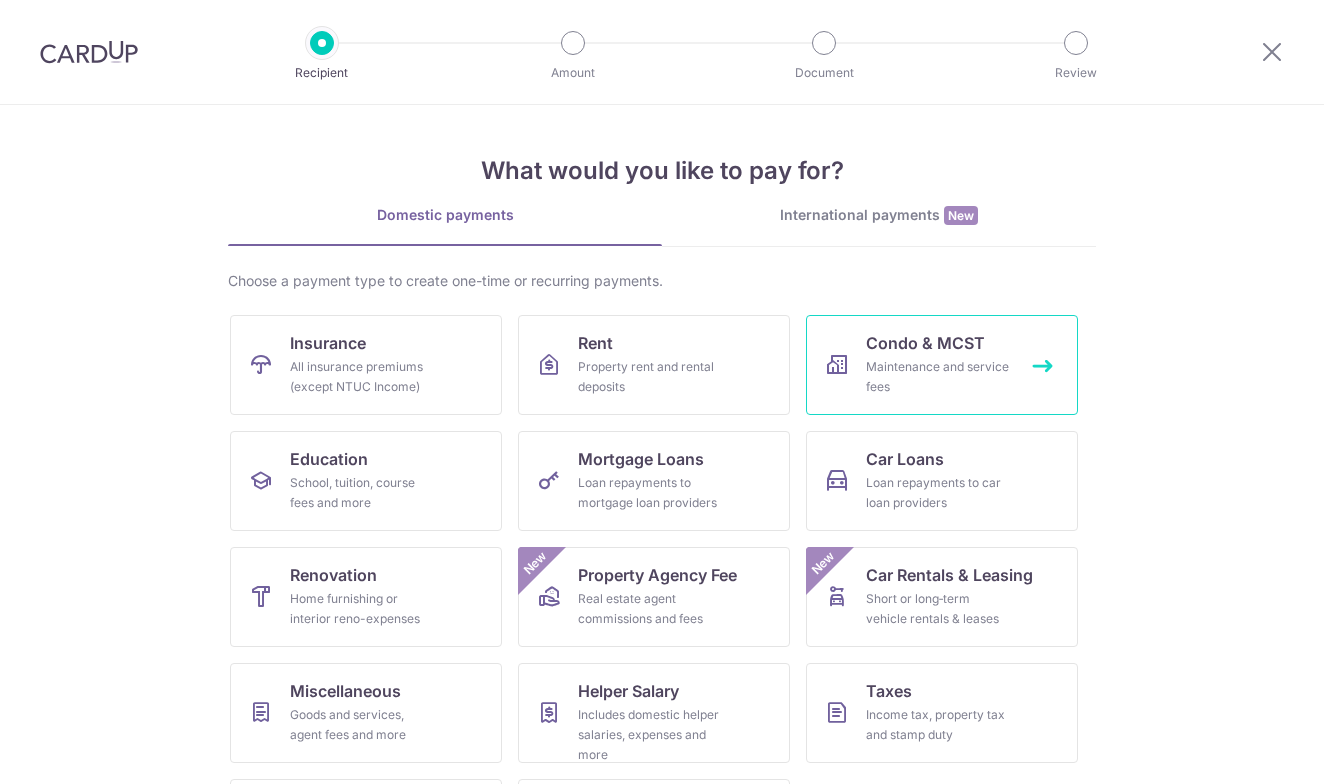 scroll, scrollTop: 0, scrollLeft: 0, axis: both 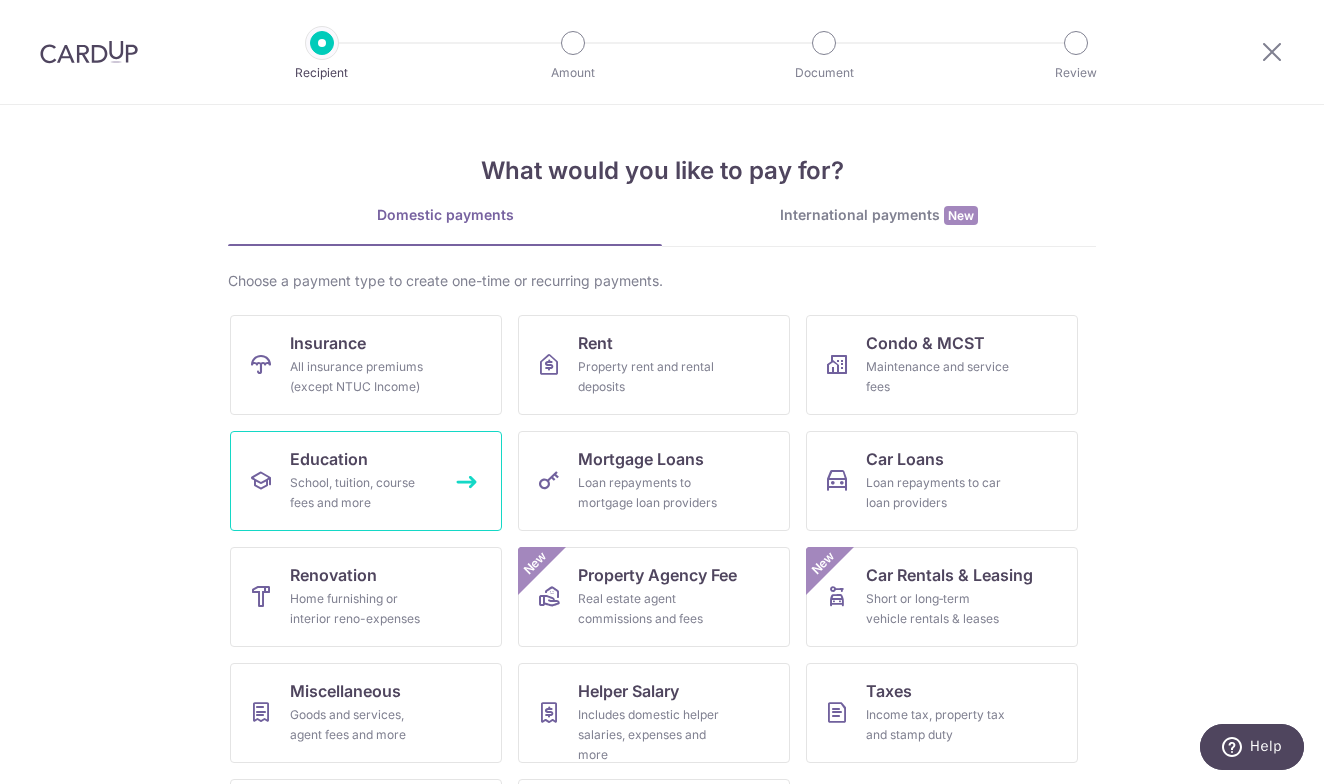 click on "School, tuition, course fees and more" at bounding box center (362, 493) 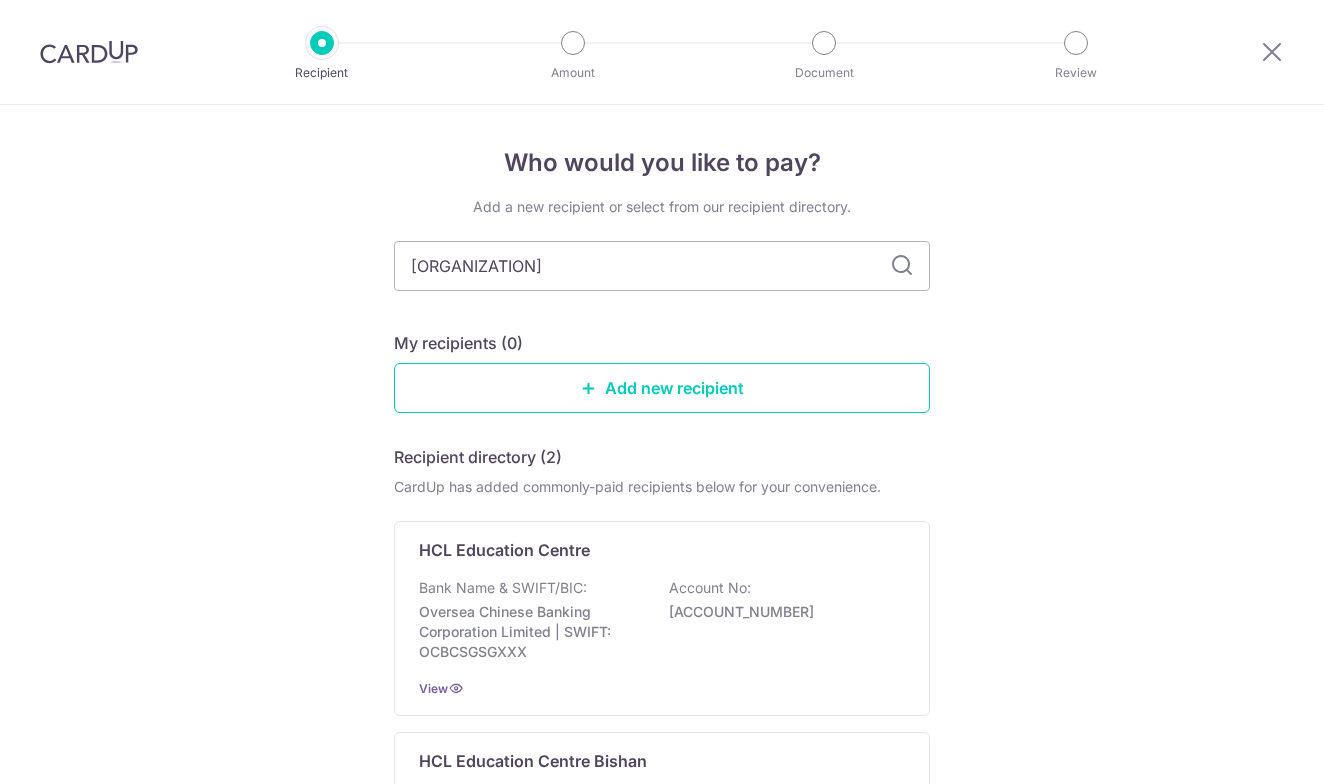 scroll, scrollTop: 0, scrollLeft: 0, axis: both 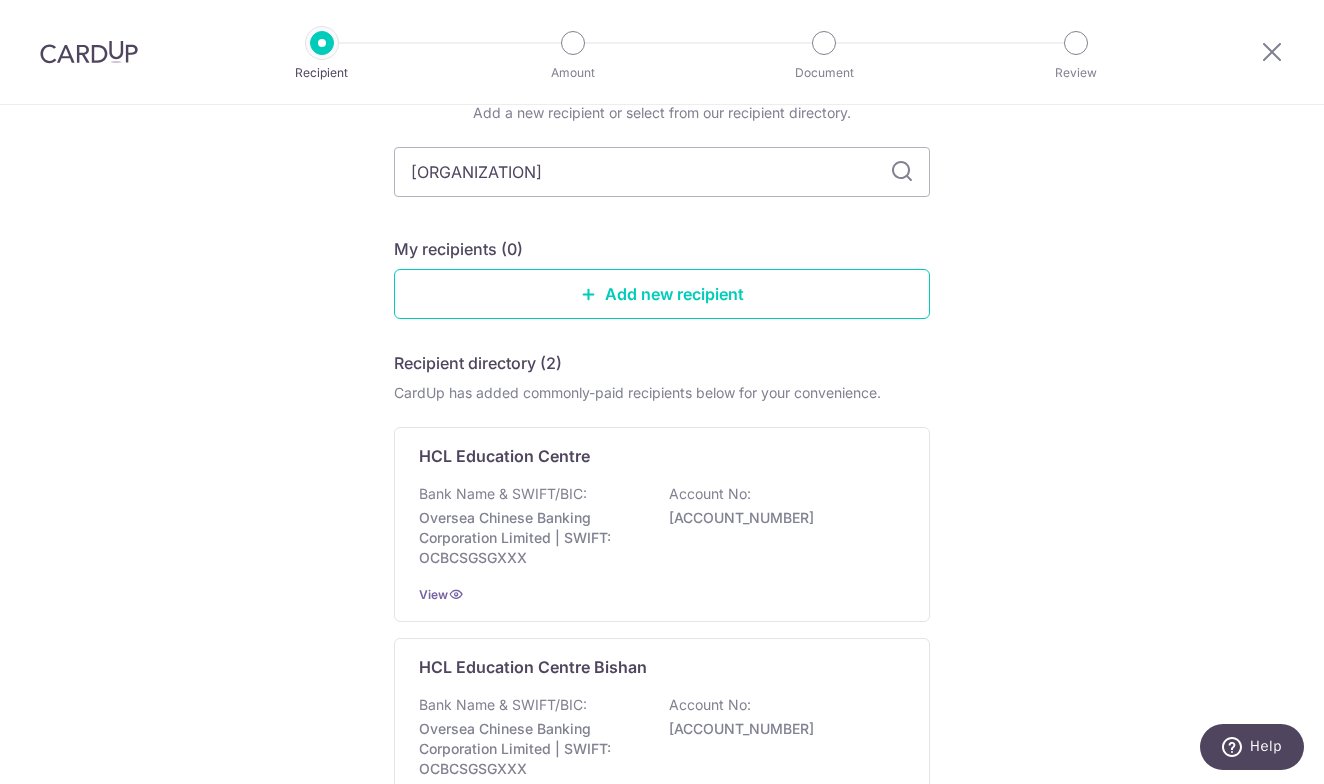 drag, startPoint x: 505, startPoint y: 177, endPoint x: 382, endPoint y: 178, distance: 123.00407 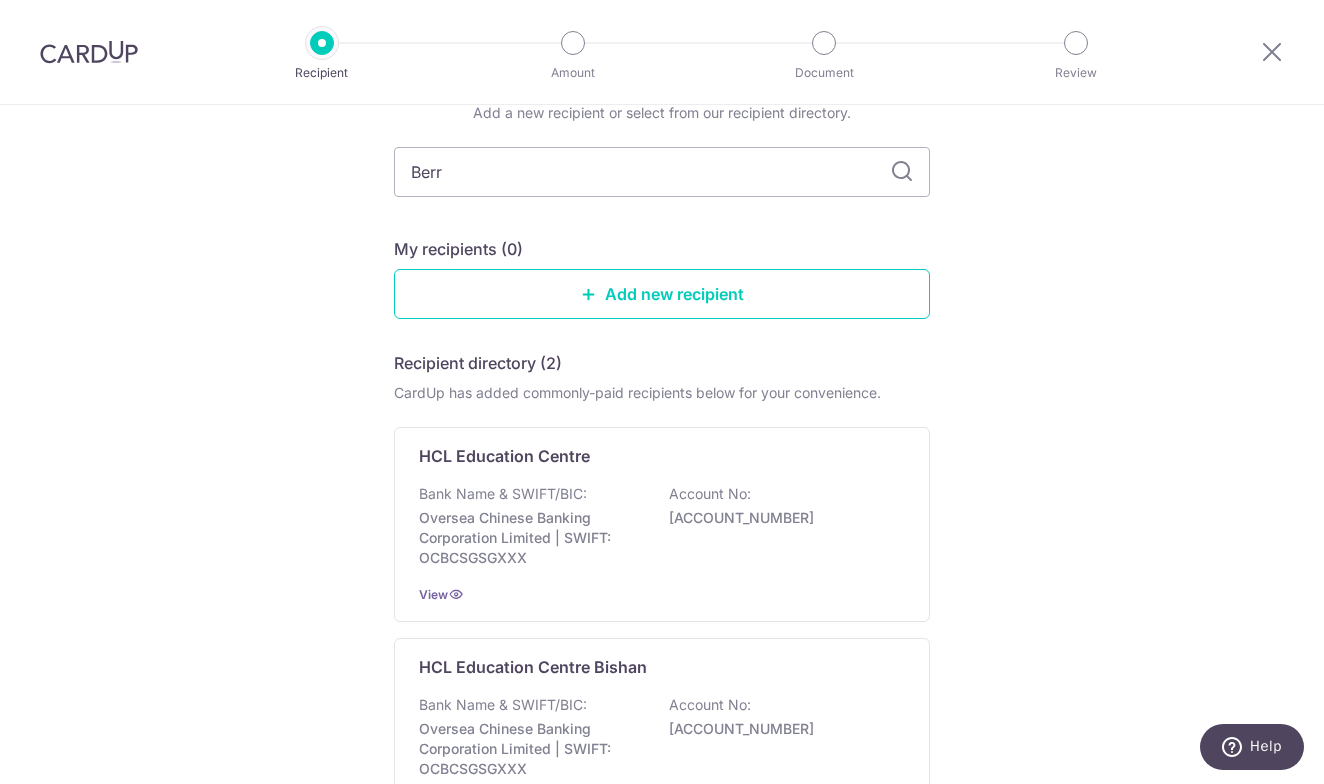 type on "Berri" 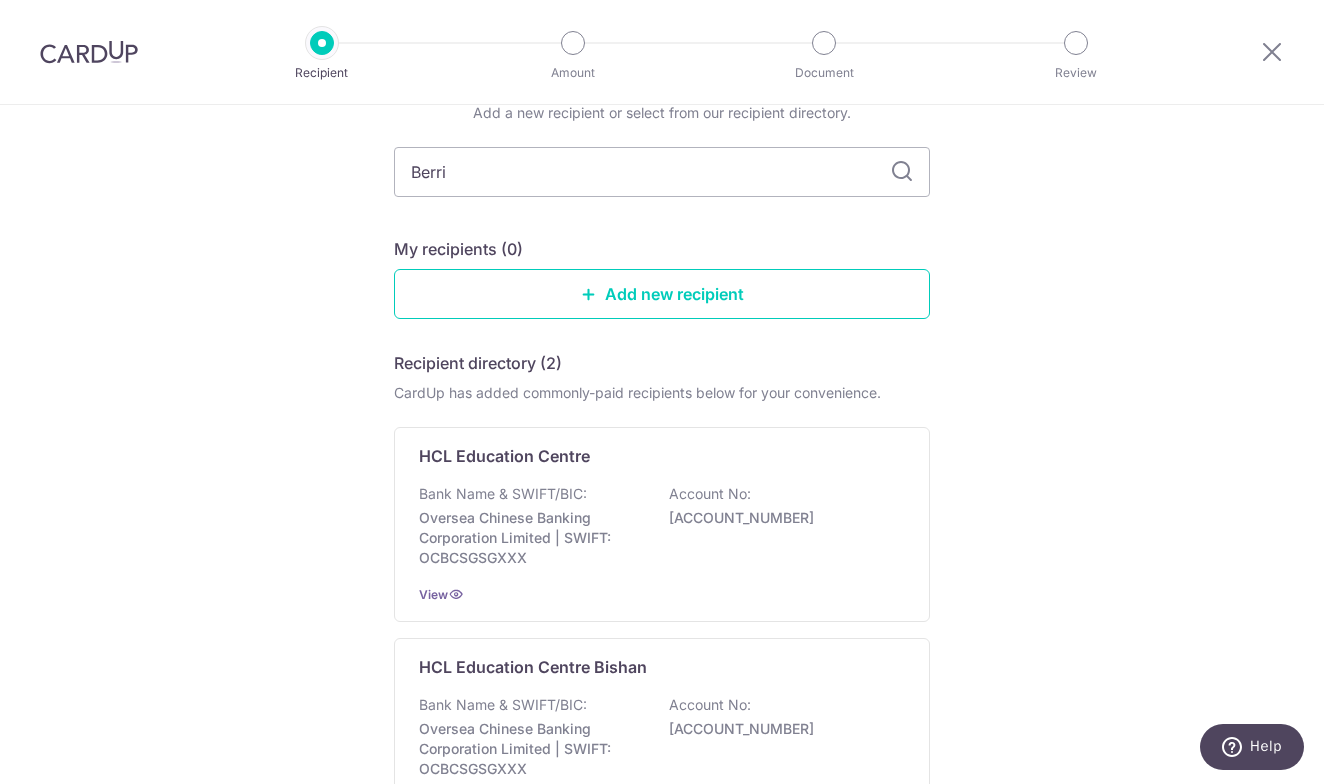 scroll, scrollTop: 0, scrollLeft: 0, axis: both 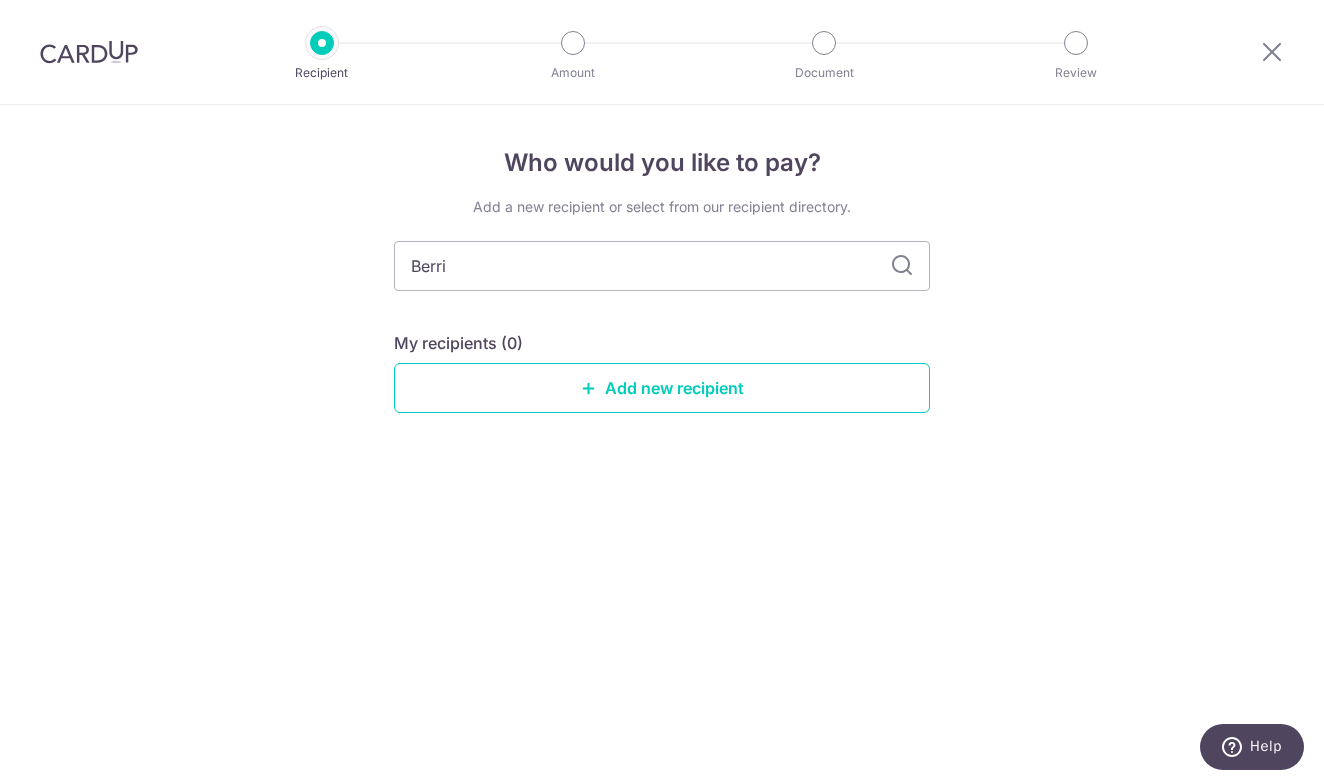 type on "Berr" 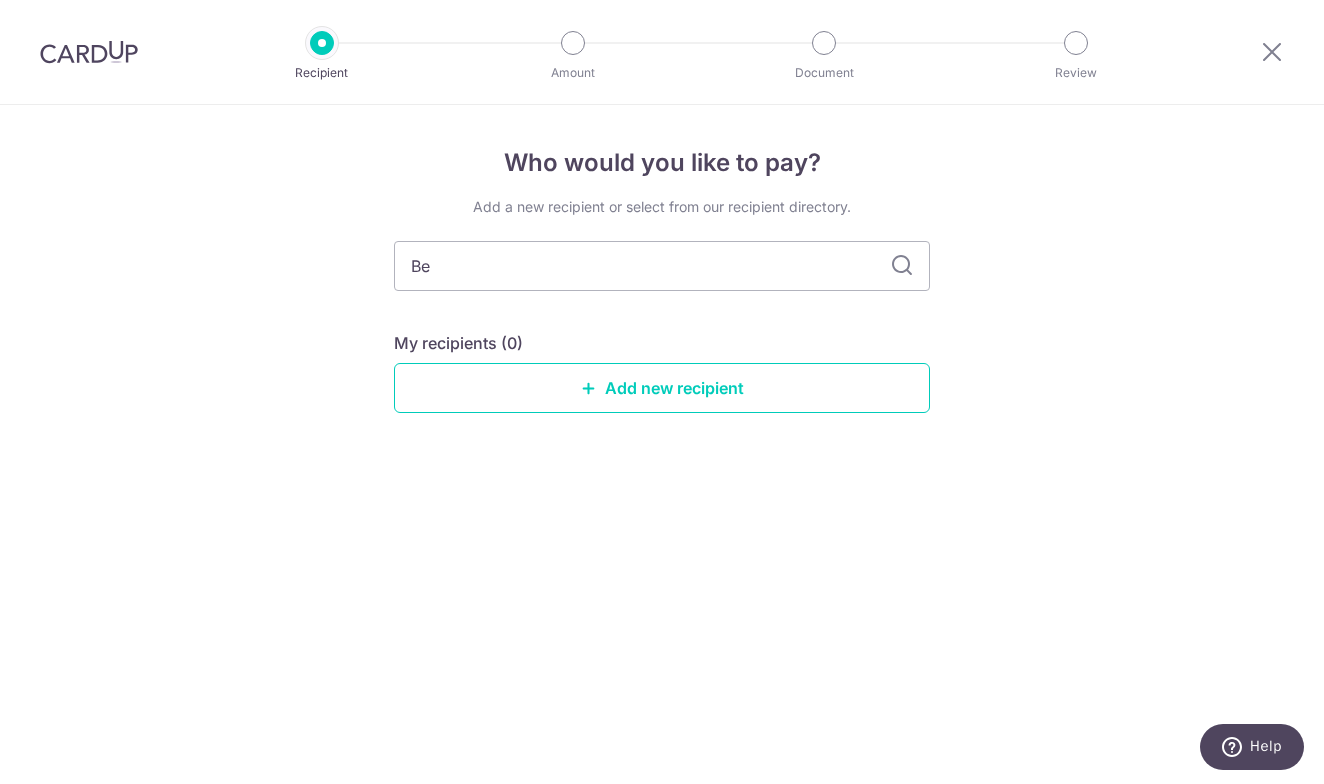 type on "B" 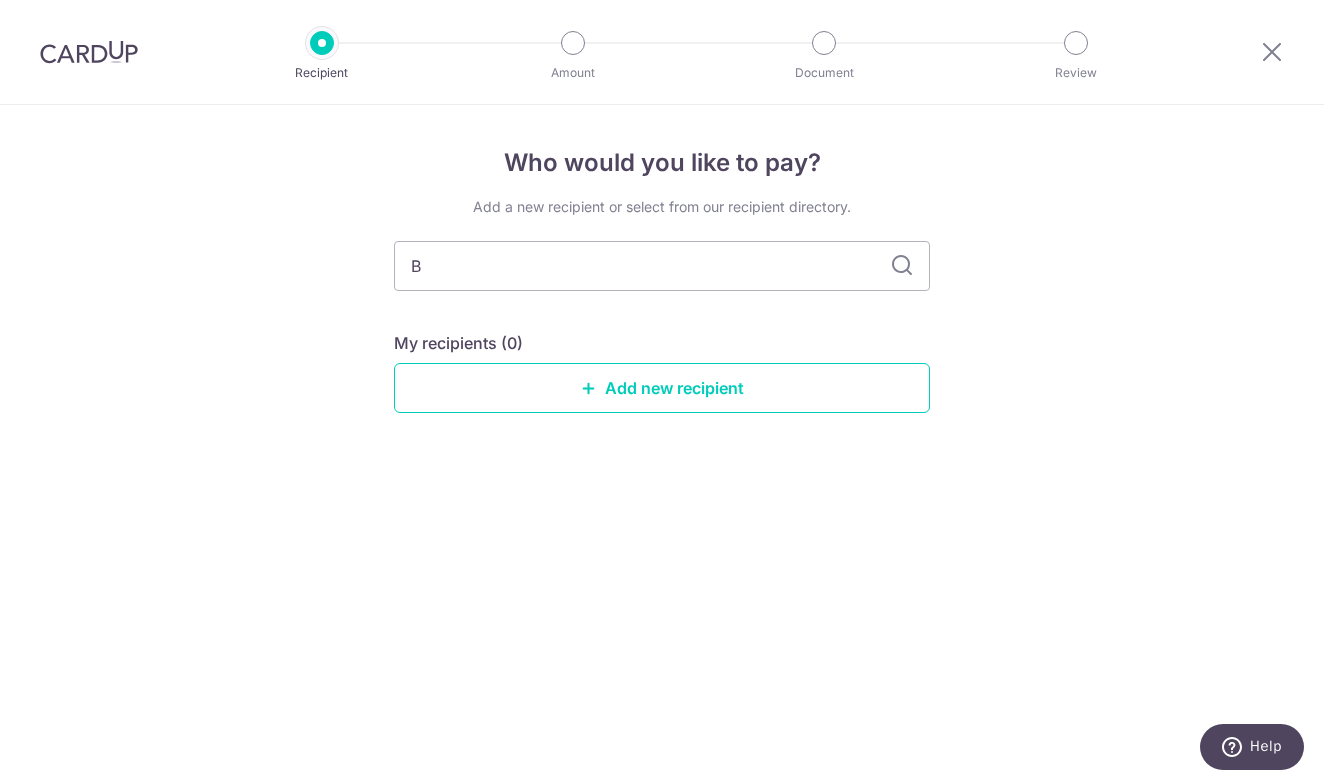 type 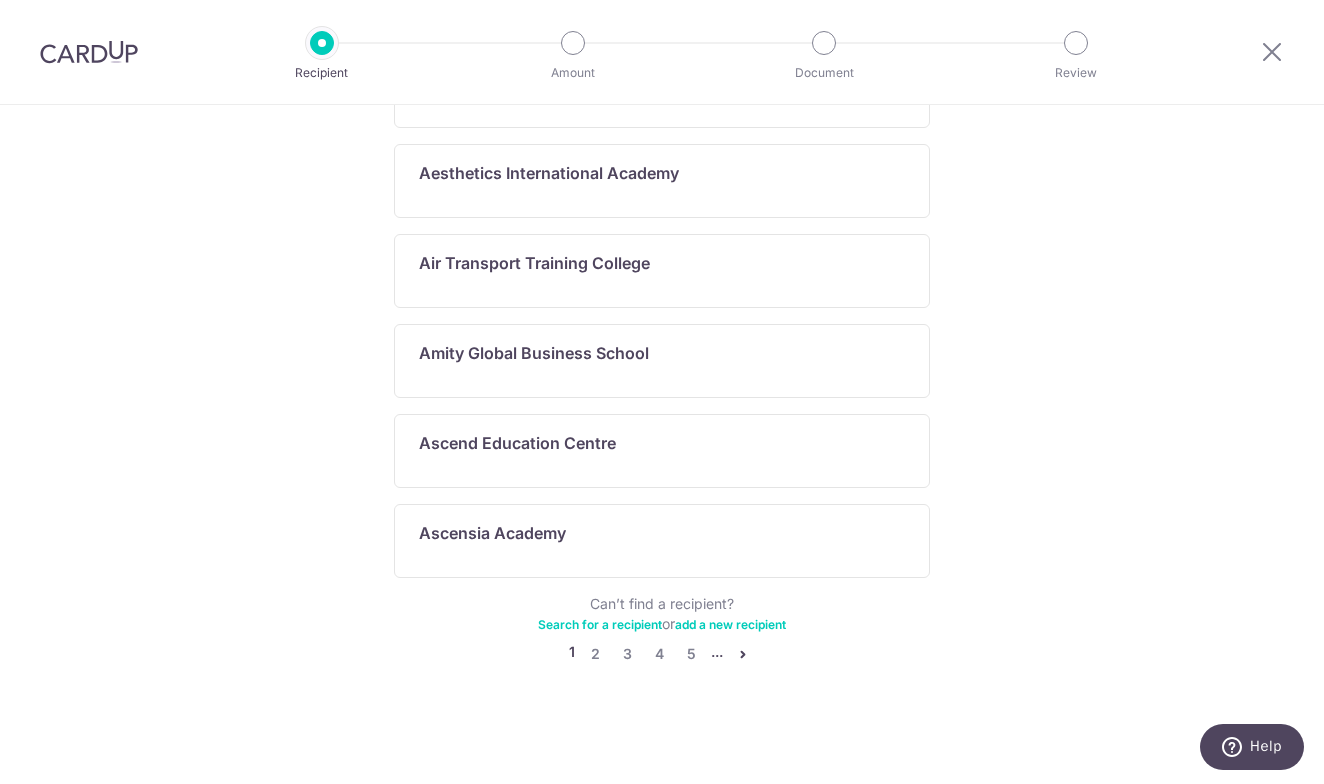 scroll, scrollTop: 1049, scrollLeft: 0, axis: vertical 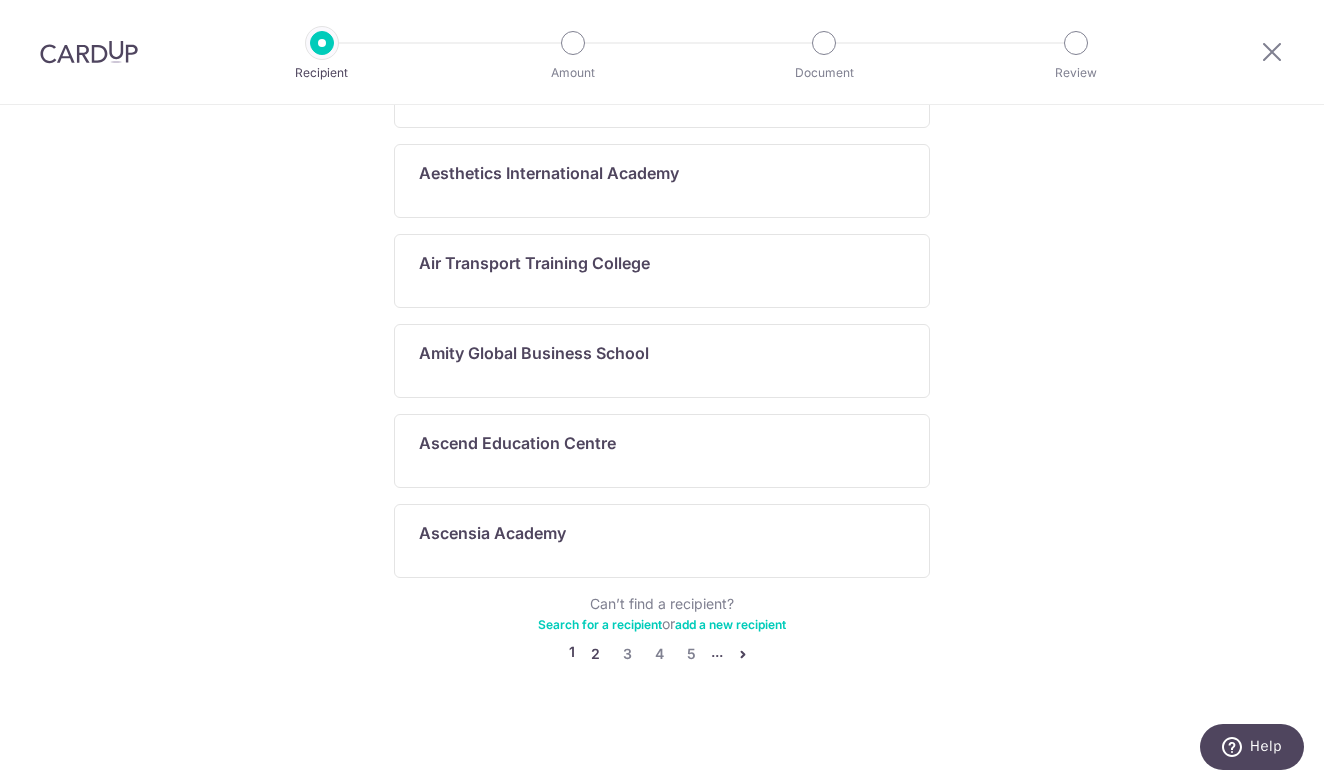 click on "2" at bounding box center [595, 654] 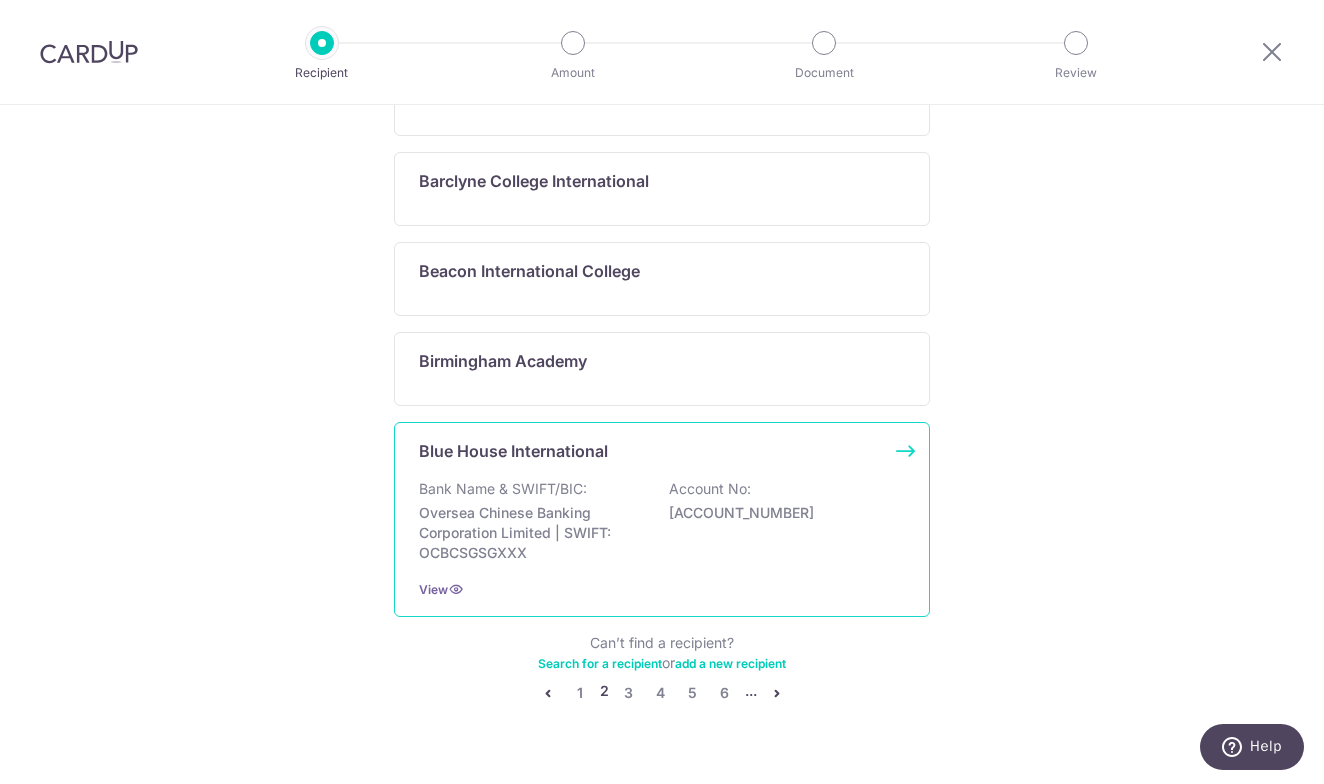 scroll, scrollTop: 1134, scrollLeft: 0, axis: vertical 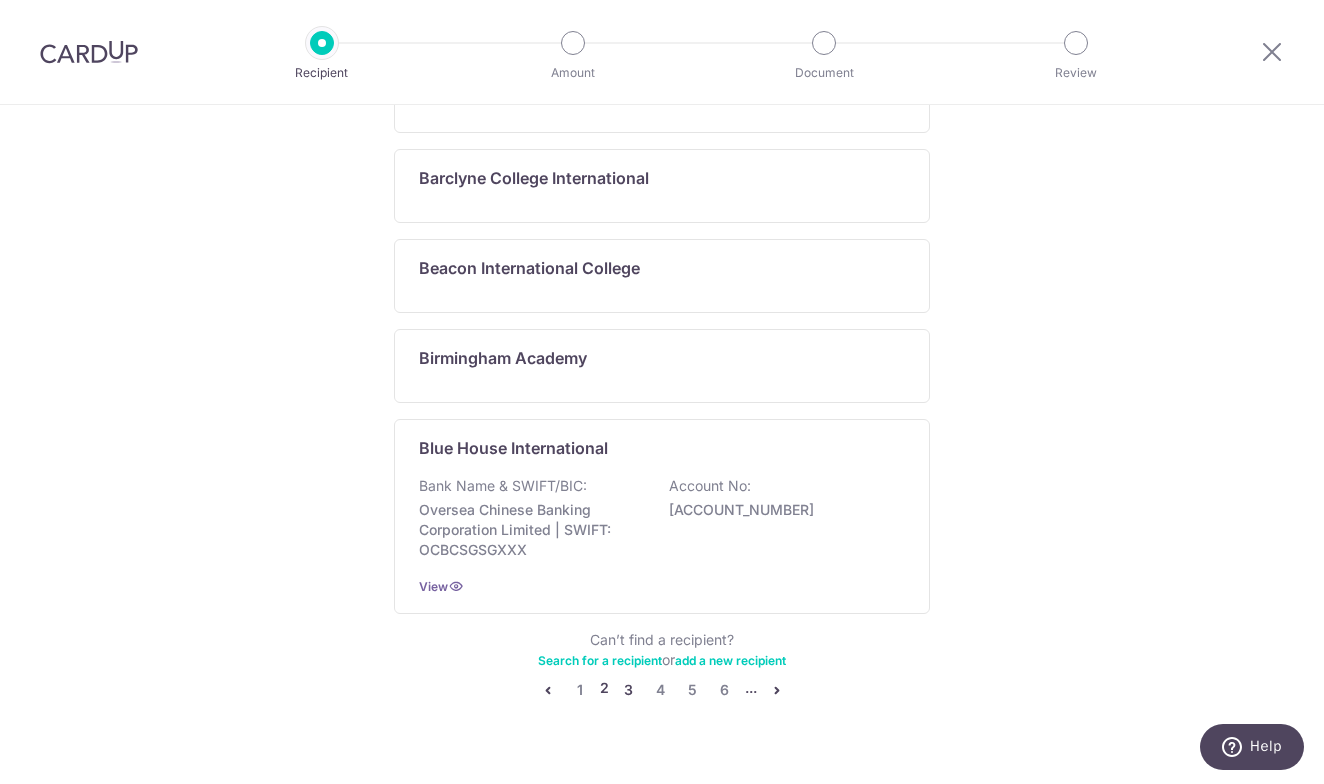 click on "3" at bounding box center (629, 690) 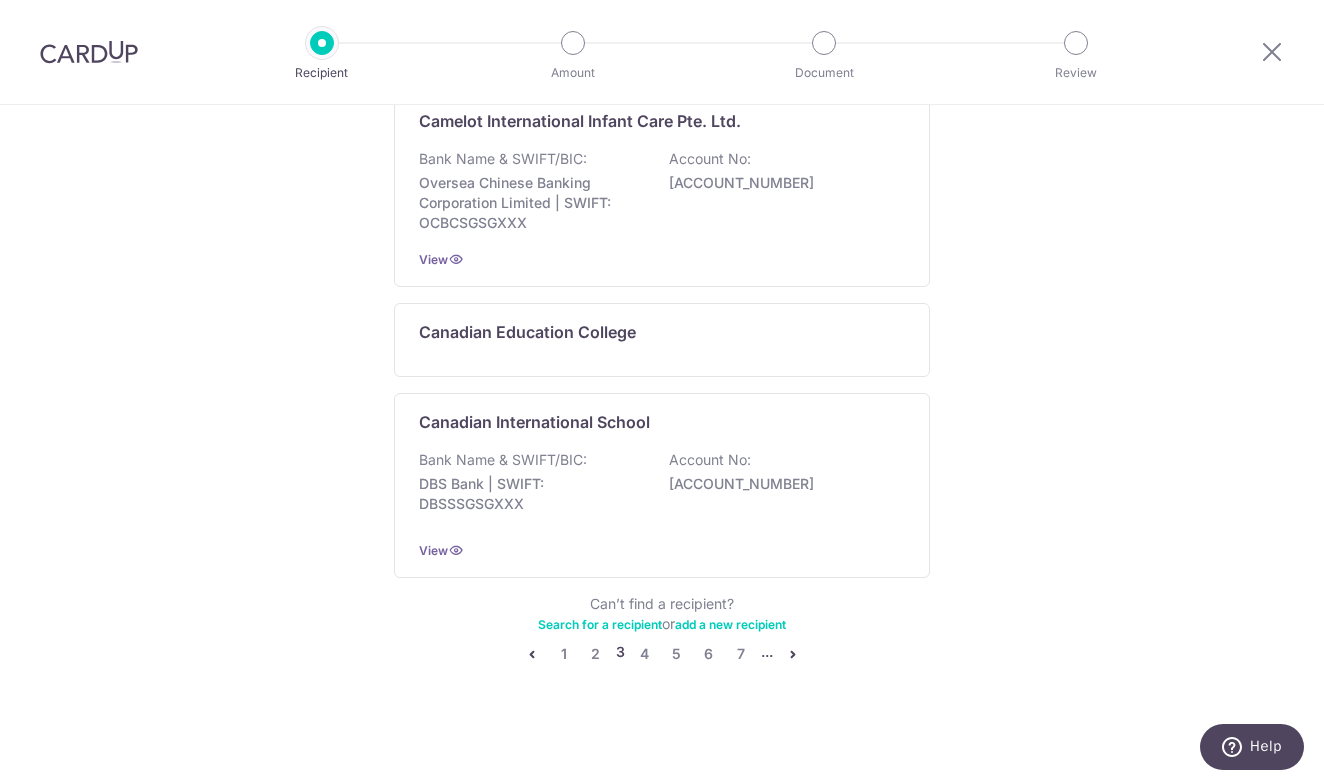 scroll, scrollTop: 1170, scrollLeft: 0, axis: vertical 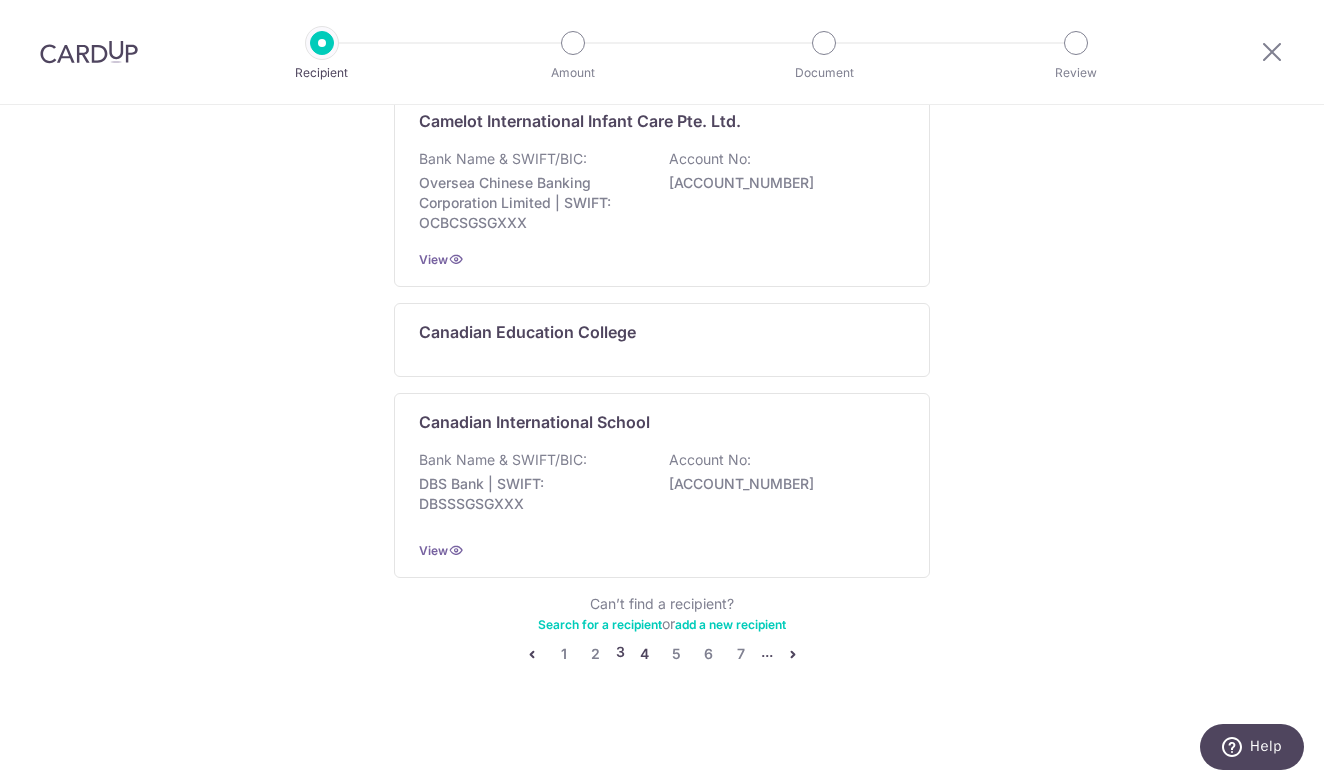 click on "4" at bounding box center [645, 654] 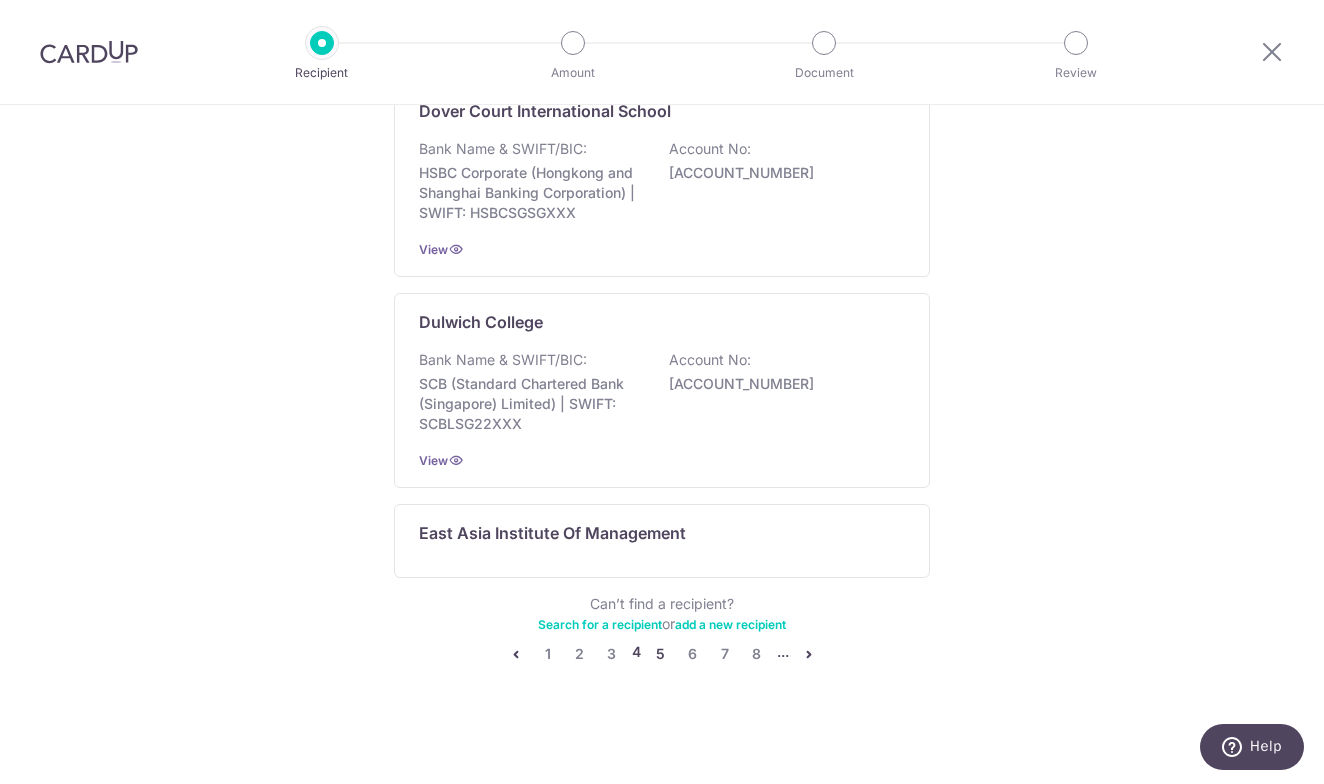 scroll, scrollTop: 1180, scrollLeft: 0, axis: vertical 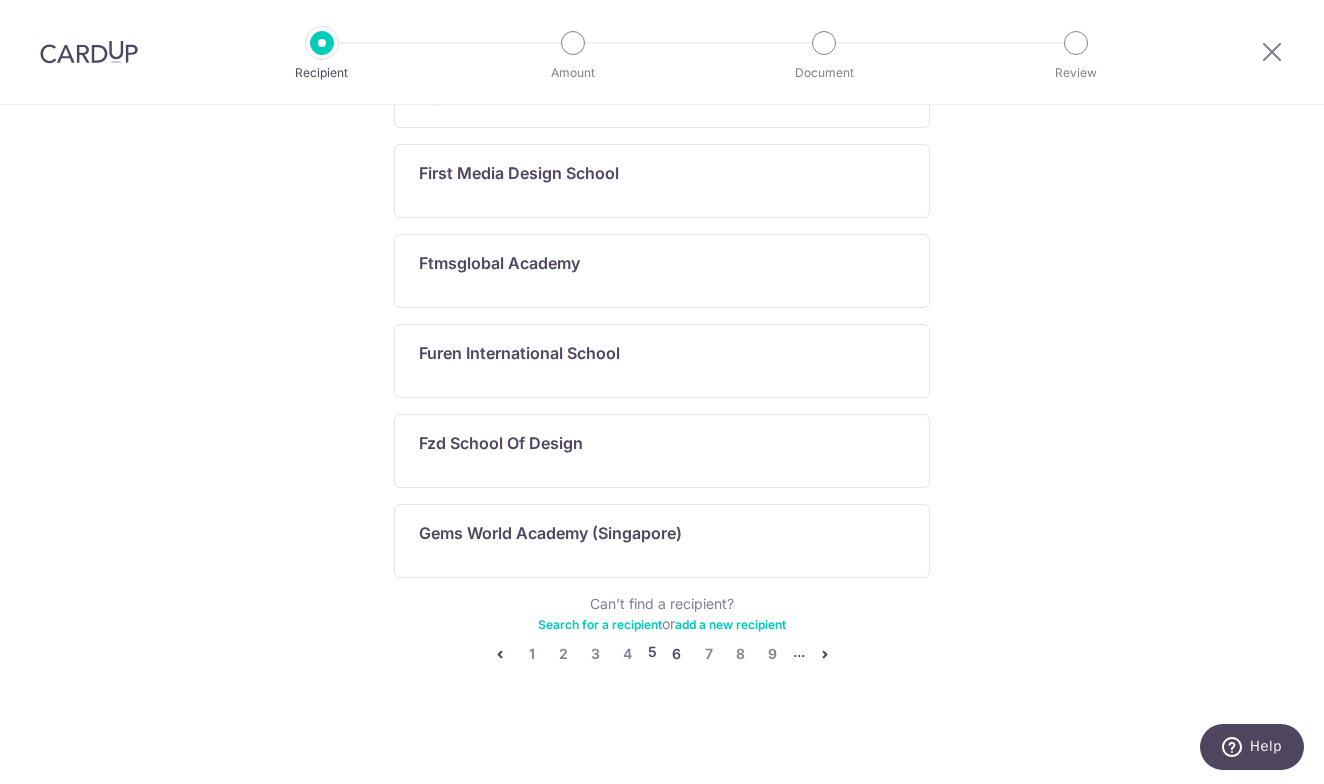 click on "6" at bounding box center [677, 654] 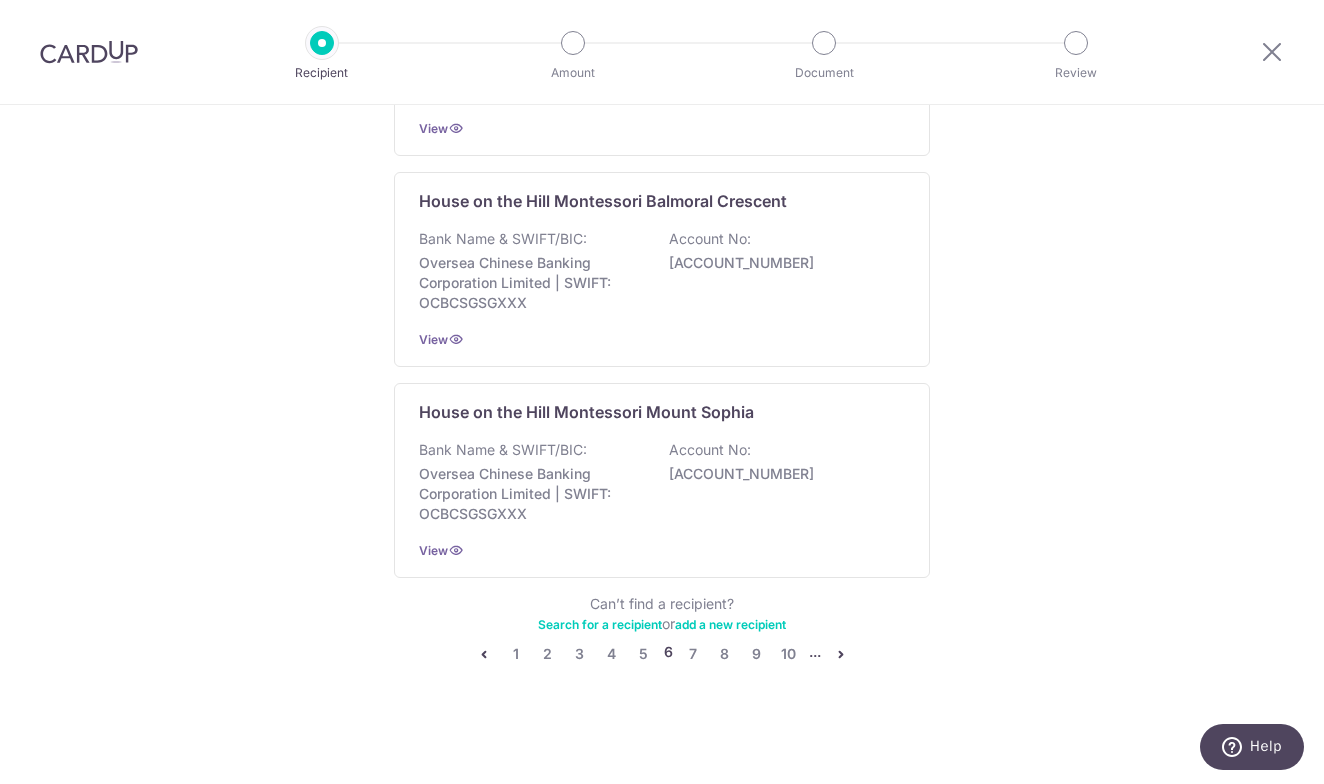 scroll, scrollTop: 1432, scrollLeft: 0, axis: vertical 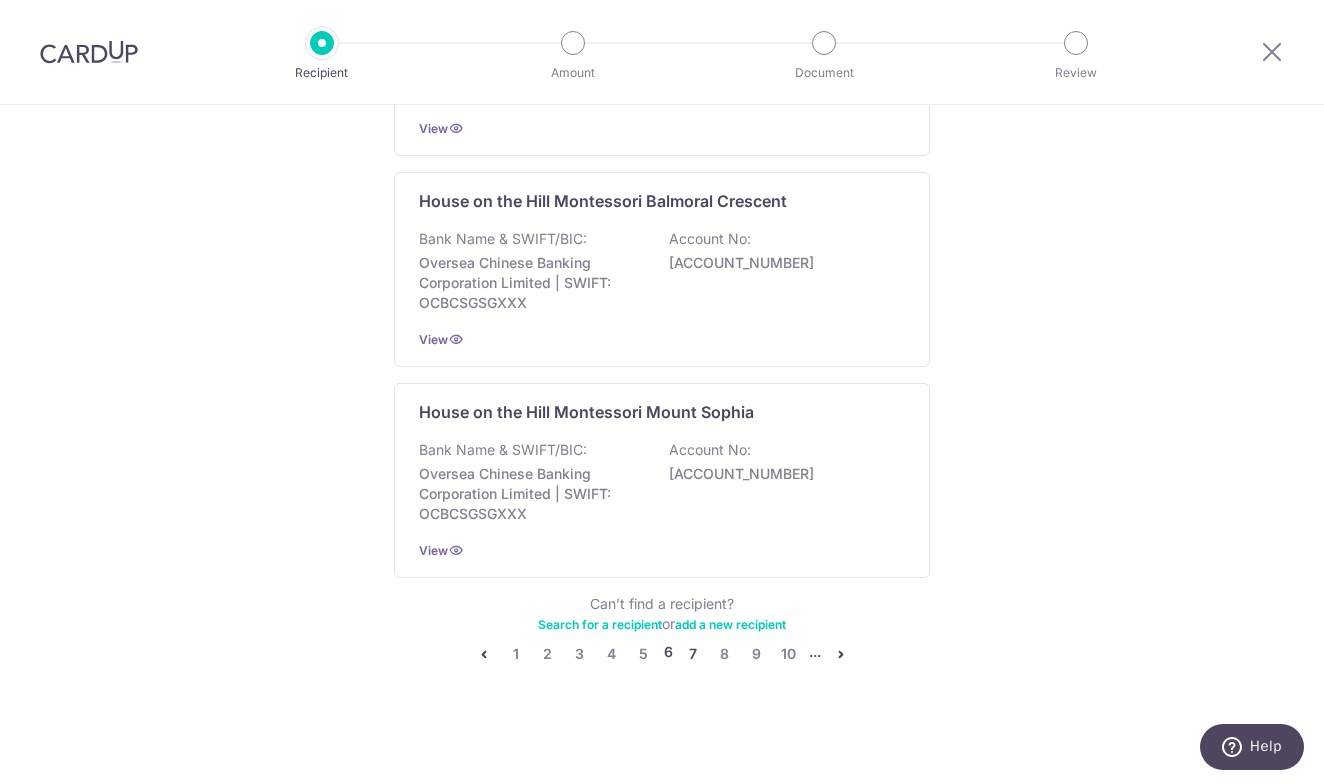 click on "7" at bounding box center (693, 654) 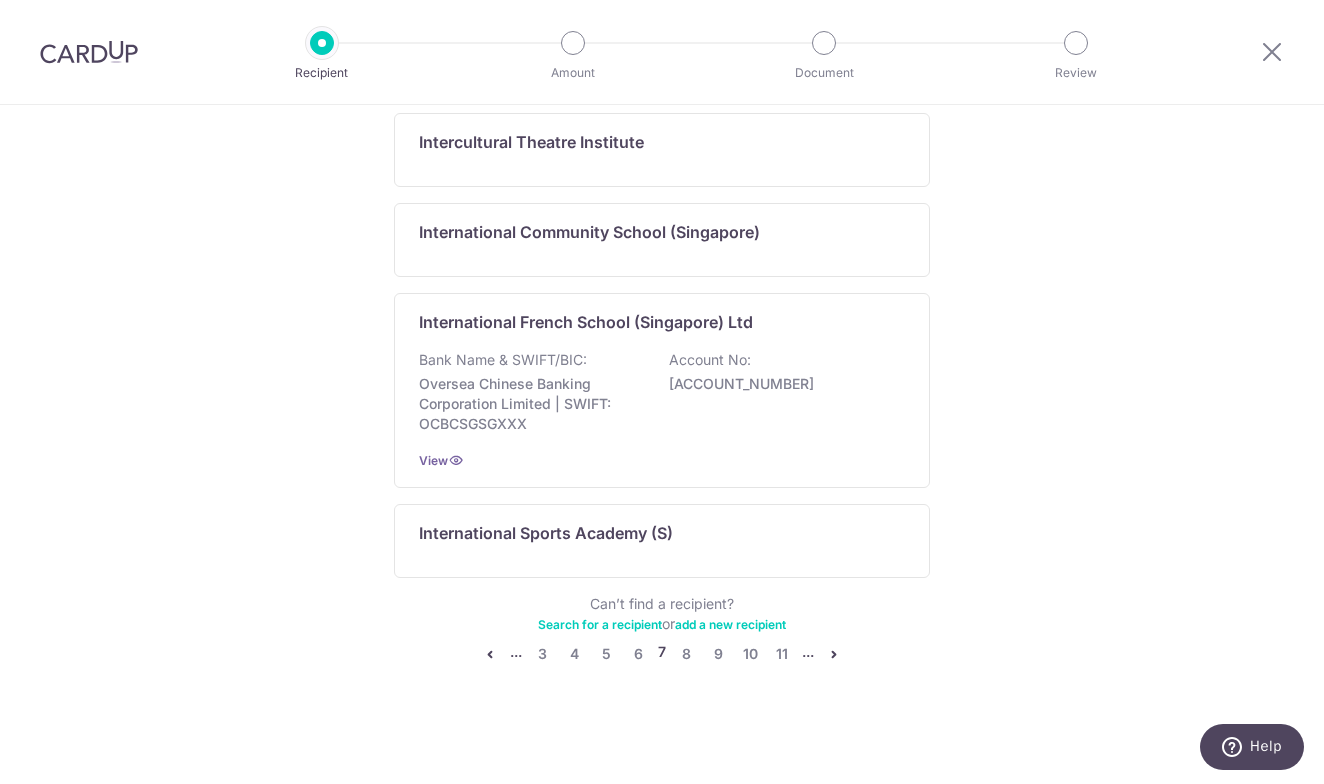 scroll, scrollTop: 1170, scrollLeft: 0, axis: vertical 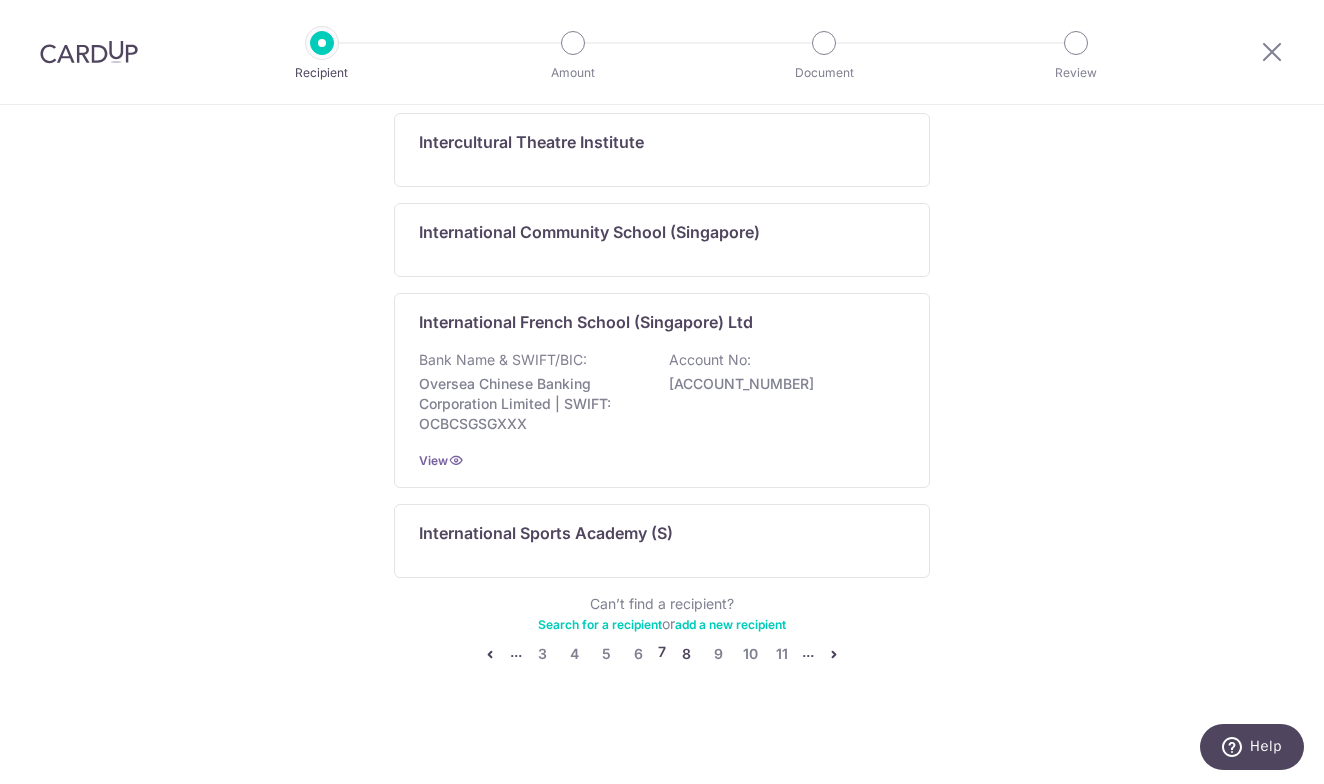 click on "8" at bounding box center (686, 654) 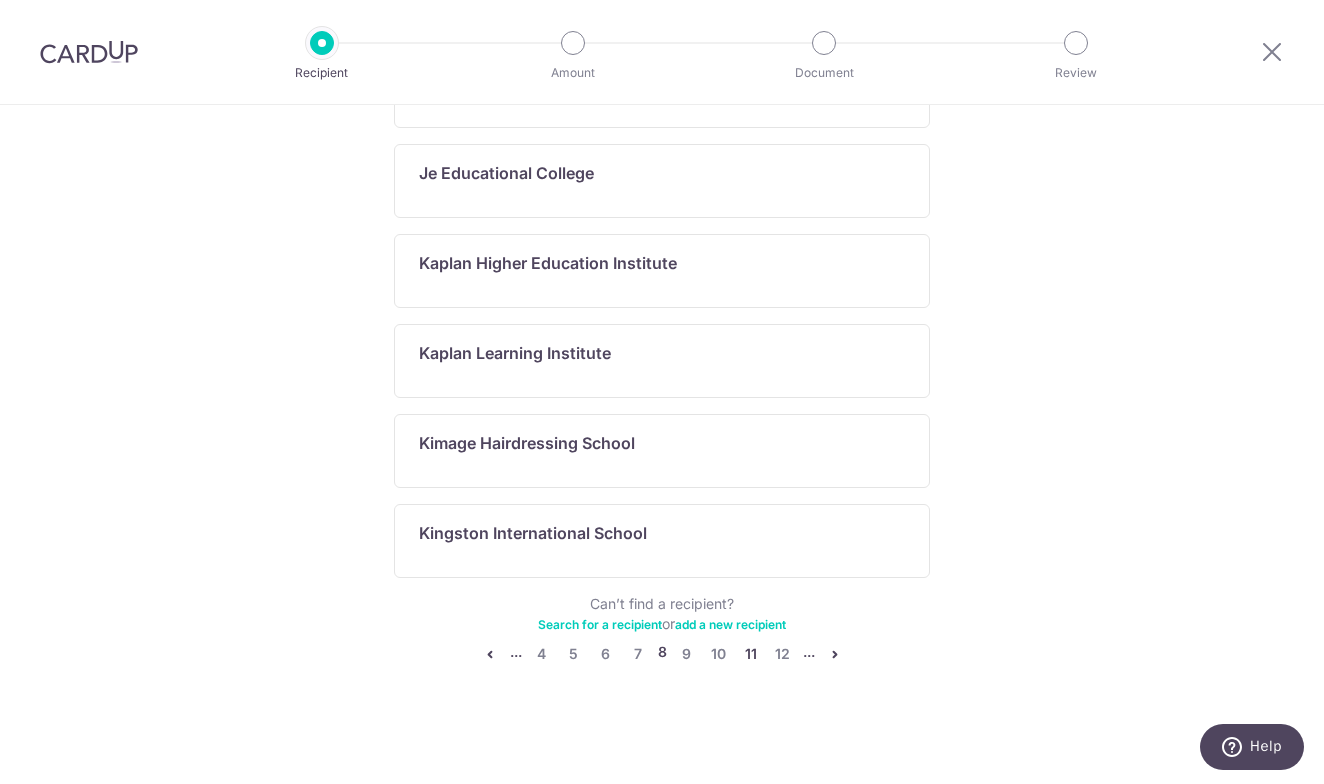 scroll, scrollTop: 1291, scrollLeft: 0, axis: vertical 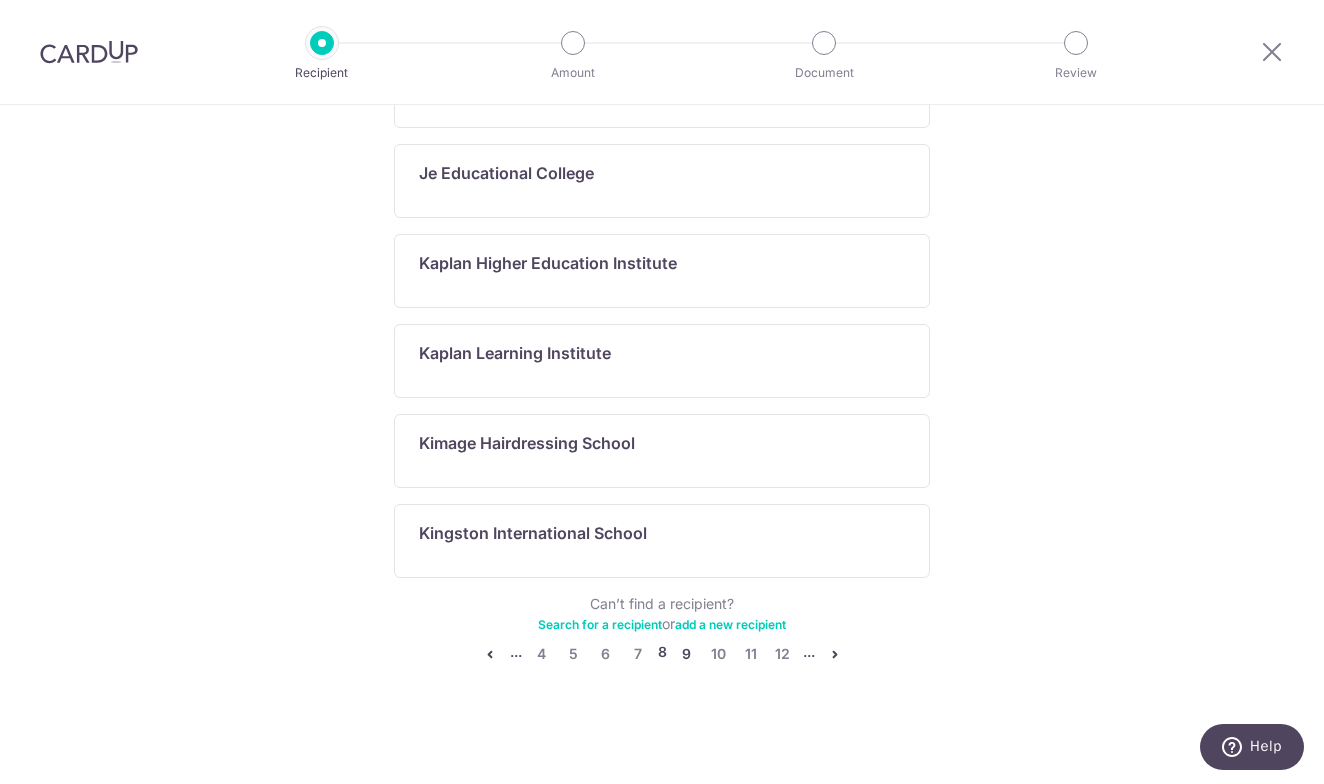 click on "9" at bounding box center [687, 654] 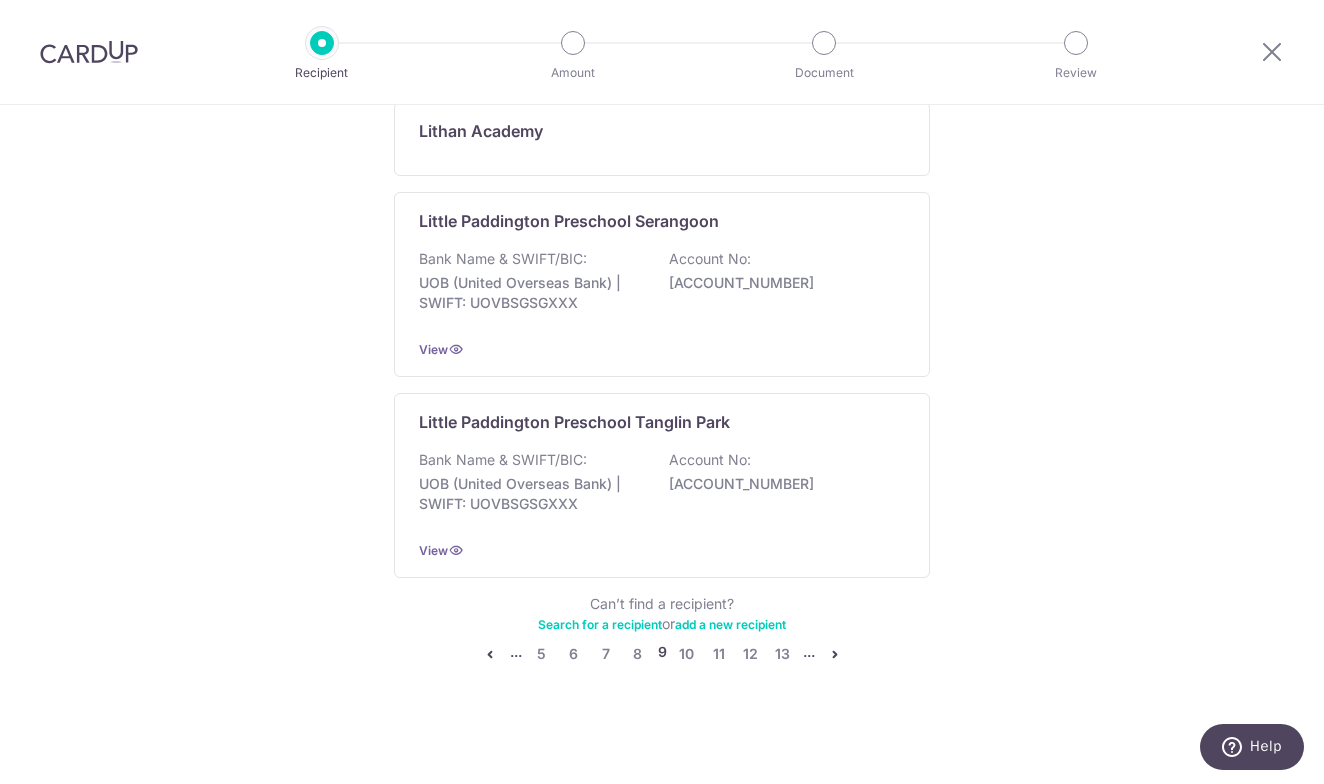 scroll, scrollTop: 1160, scrollLeft: 0, axis: vertical 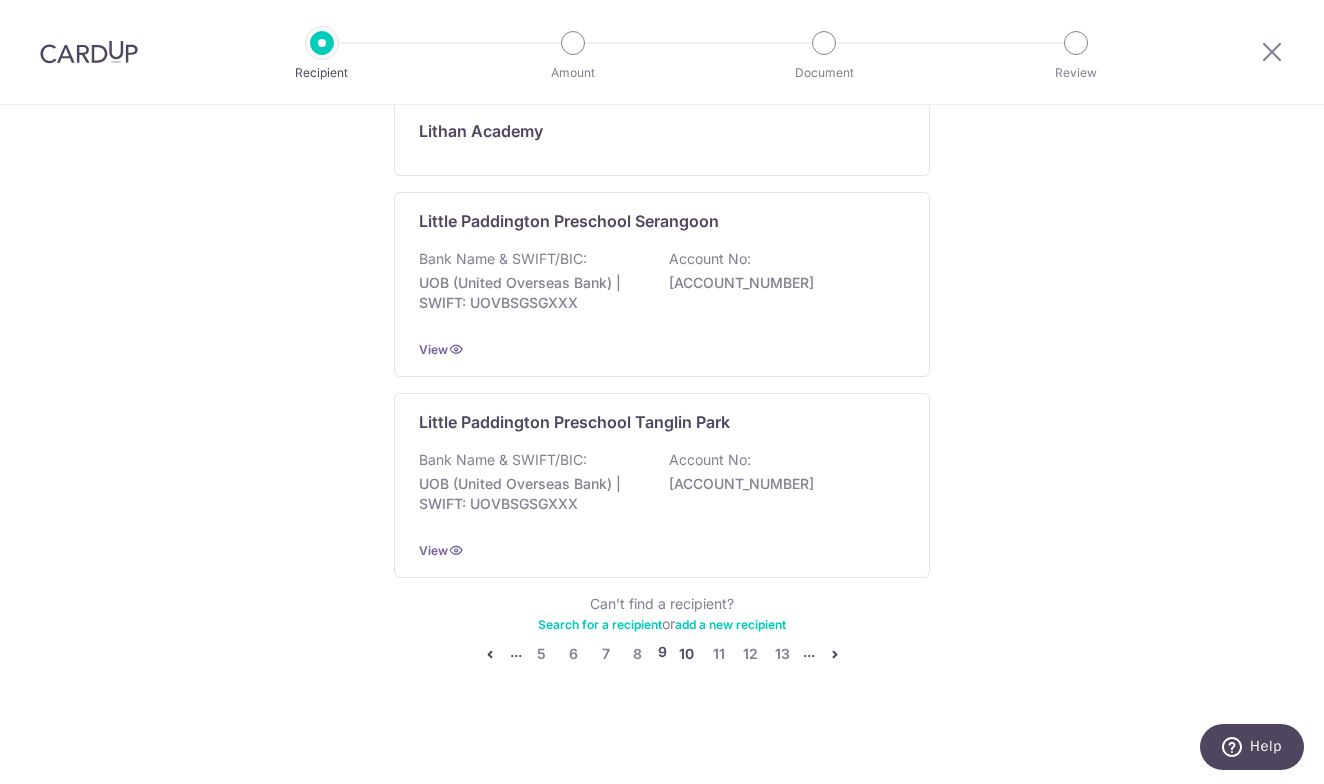 click on "10" at bounding box center [687, 654] 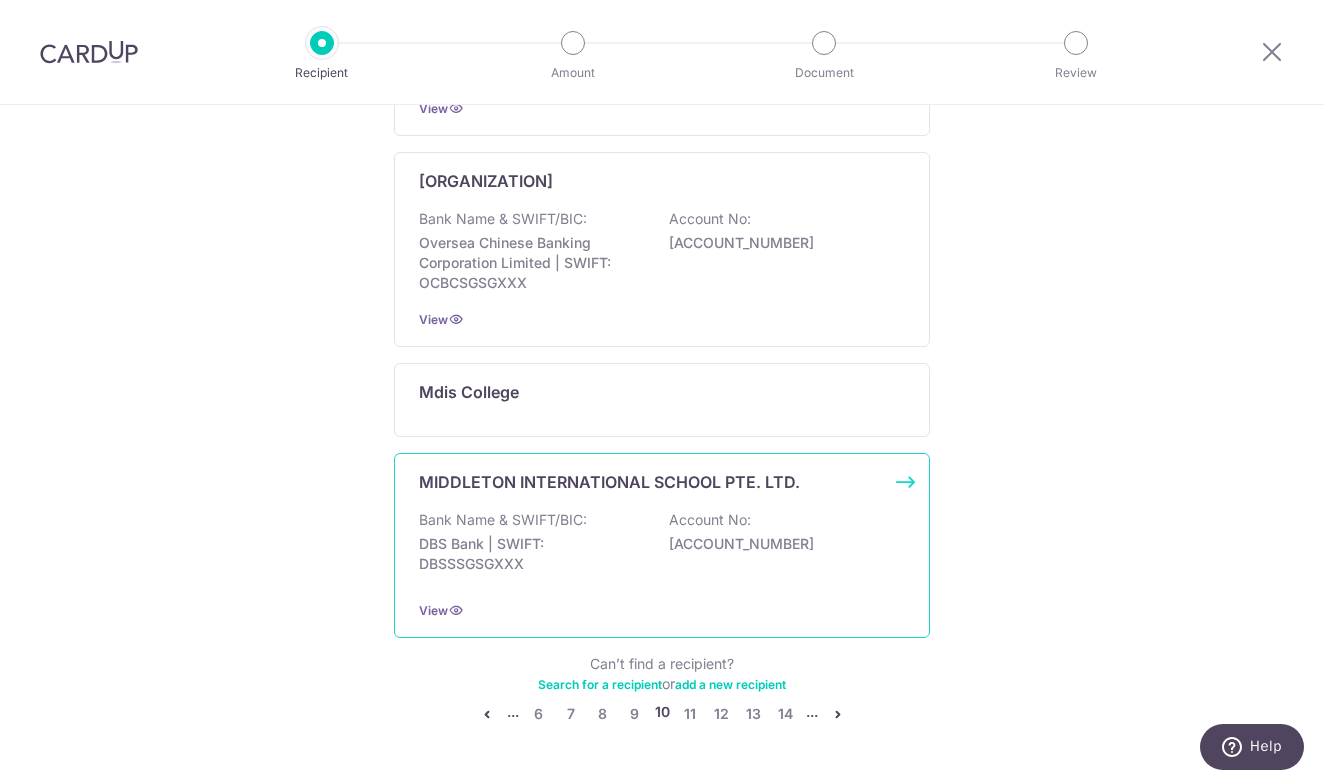 scroll, scrollTop: 1497, scrollLeft: 0, axis: vertical 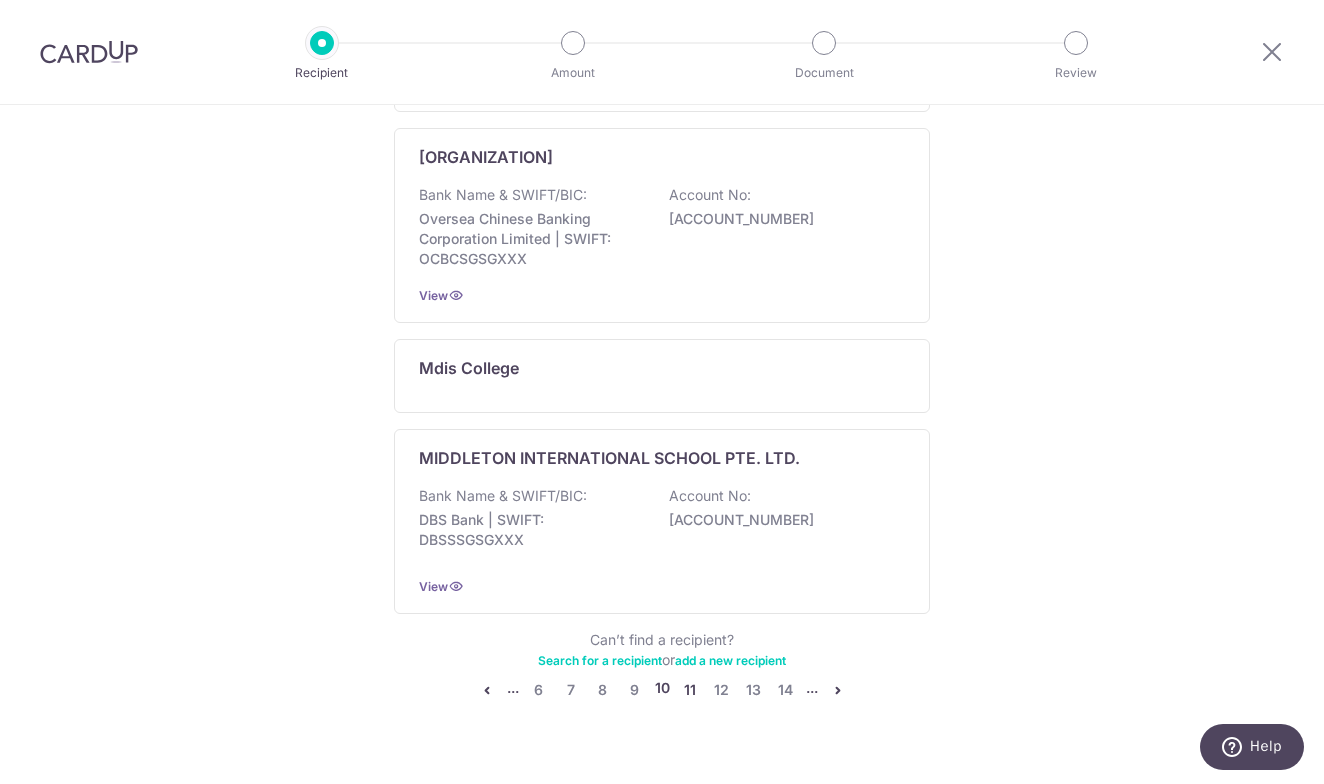 click on "11" at bounding box center (690, 690) 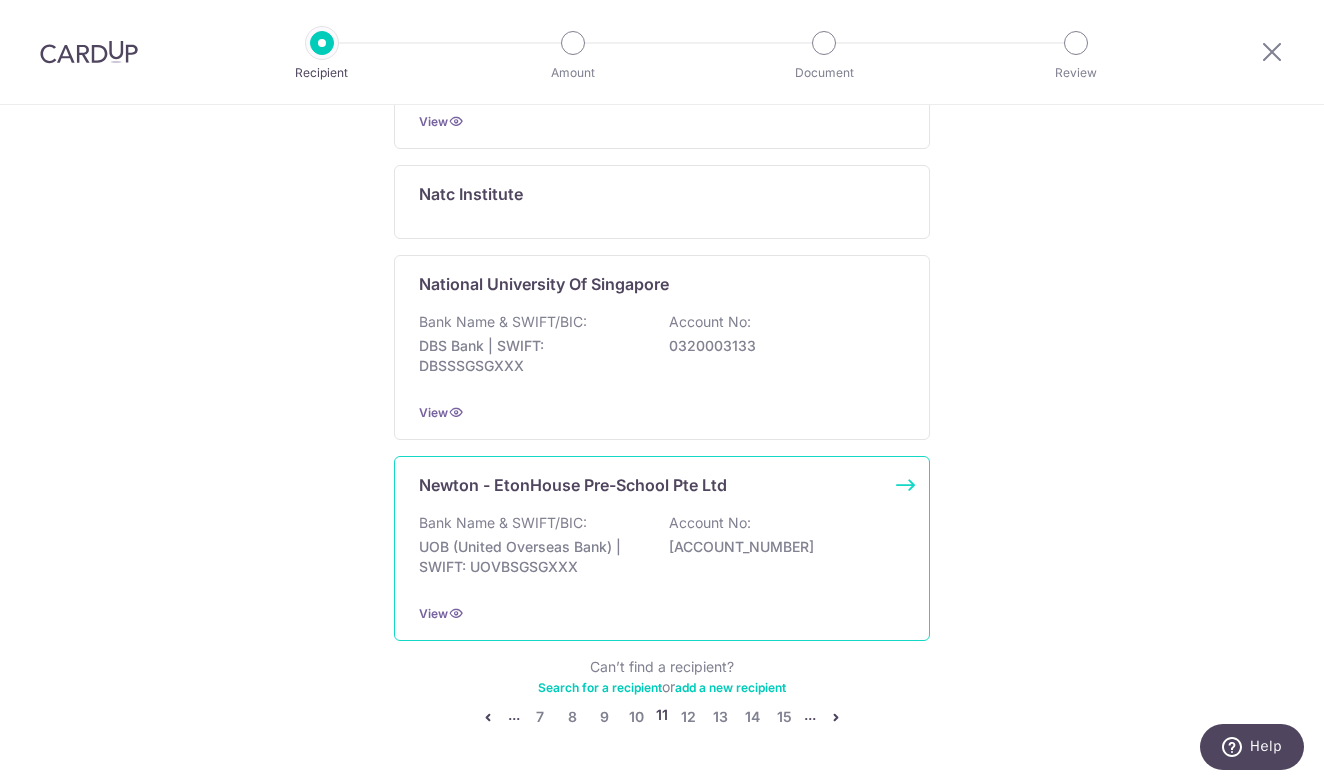 scroll, scrollTop: 1459, scrollLeft: 0, axis: vertical 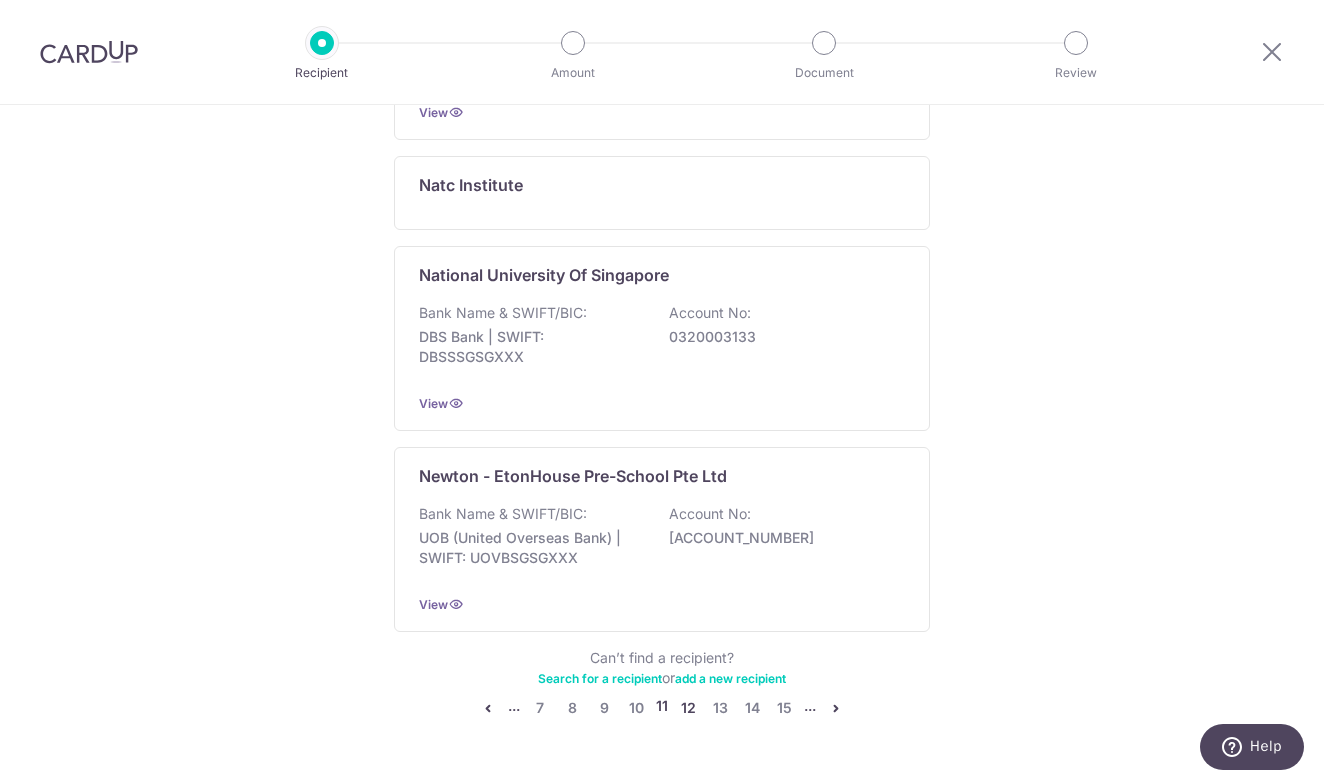 click on "12" at bounding box center [688, 708] 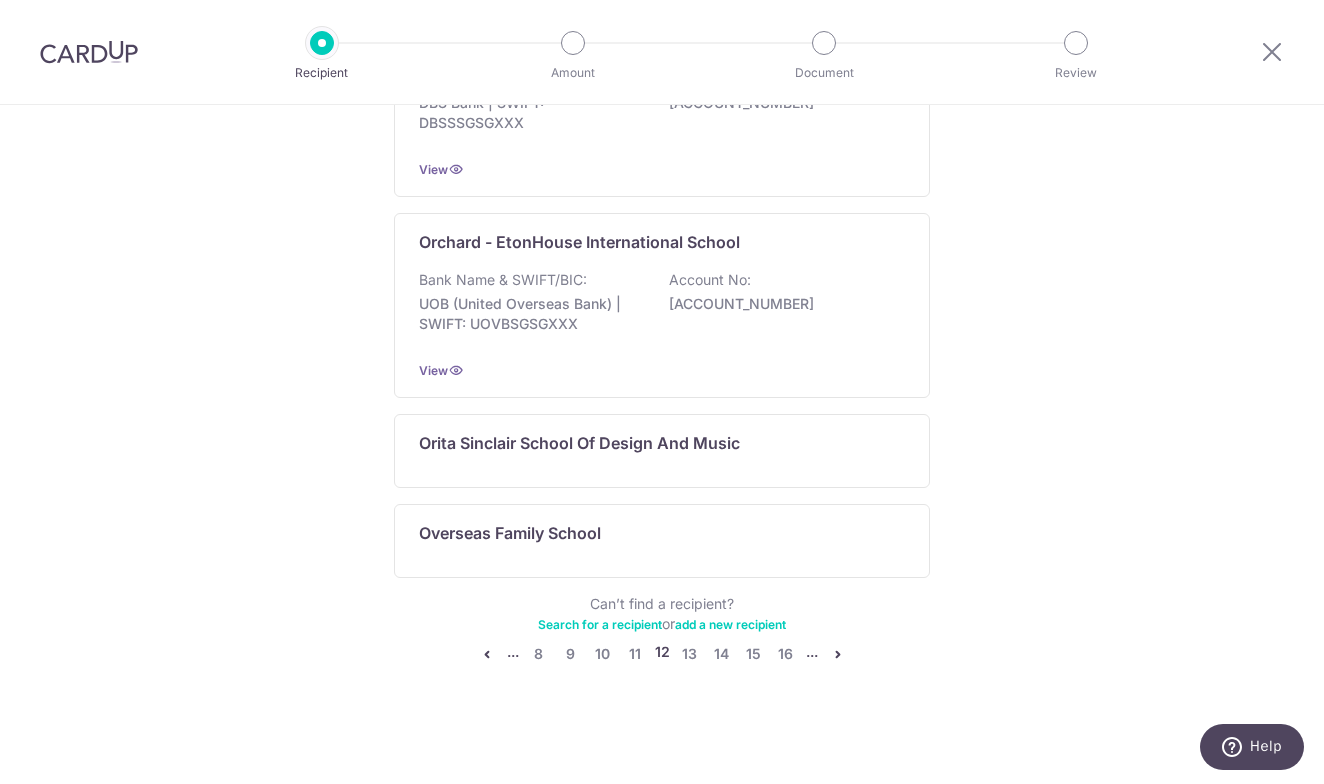 scroll, scrollTop: 1392, scrollLeft: 0, axis: vertical 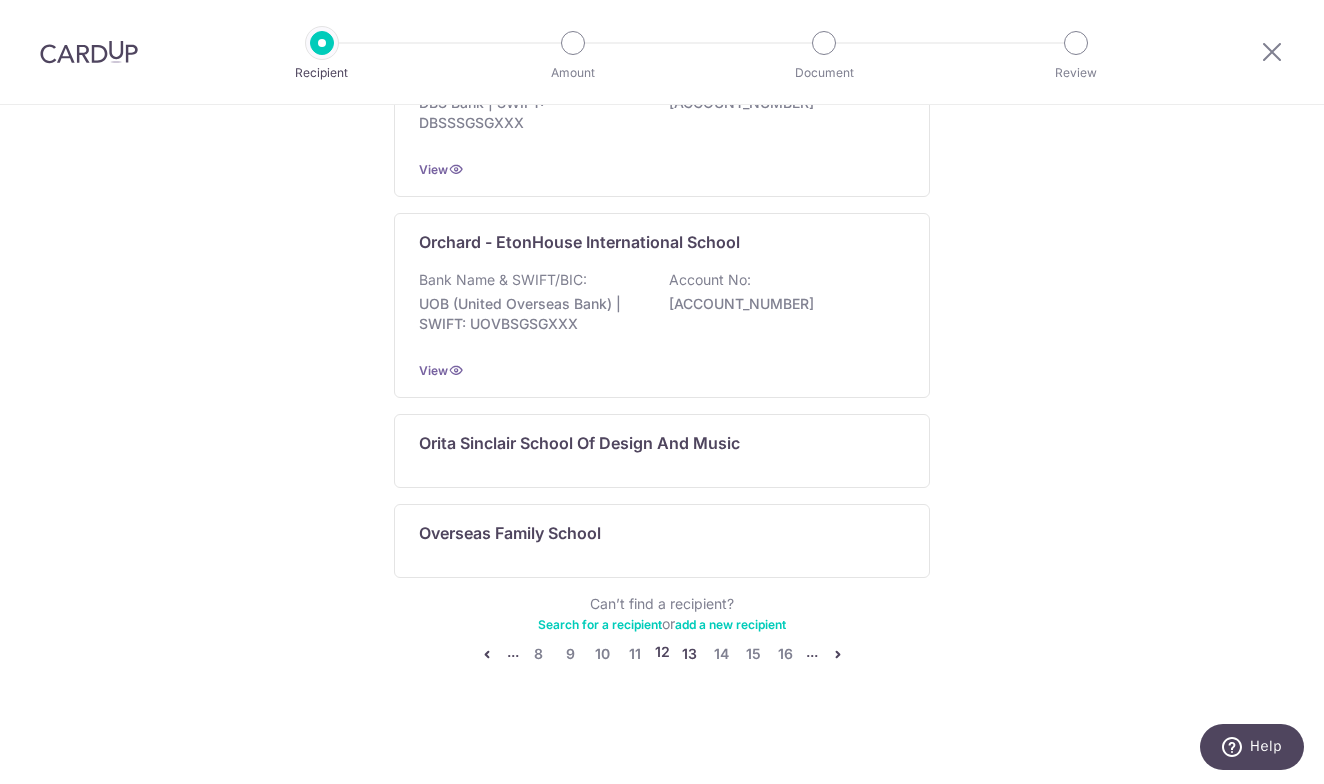 click on "13" at bounding box center (690, 654) 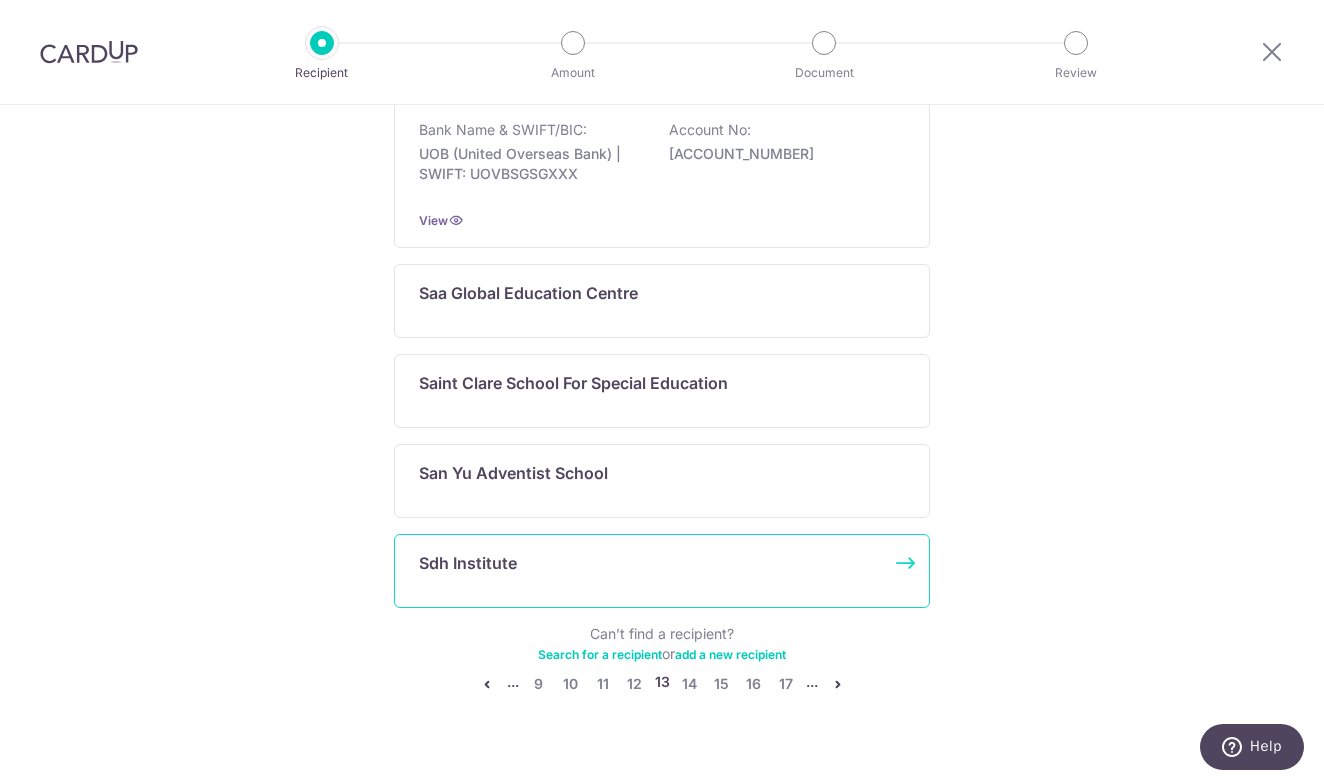 scroll, scrollTop: 1021, scrollLeft: 0, axis: vertical 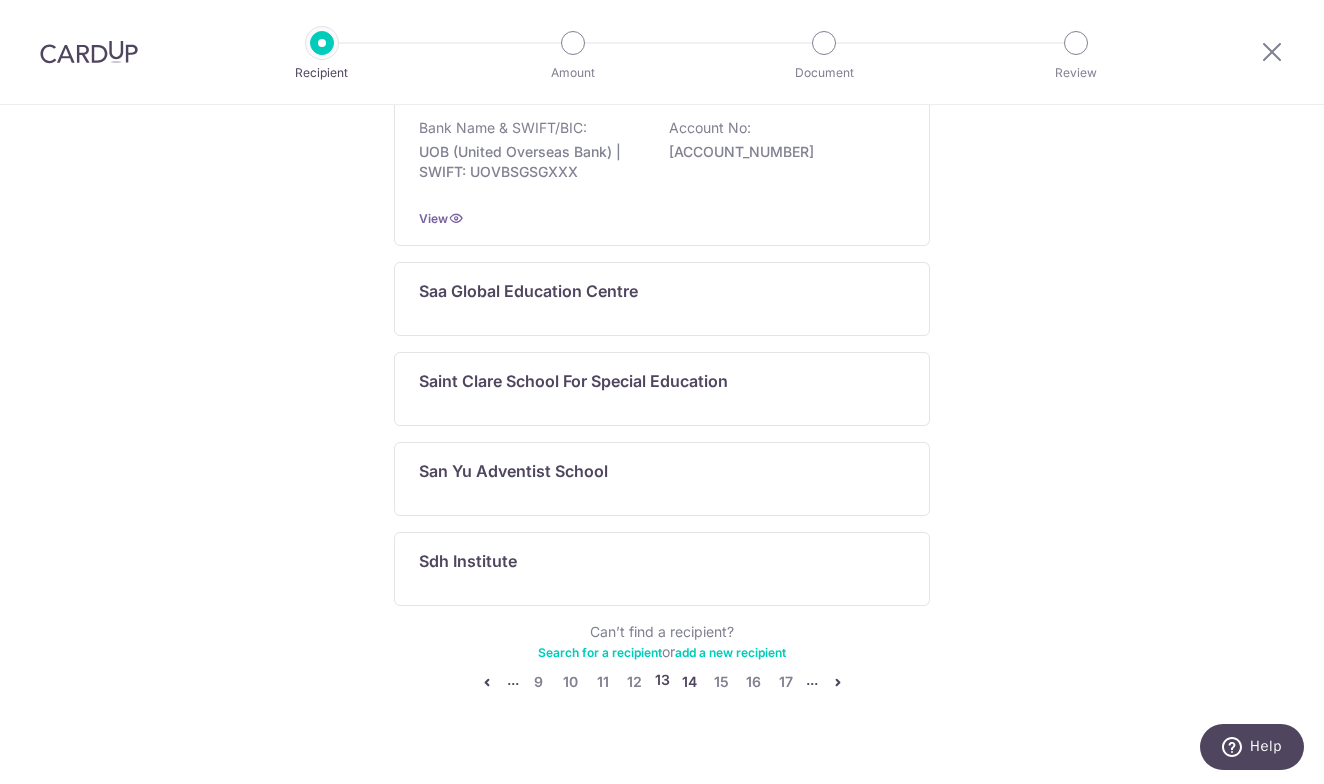 click on "14" at bounding box center [690, 682] 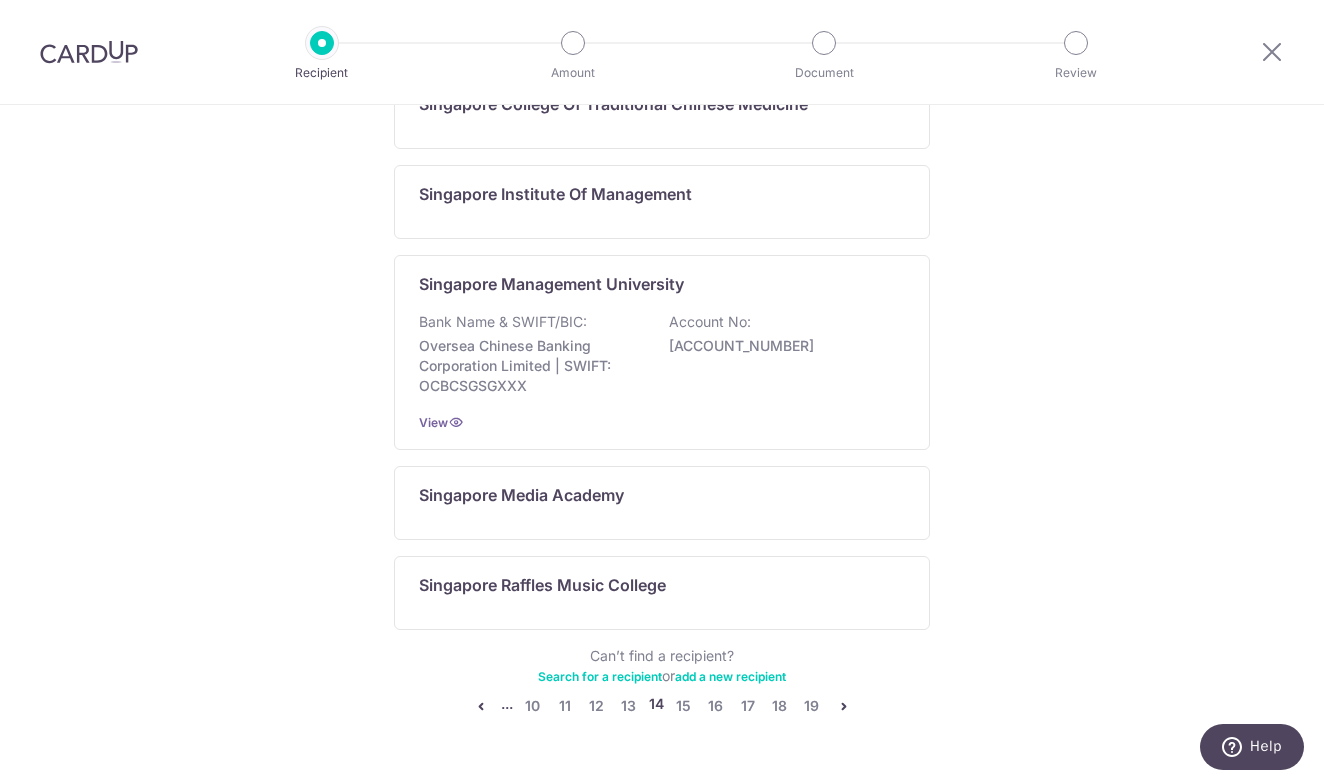 scroll, scrollTop: 1153, scrollLeft: 0, axis: vertical 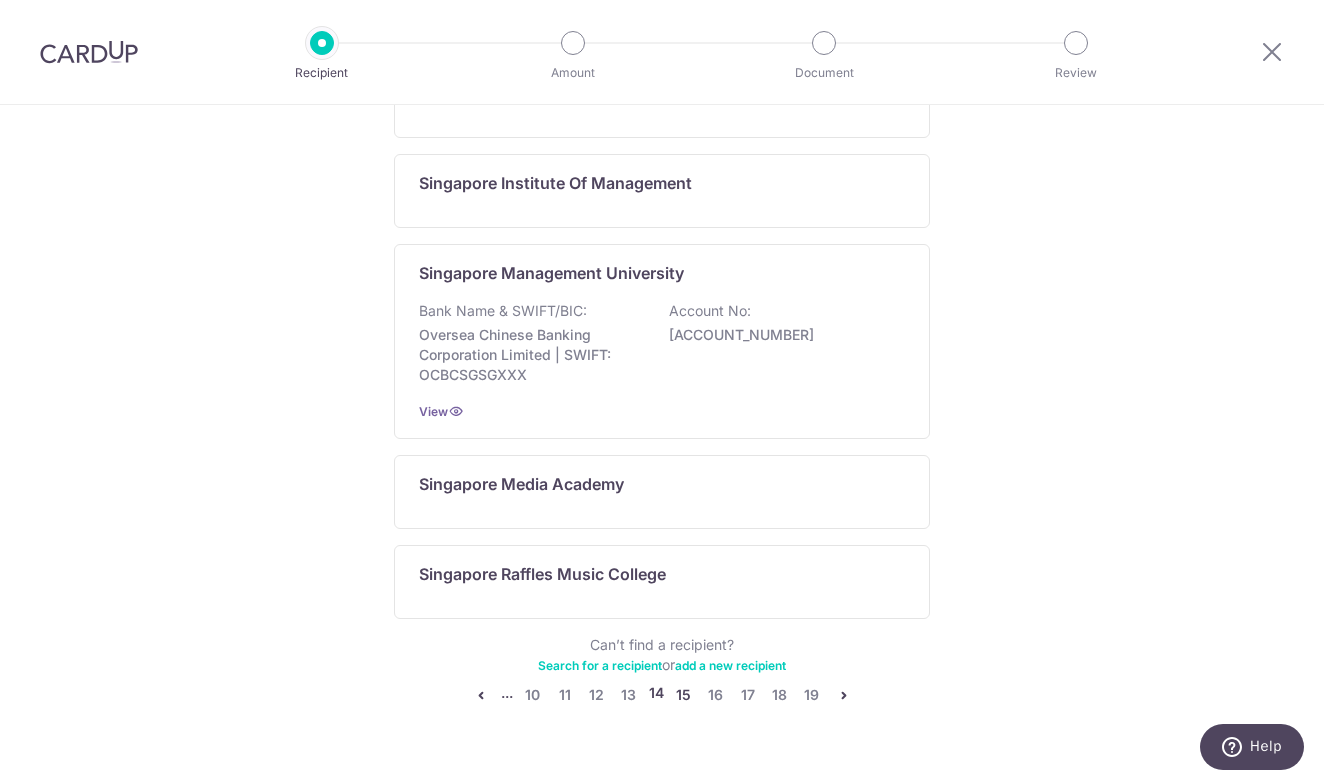 click on "15" at bounding box center (684, 695) 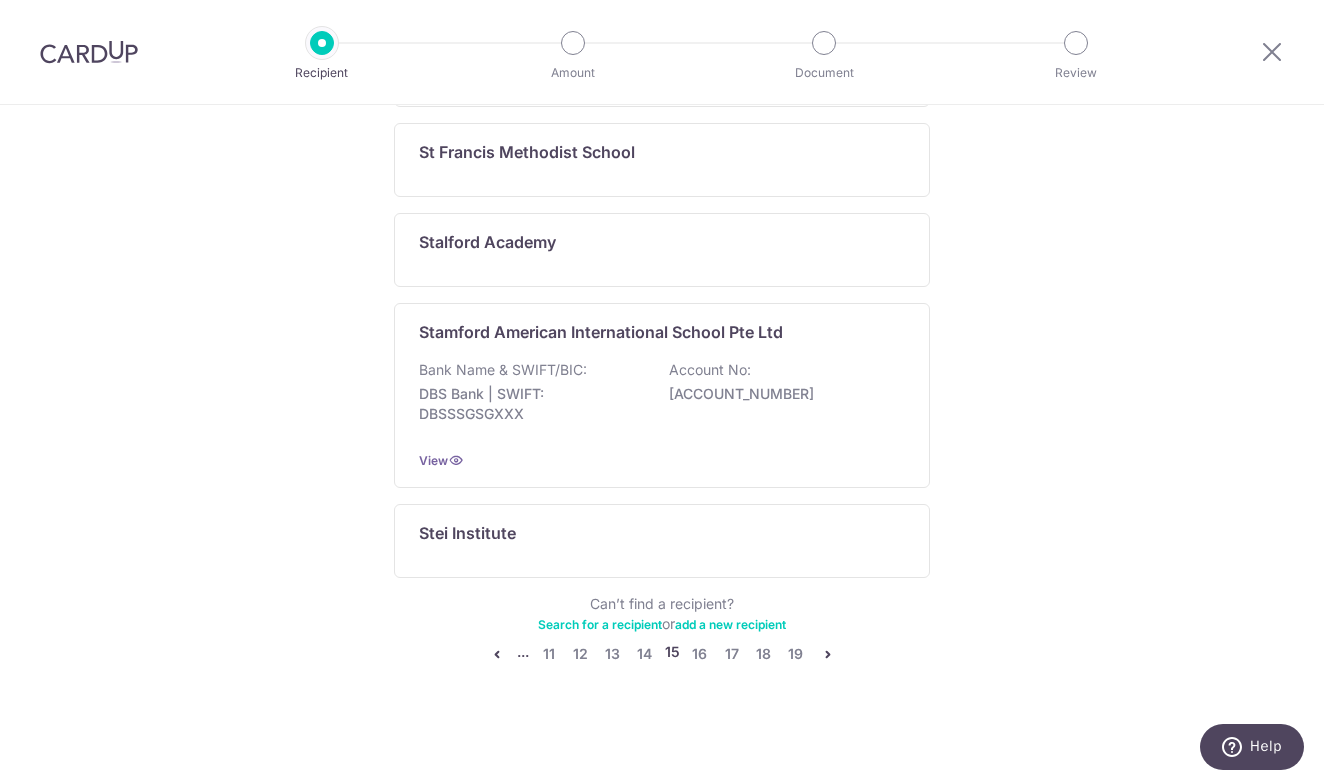 scroll, scrollTop: 1180, scrollLeft: 0, axis: vertical 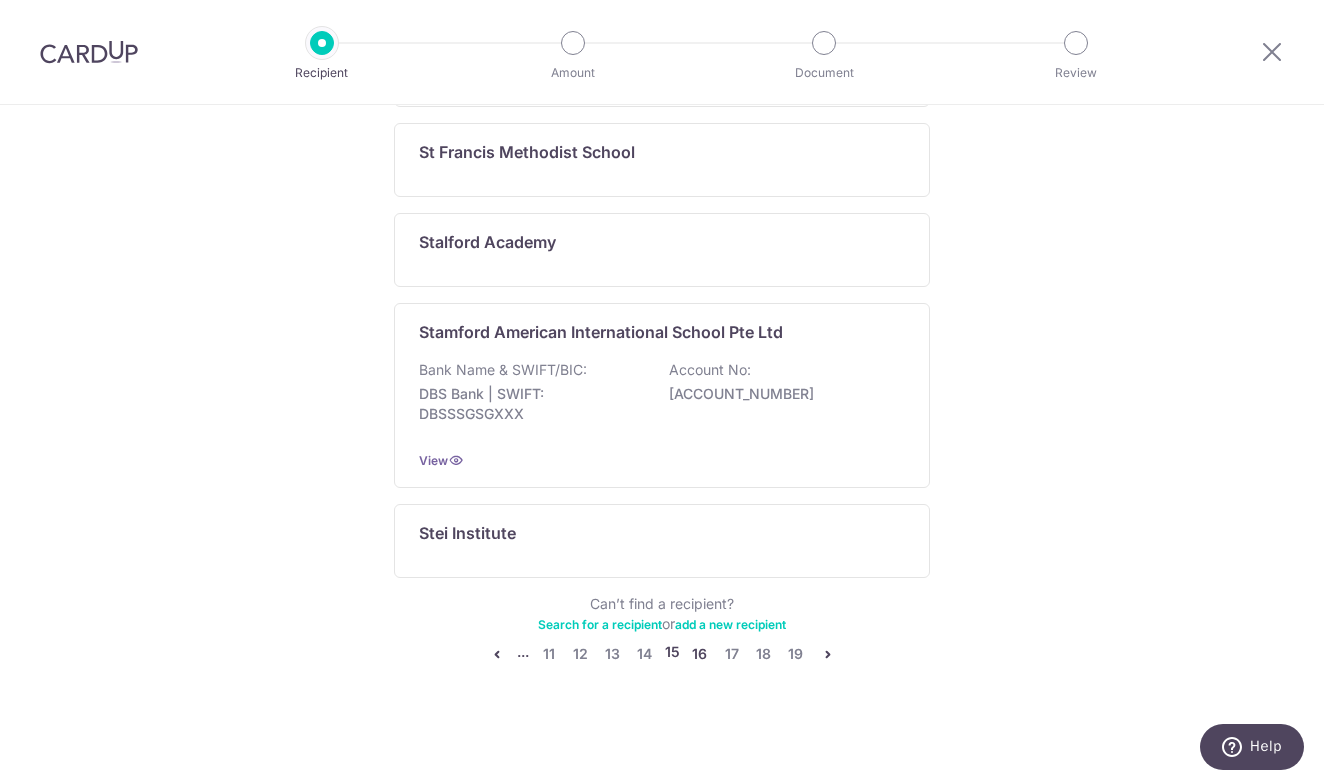 click on "16" at bounding box center (700, 654) 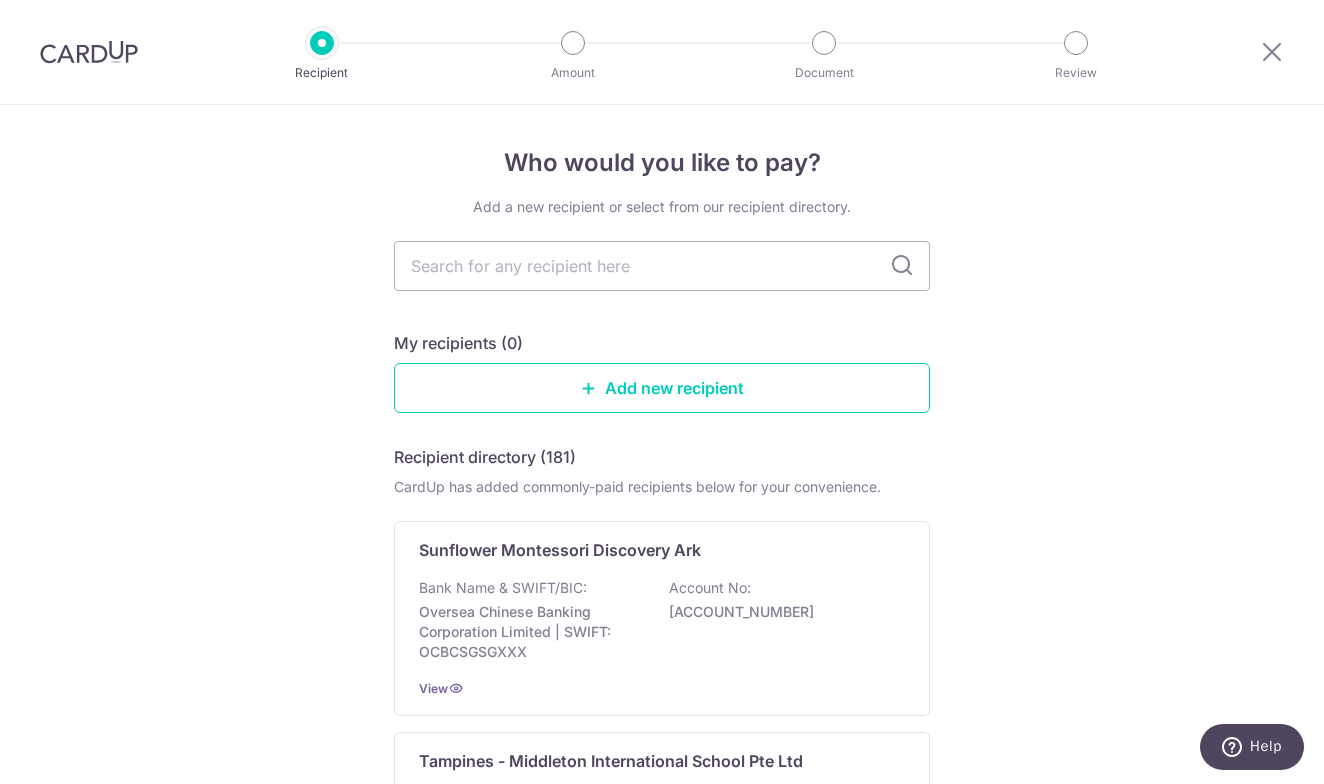scroll, scrollTop: 0, scrollLeft: 0, axis: both 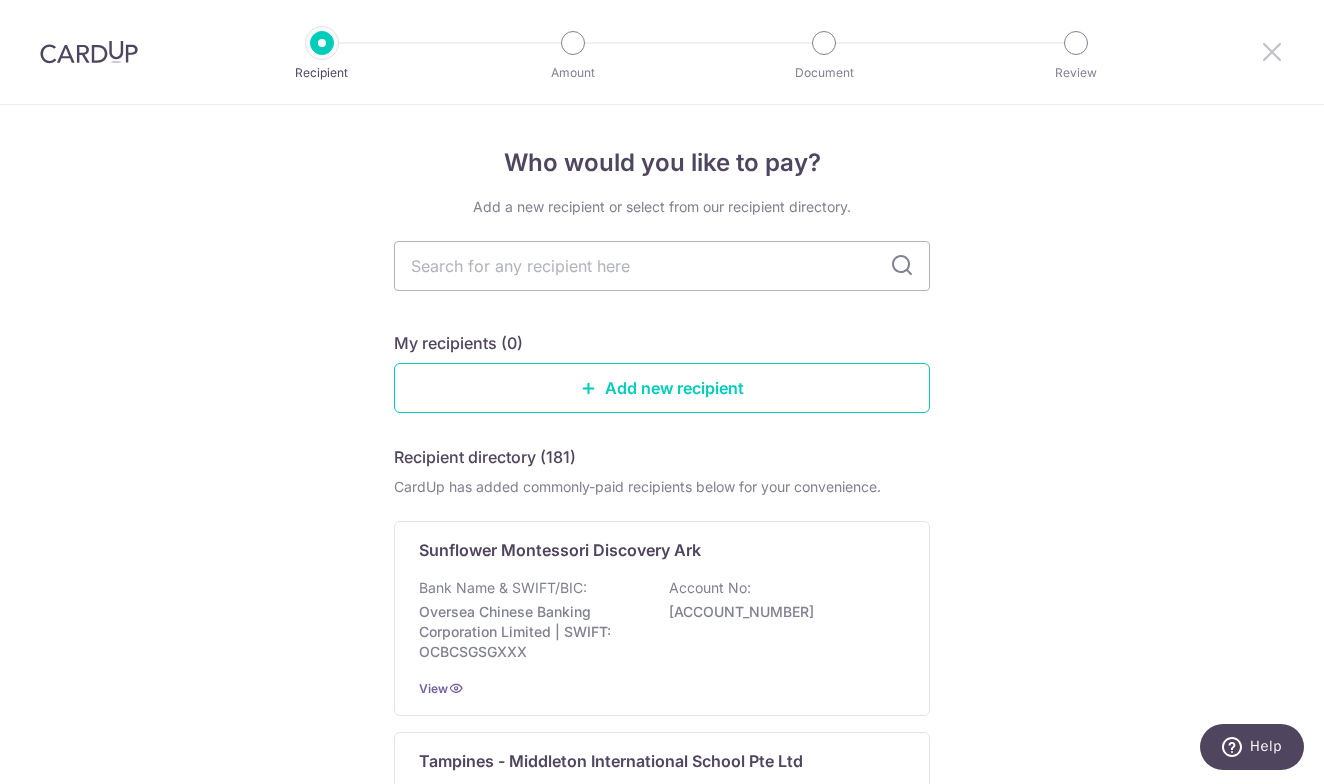 click at bounding box center (1272, 51) 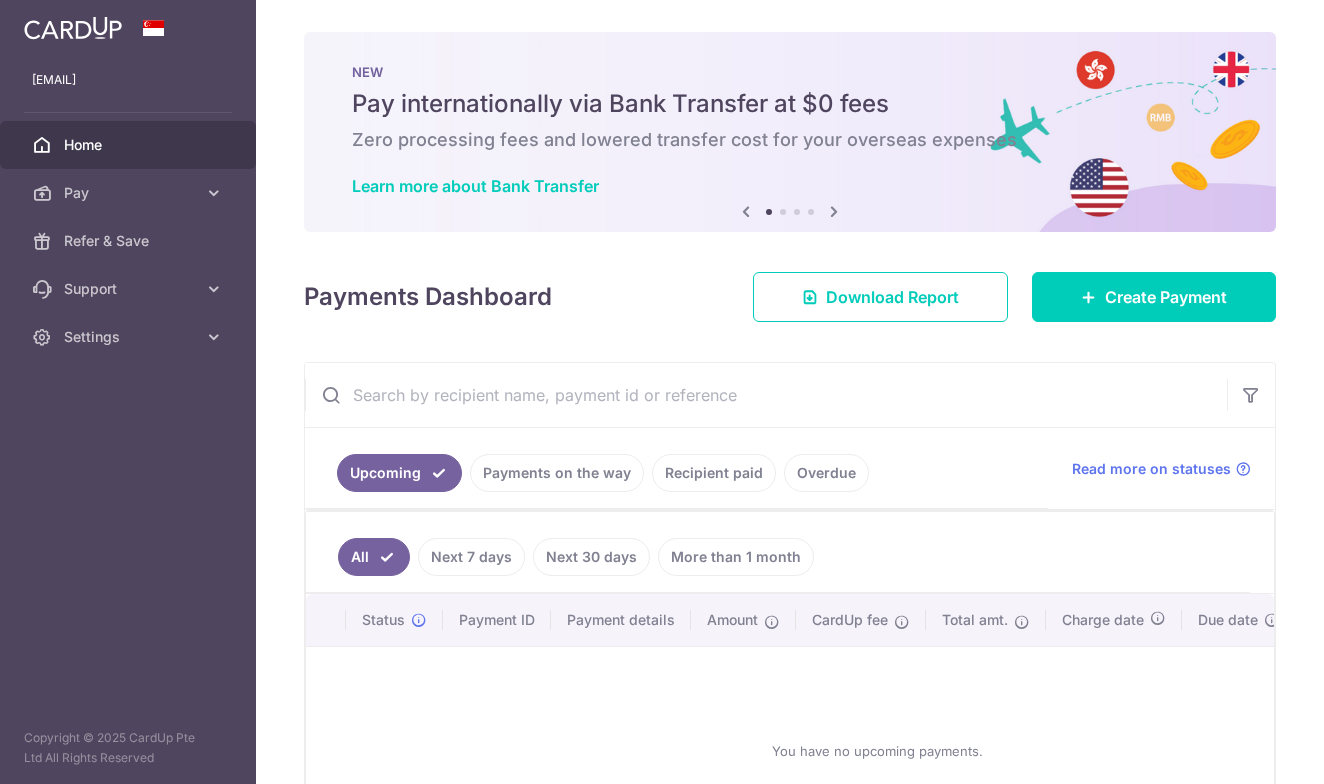 scroll, scrollTop: 0, scrollLeft: 0, axis: both 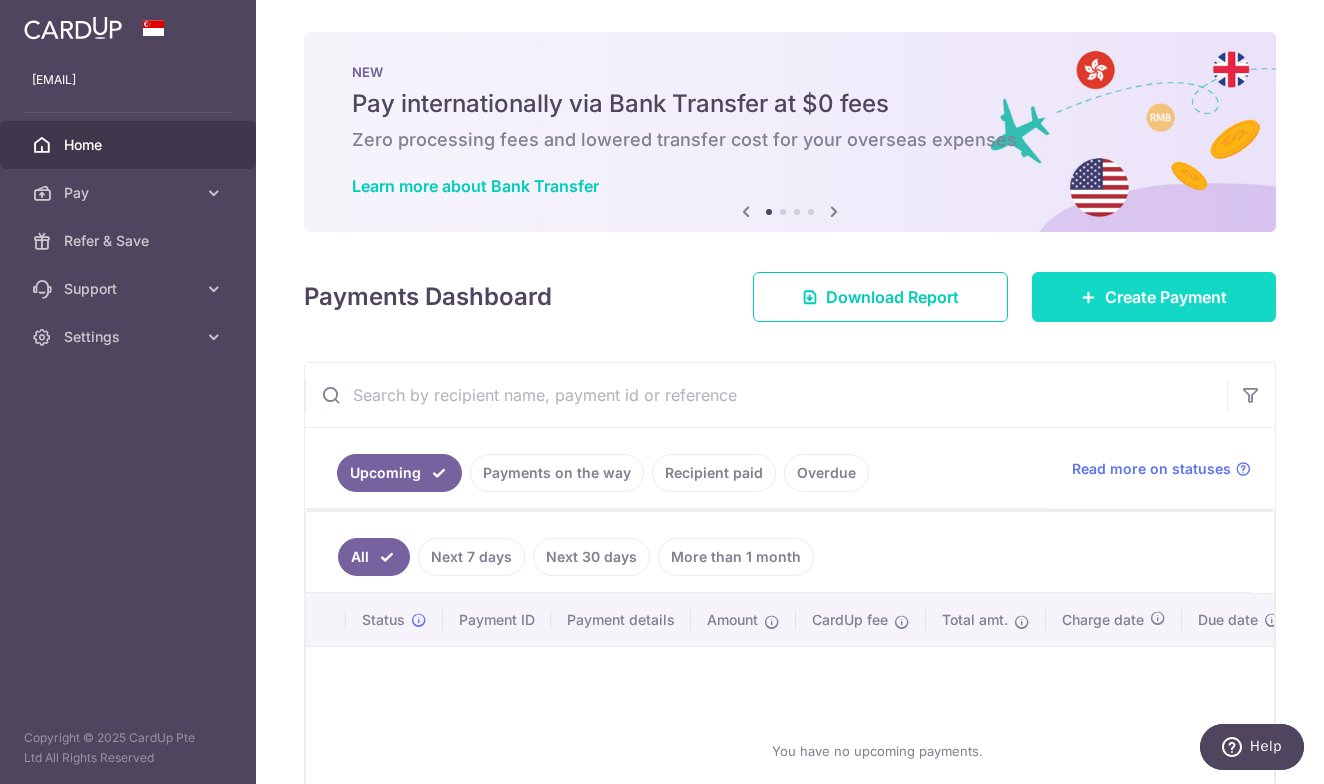 click at bounding box center [1089, 297] 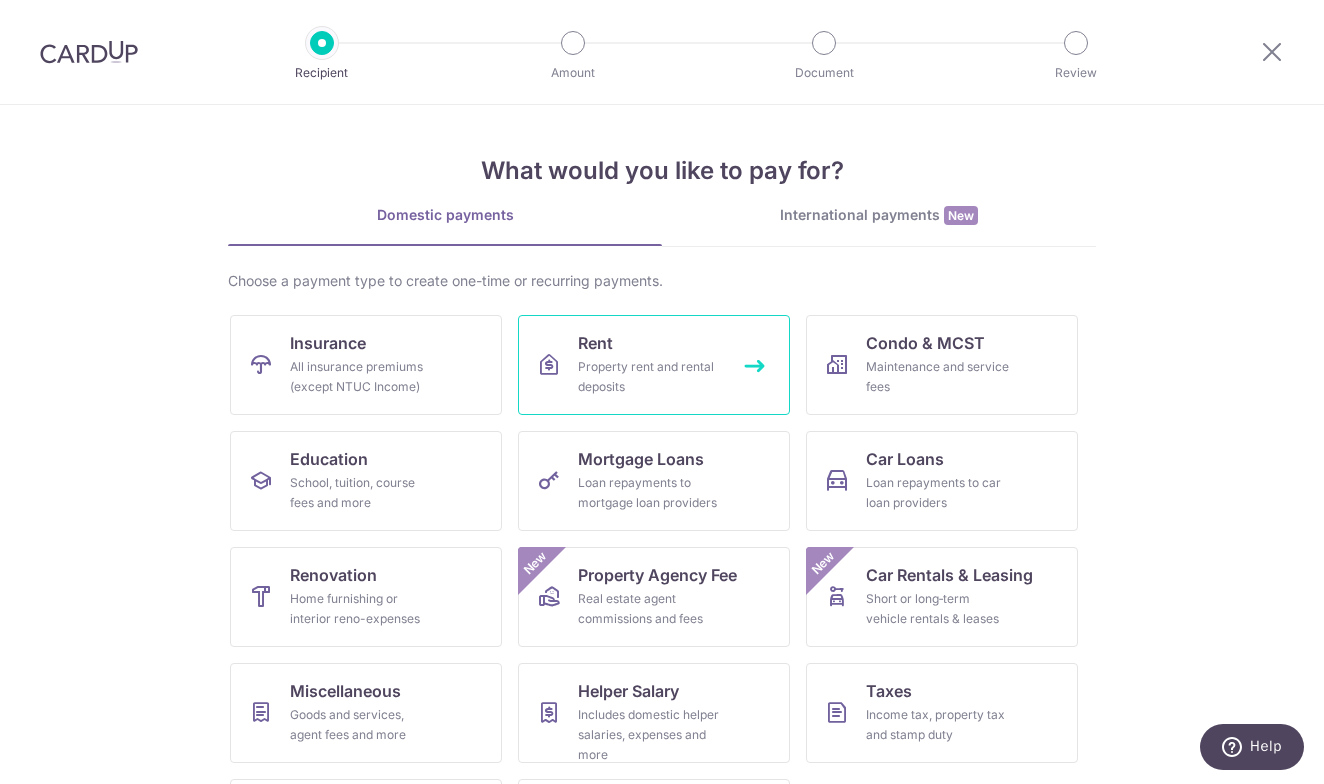 scroll, scrollTop: 0, scrollLeft: 0, axis: both 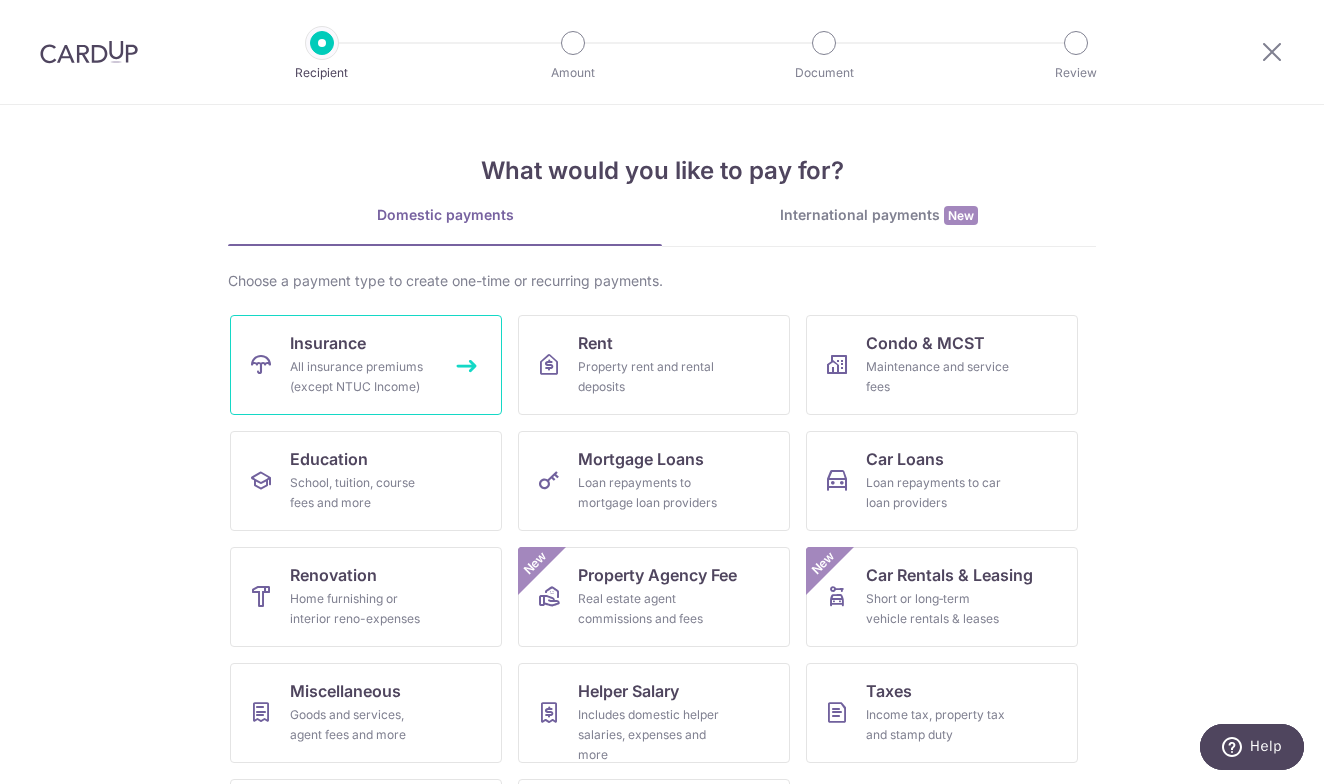 click on "All insurance premiums (except NTUC Income)" at bounding box center (362, 377) 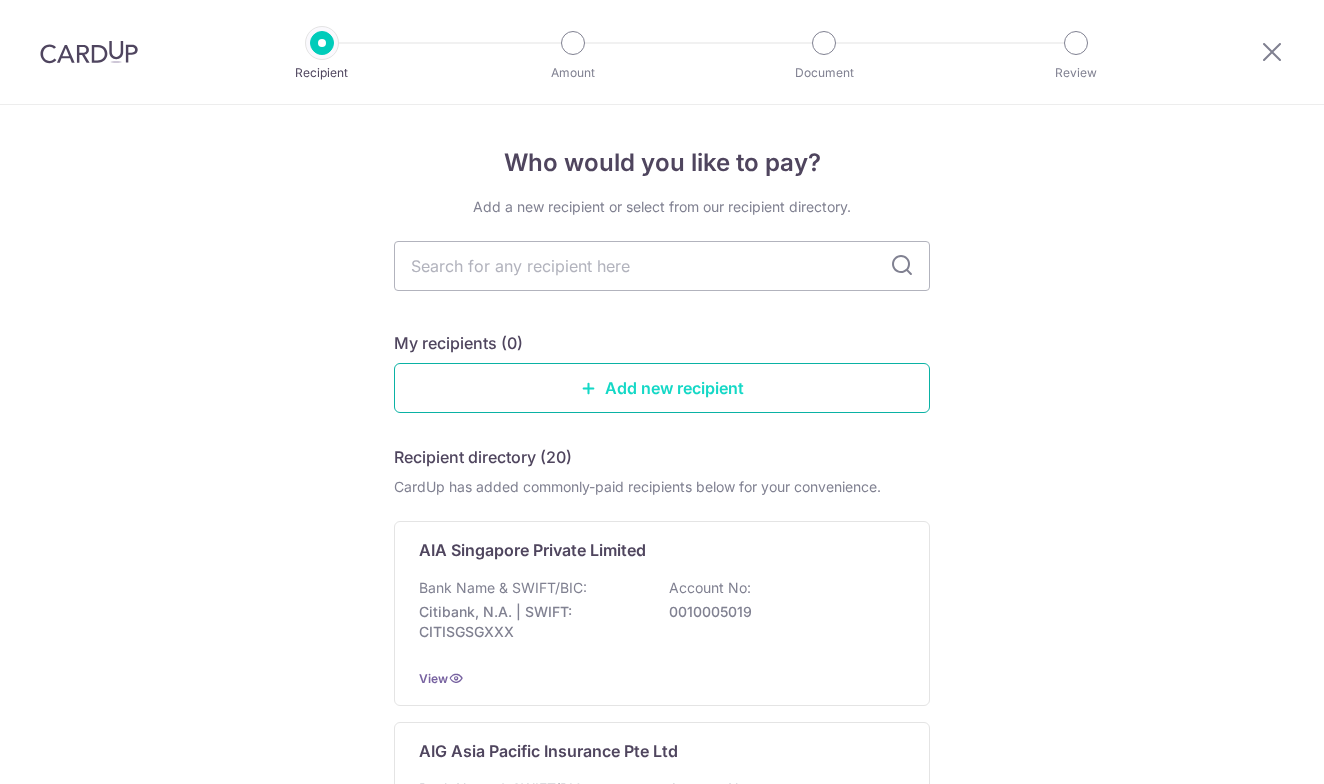 scroll, scrollTop: 0, scrollLeft: 0, axis: both 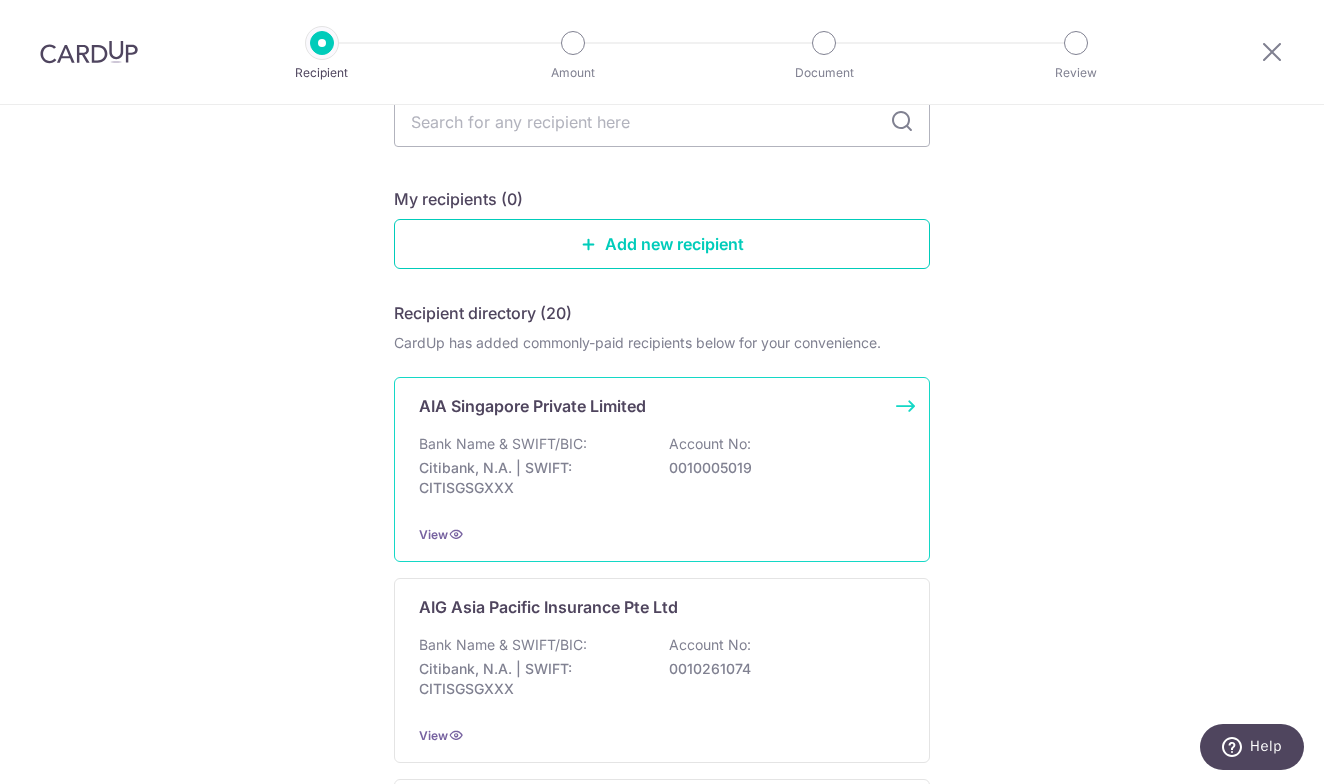 click on "AIA Singapore Private Limited" at bounding box center [532, 406] 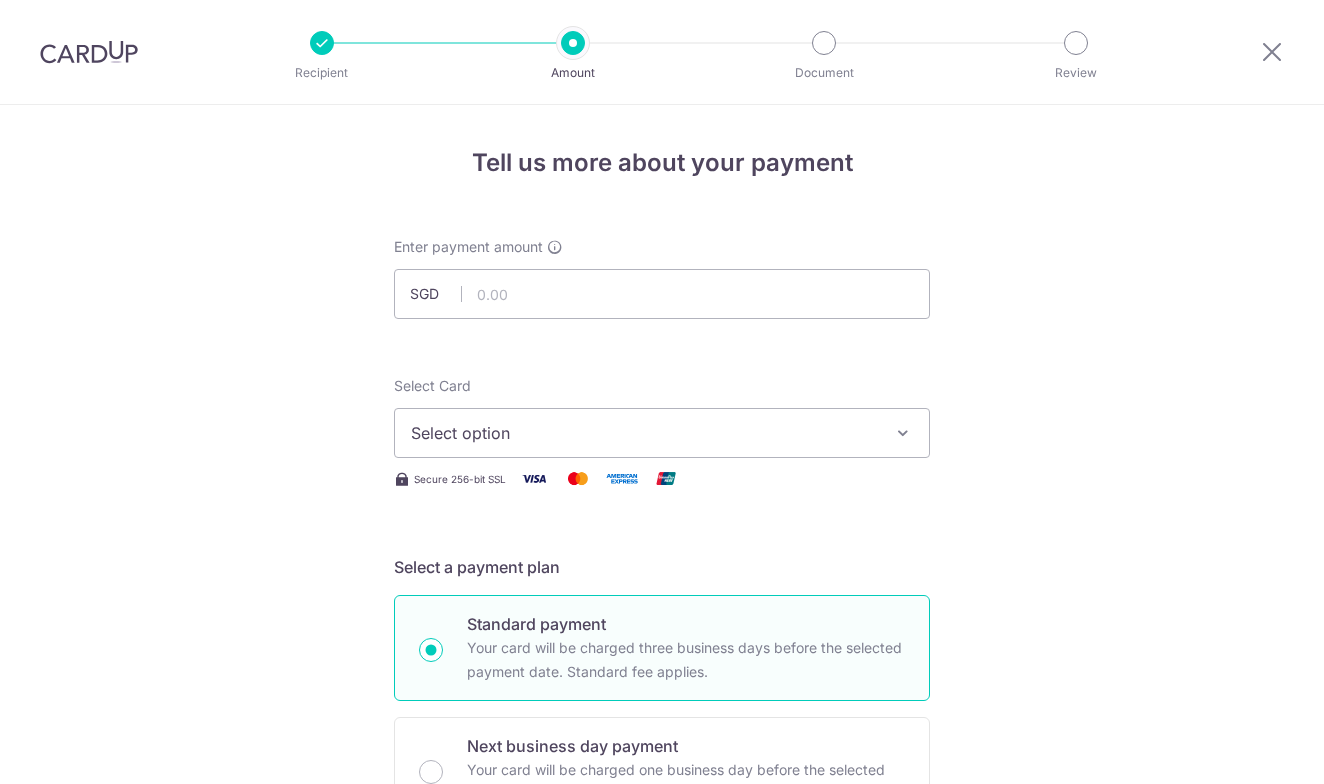scroll, scrollTop: 0, scrollLeft: 0, axis: both 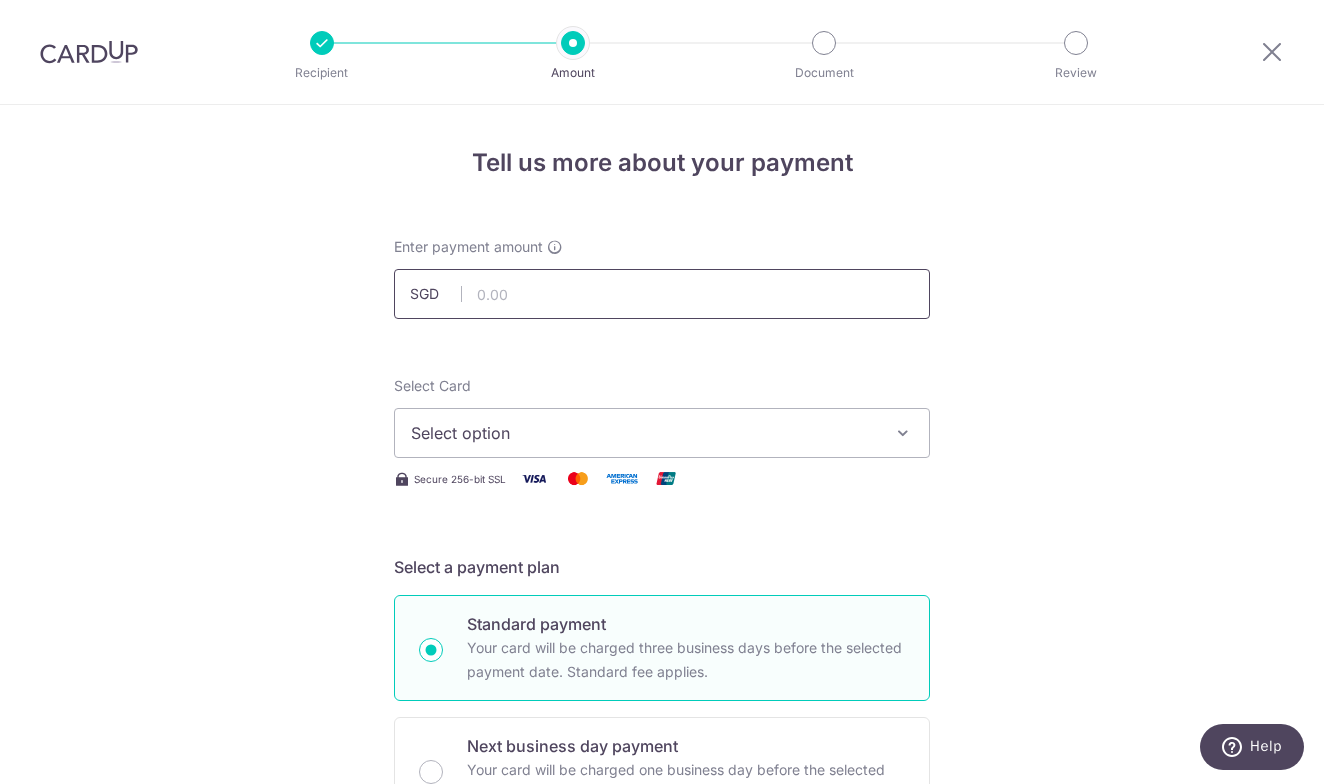 click at bounding box center (662, 294) 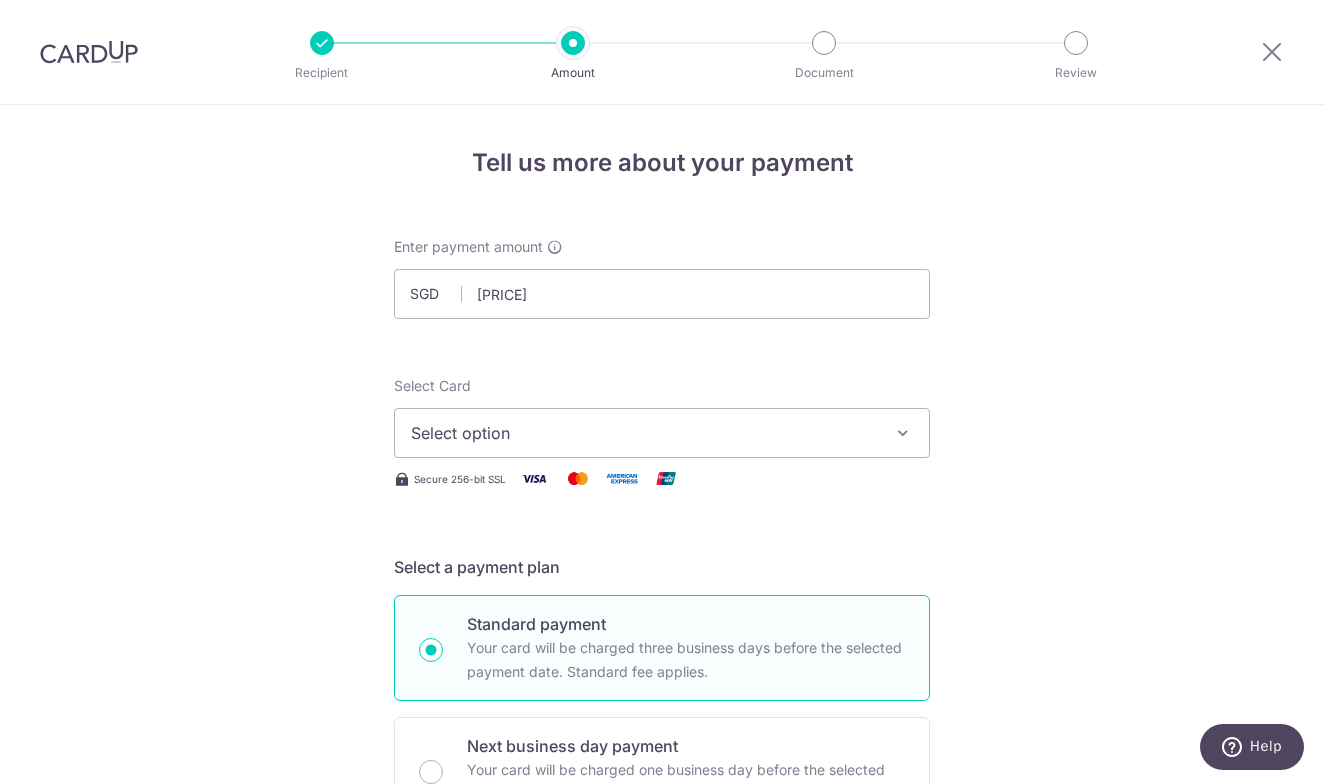 type on "1,202.50" 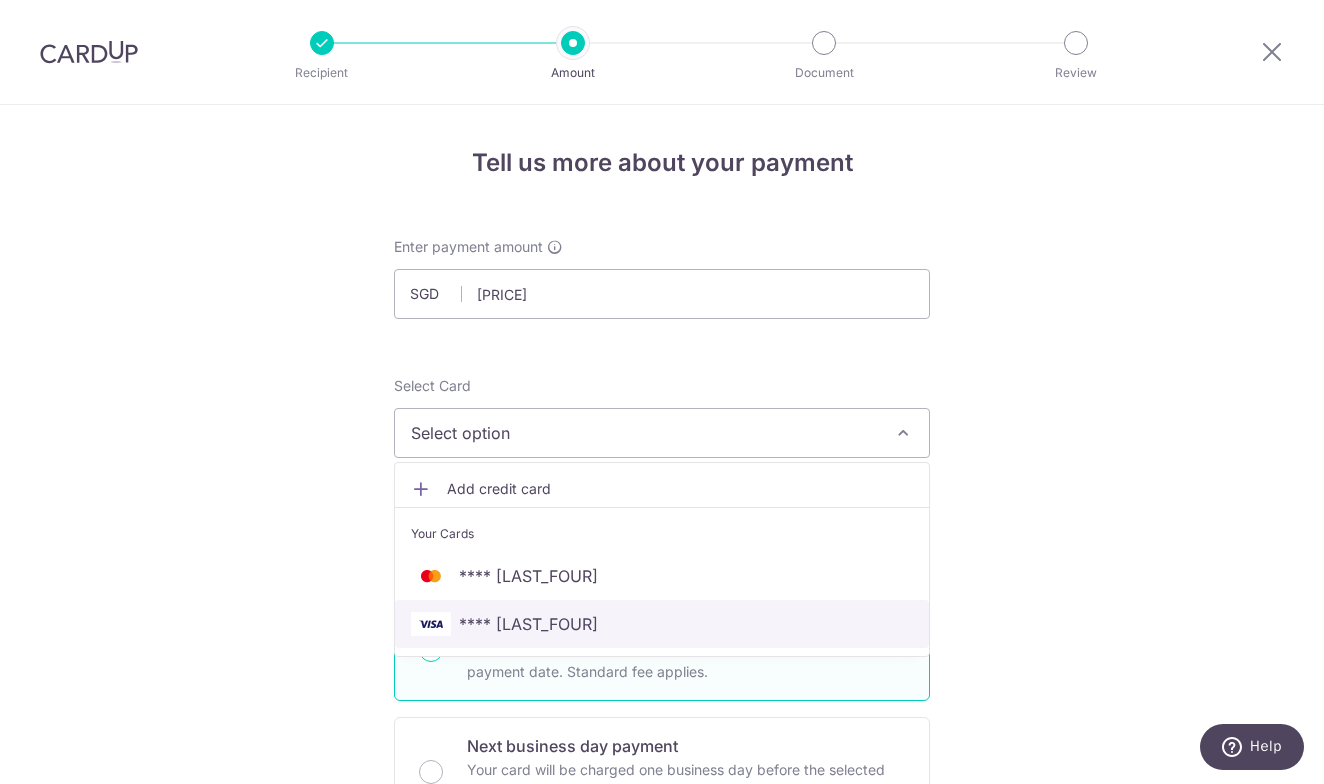 click on "**** [CARD_LAST_FOUR]" at bounding box center [662, 624] 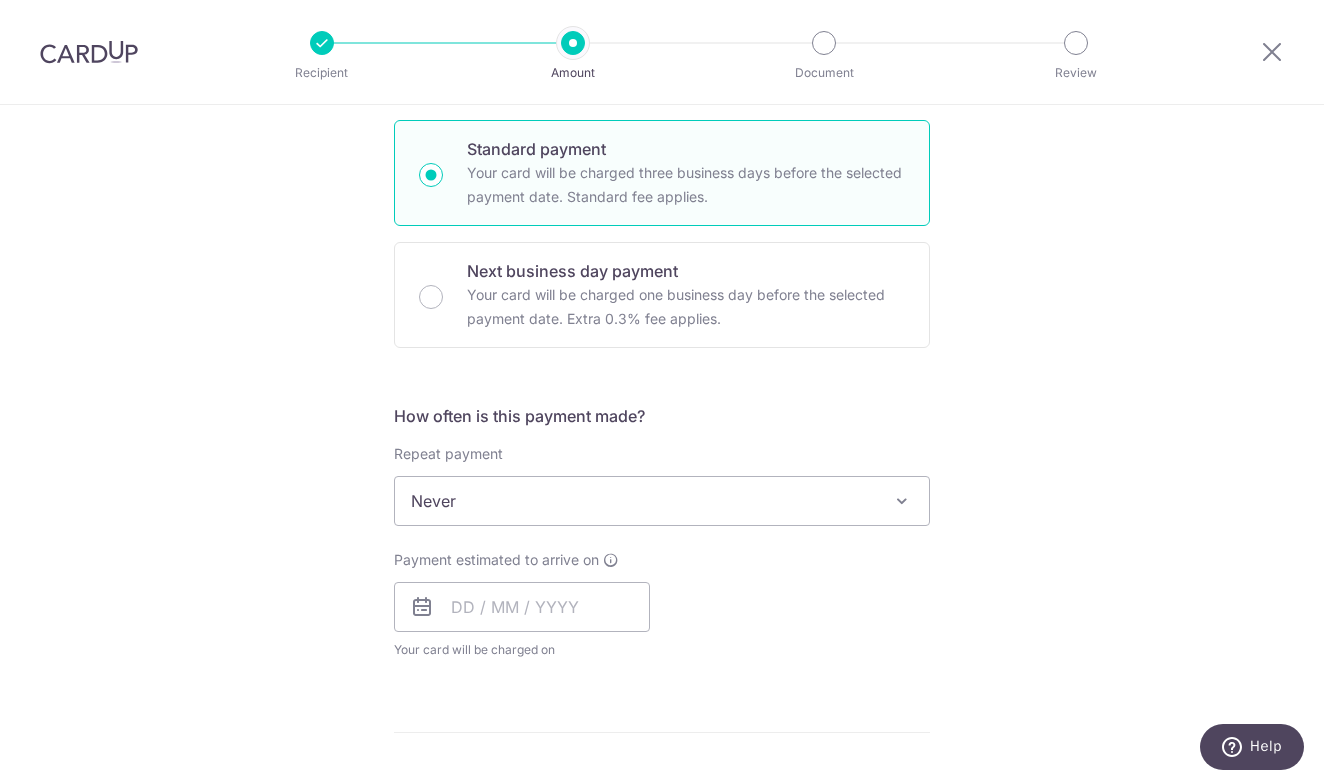 scroll, scrollTop: 494, scrollLeft: 0, axis: vertical 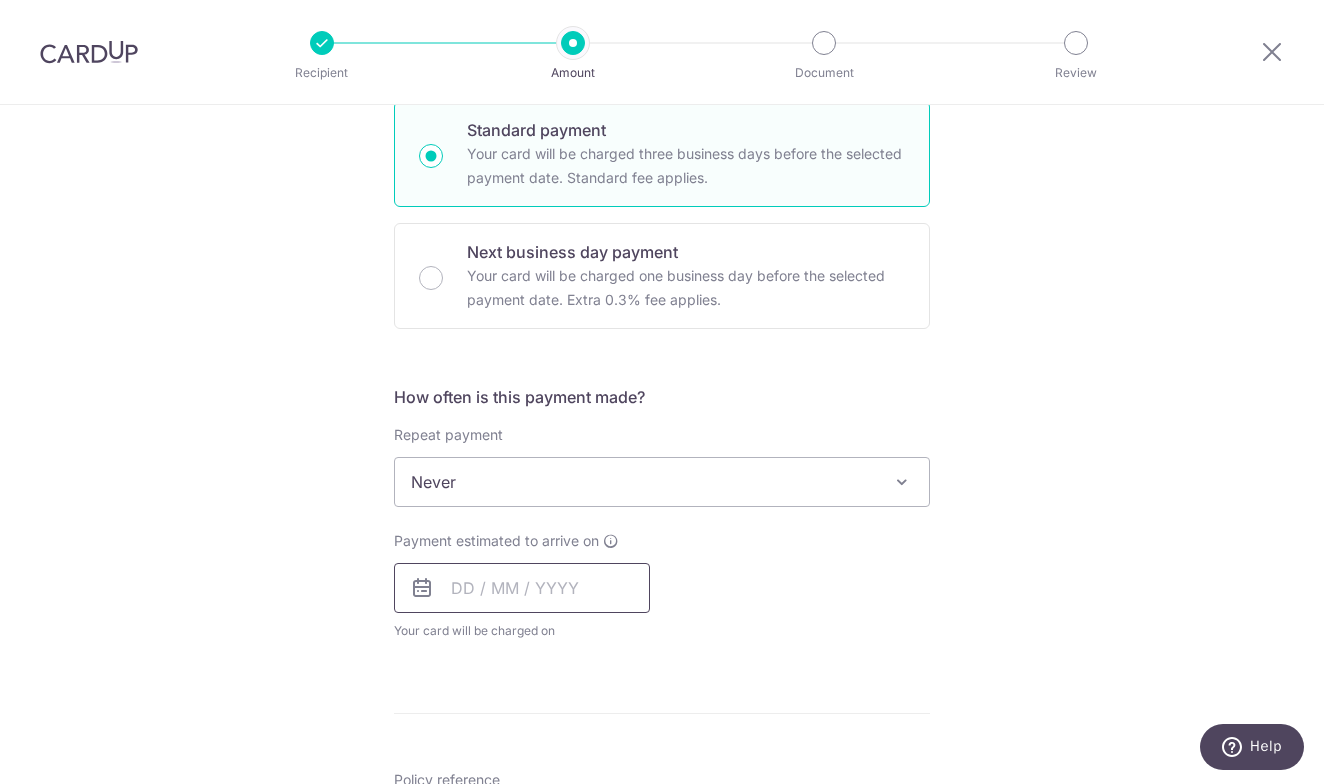 click at bounding box center (522, 588) 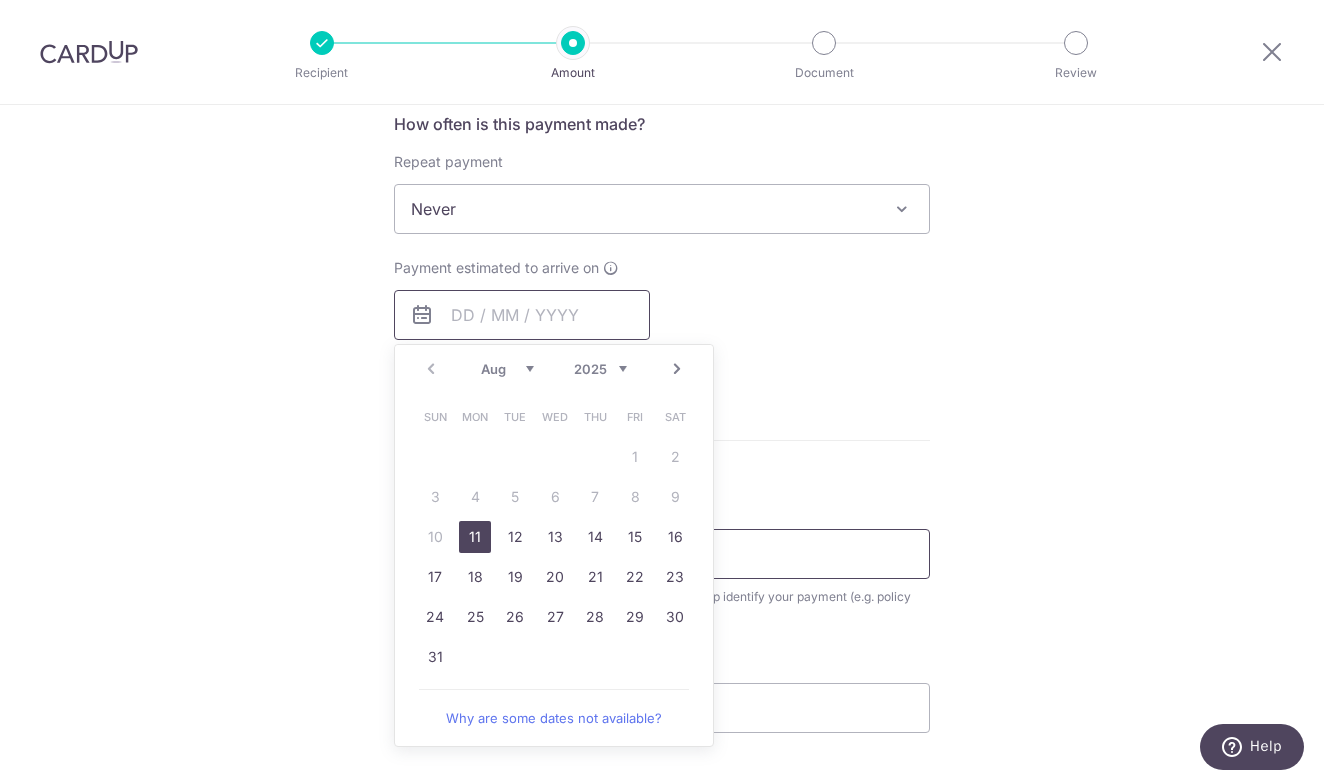 scroll, scrollTop: 771, scrollLeft: 0, axis: vertical 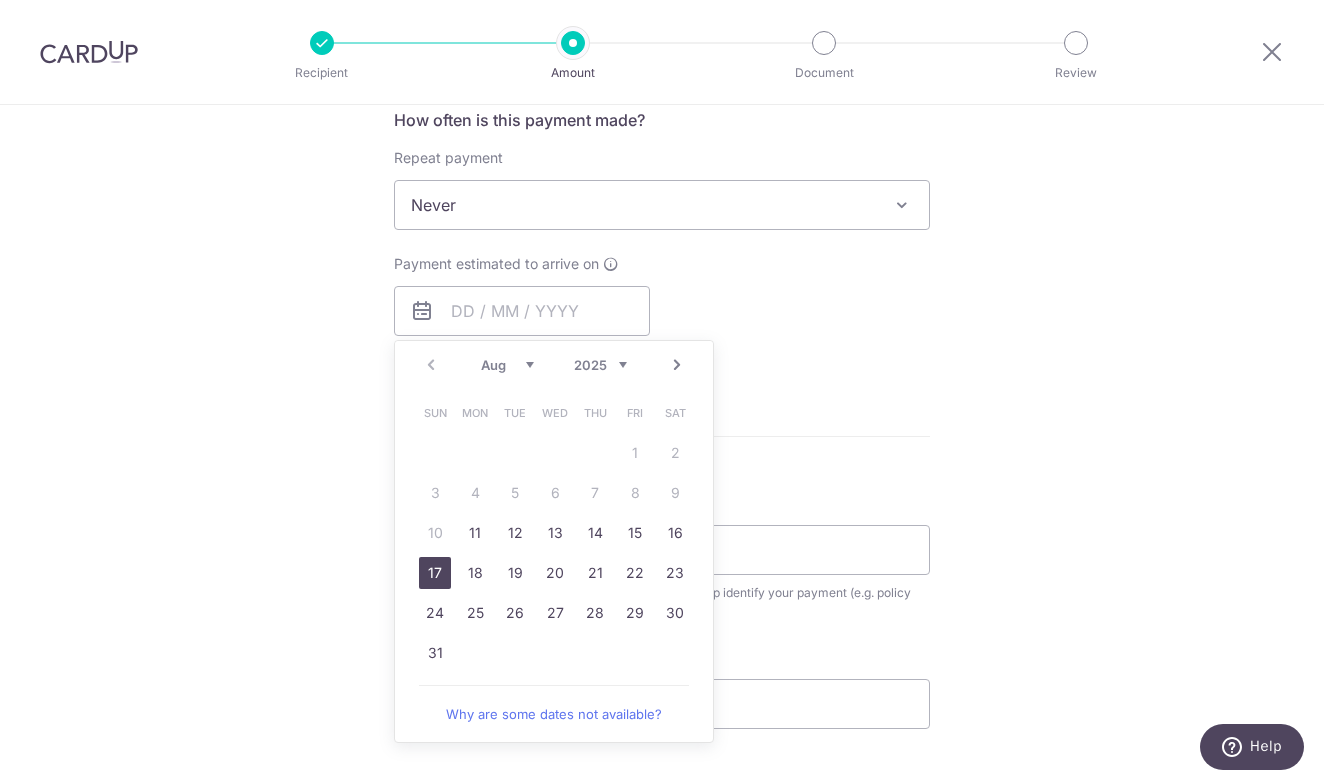click on "17" at bounding box center (435, 573) 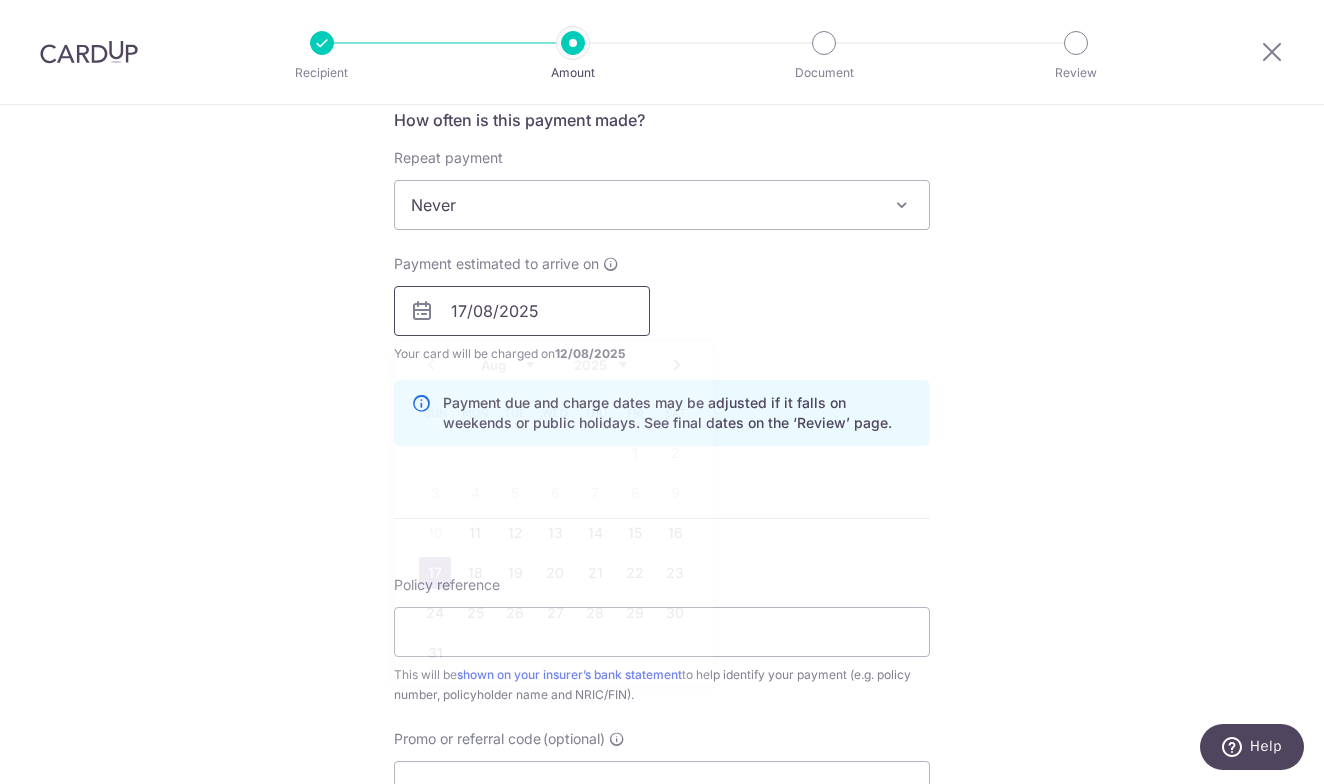 click on "17/08/2025" at bounding box center [522, 311] 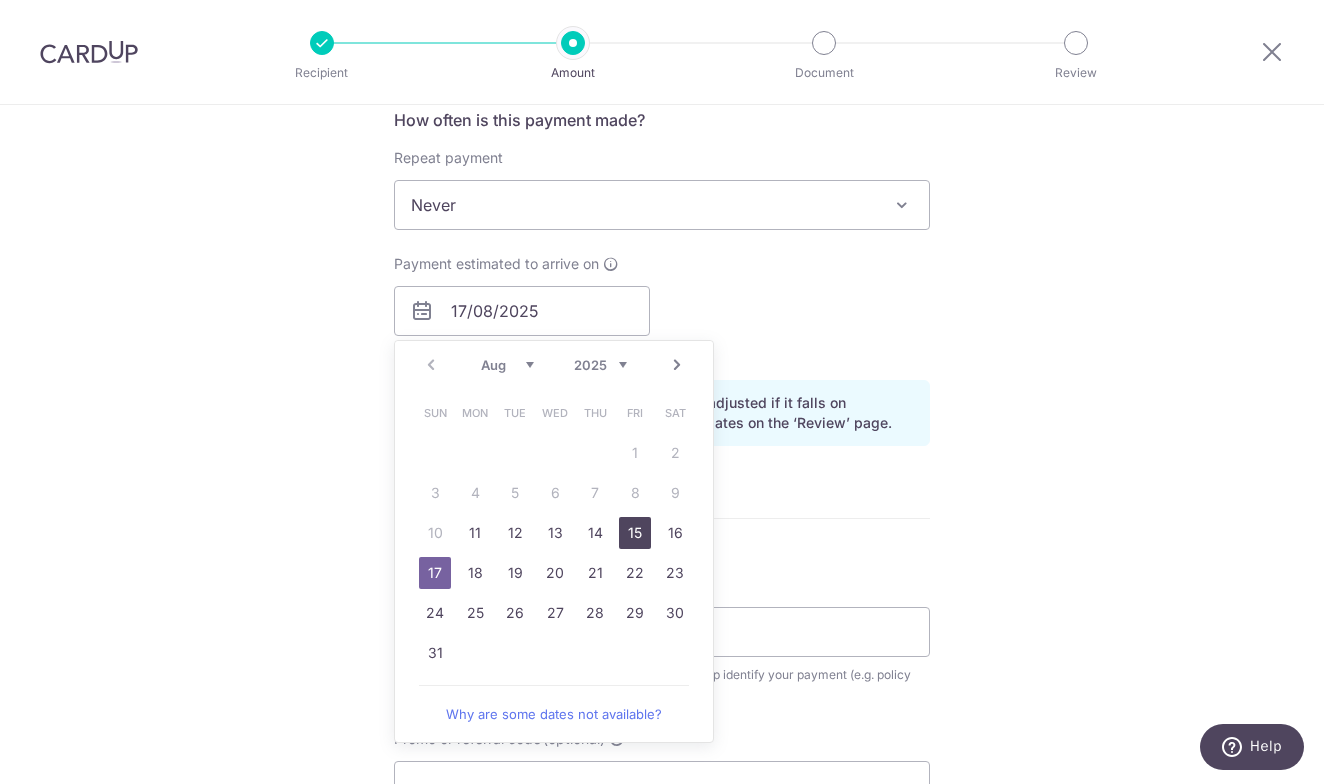 click on "15" at bounding box center (635, 533) 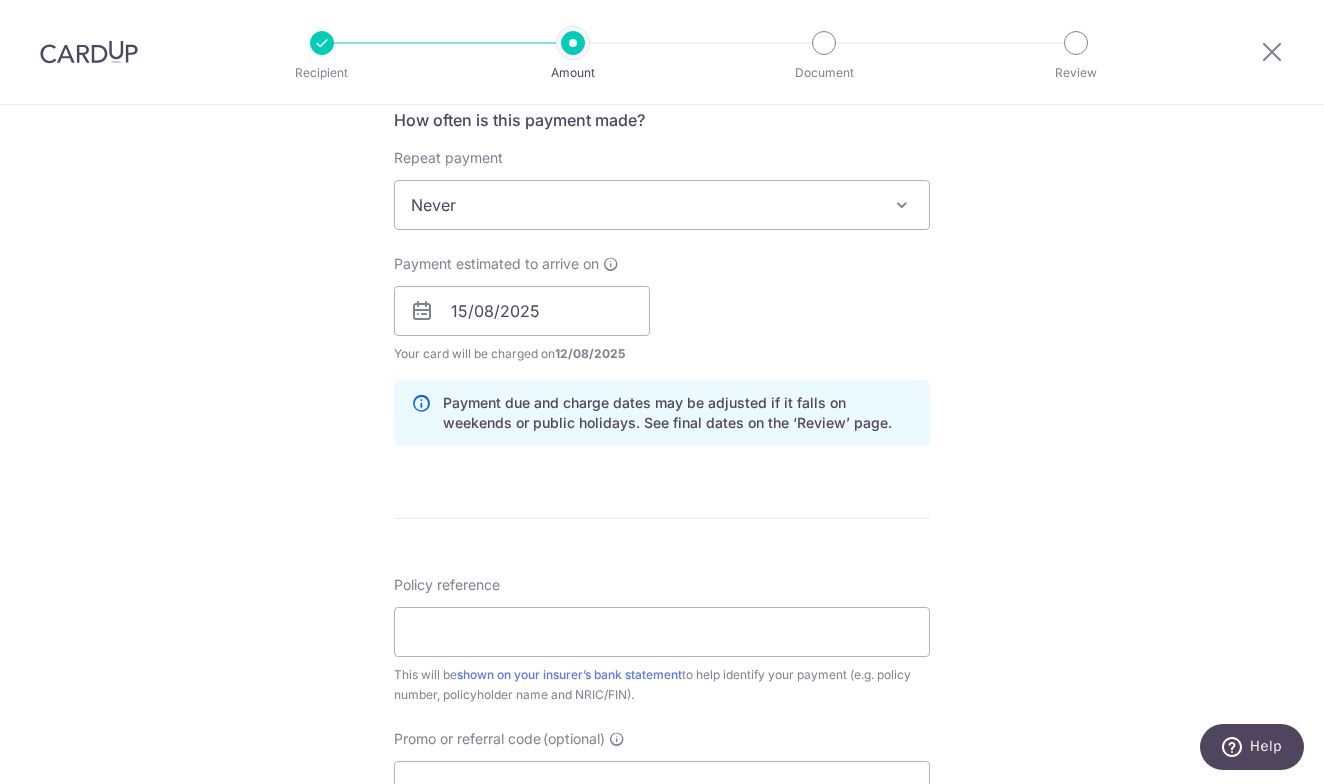 click on "Enter payment amount
SGD
1,202.50
1202.50
Select Card
**** 5694
Add credit card
Your Cards
**** 1117
**** 5694
Secure 256-bit SSL
Text
New card details
Card
Secure 256-bit SSL" at bounding box center (662, 298) 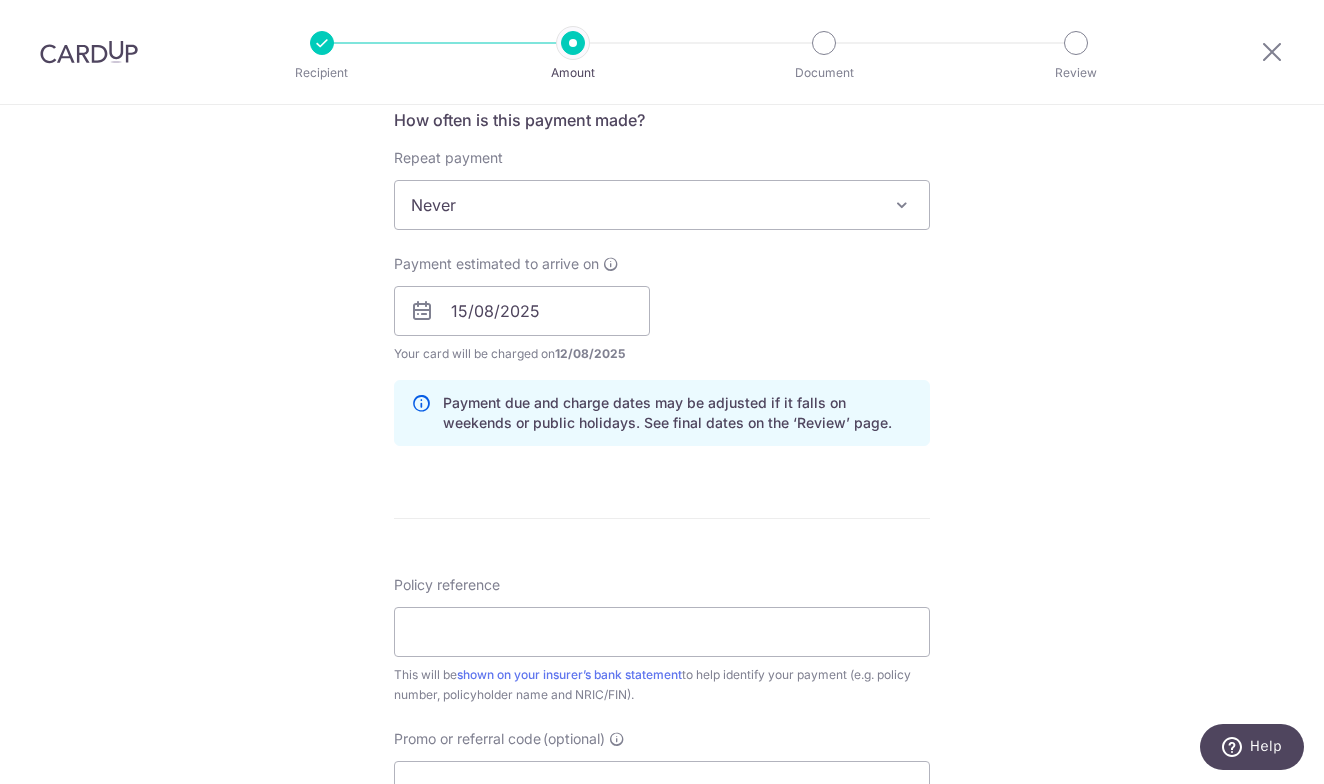 click on "Payment due and charge dates may be adjusted if it falls on weekends or public holidays. See final dates on the ‘Review’ page." at bounding box center (662, 413) 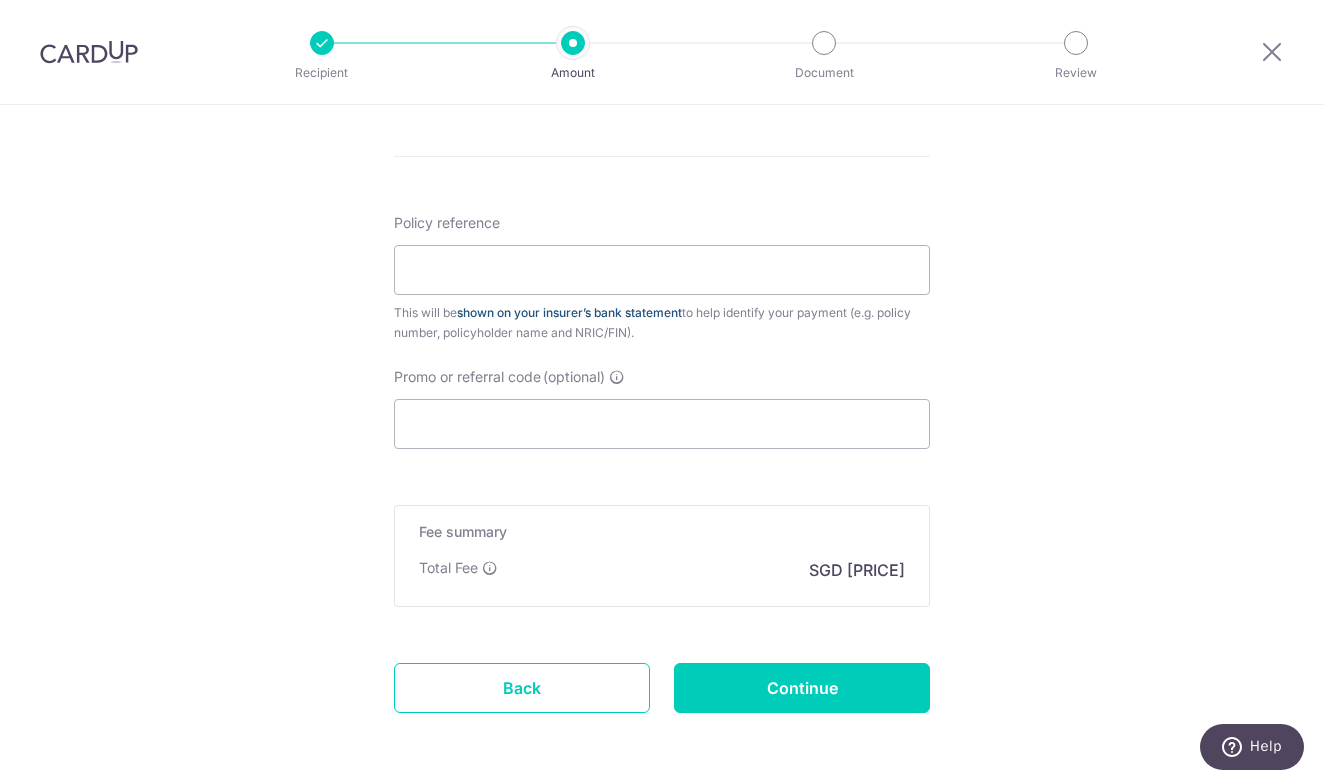 scroll, scrollTop: 1147, scrollLeft: 0, axis: vertical 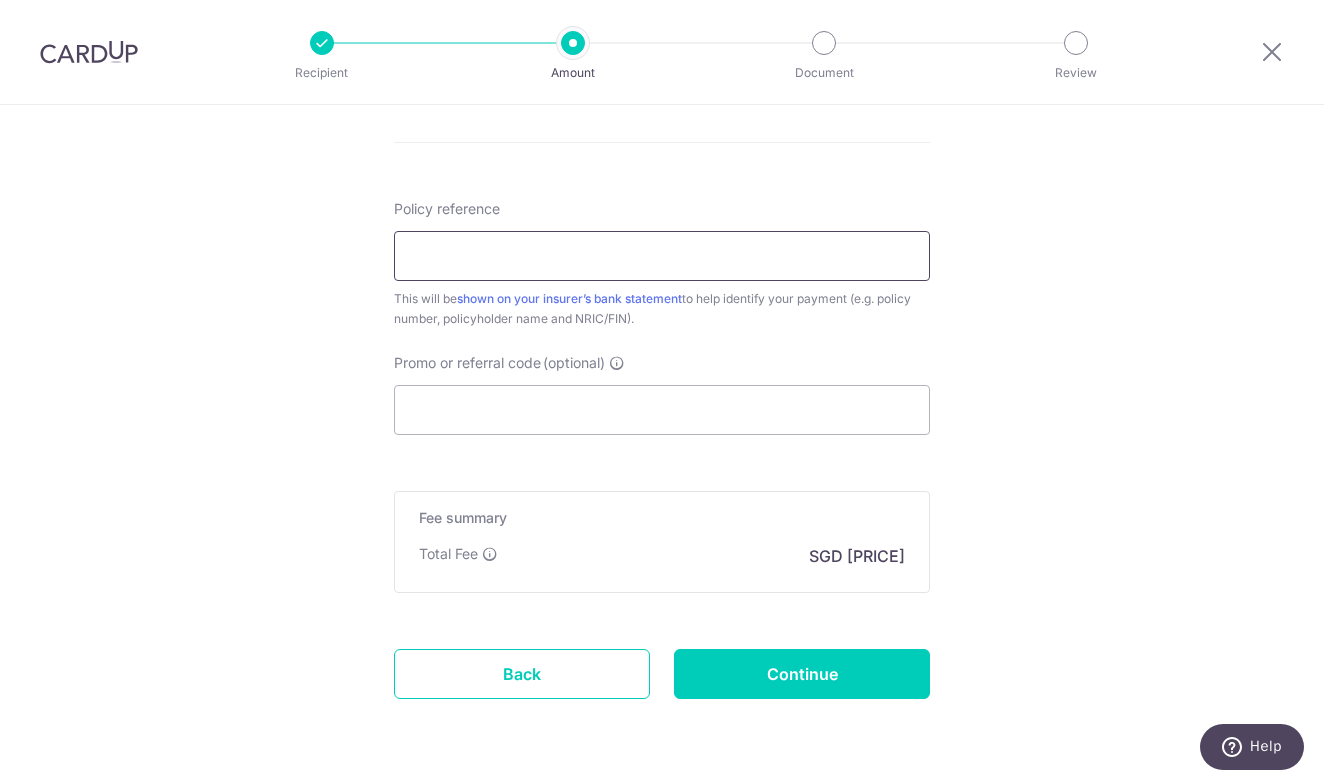click on "Policy reference" at bounding box center (662, 256) 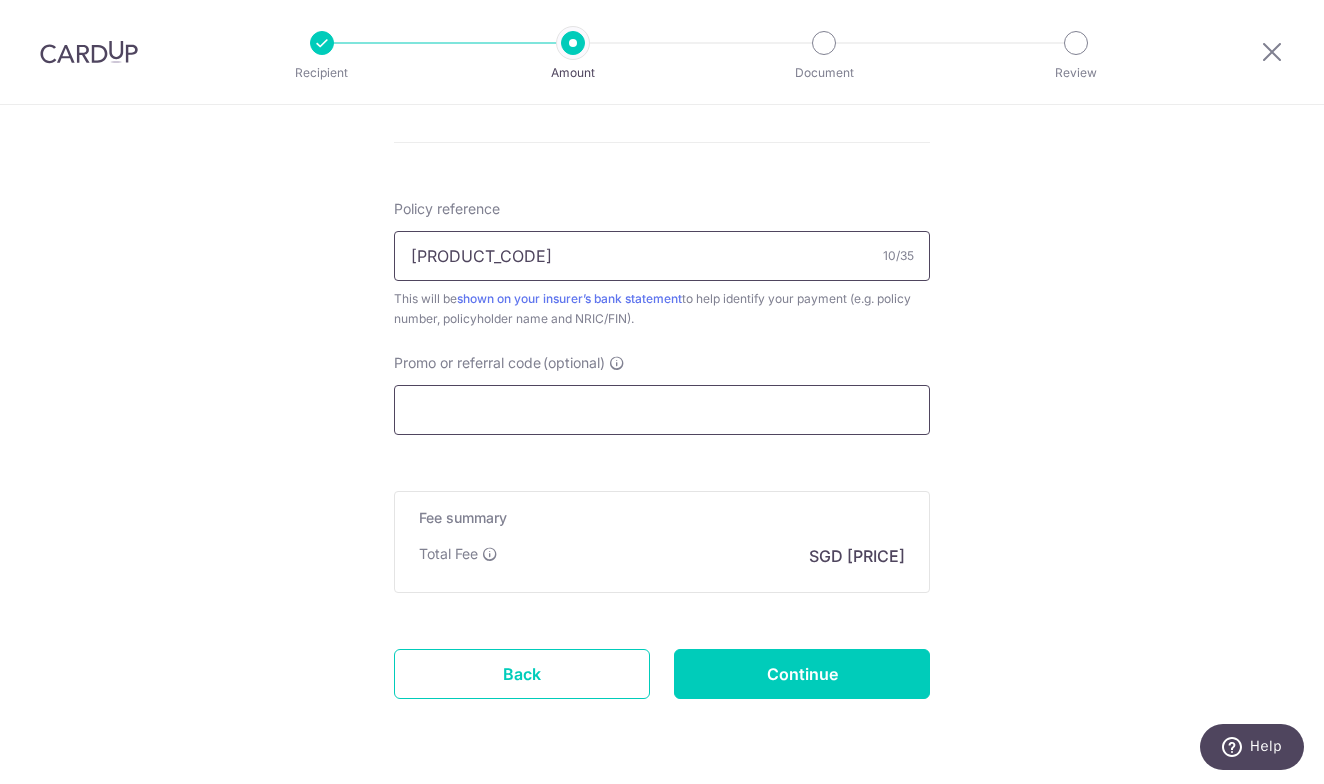 type on "L548242469" 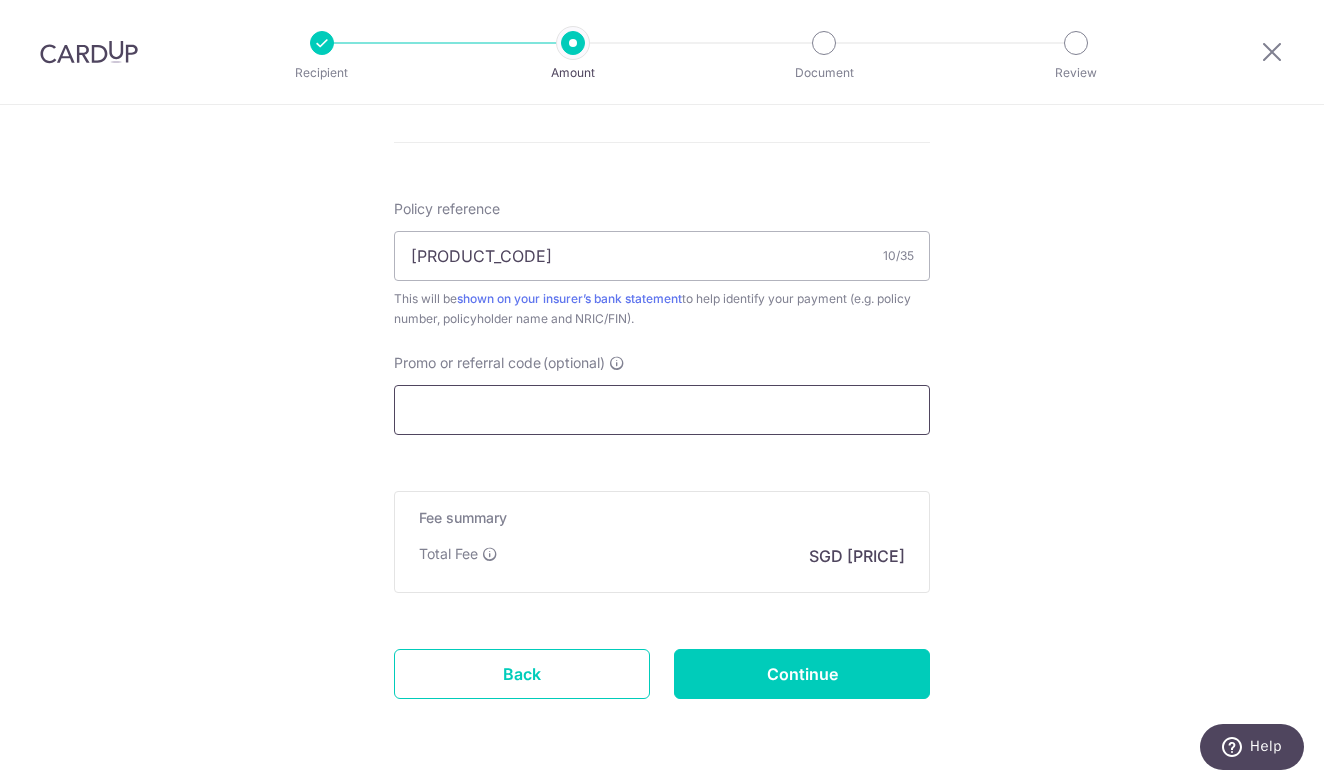 click on "Promo or referral code
(optional)" at bounding box center [662, 410] 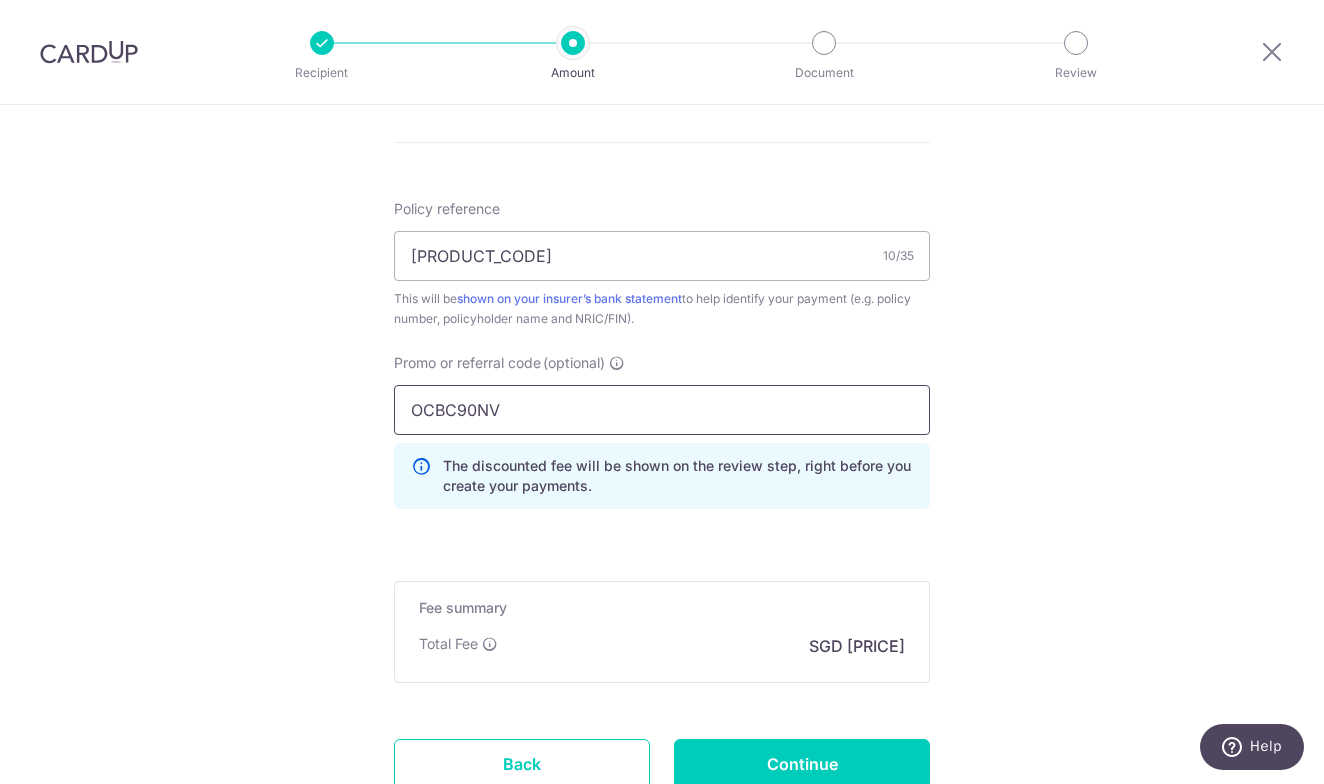 scroll, scrollTop: 1258, scrollLeft: 0, axis: vertical 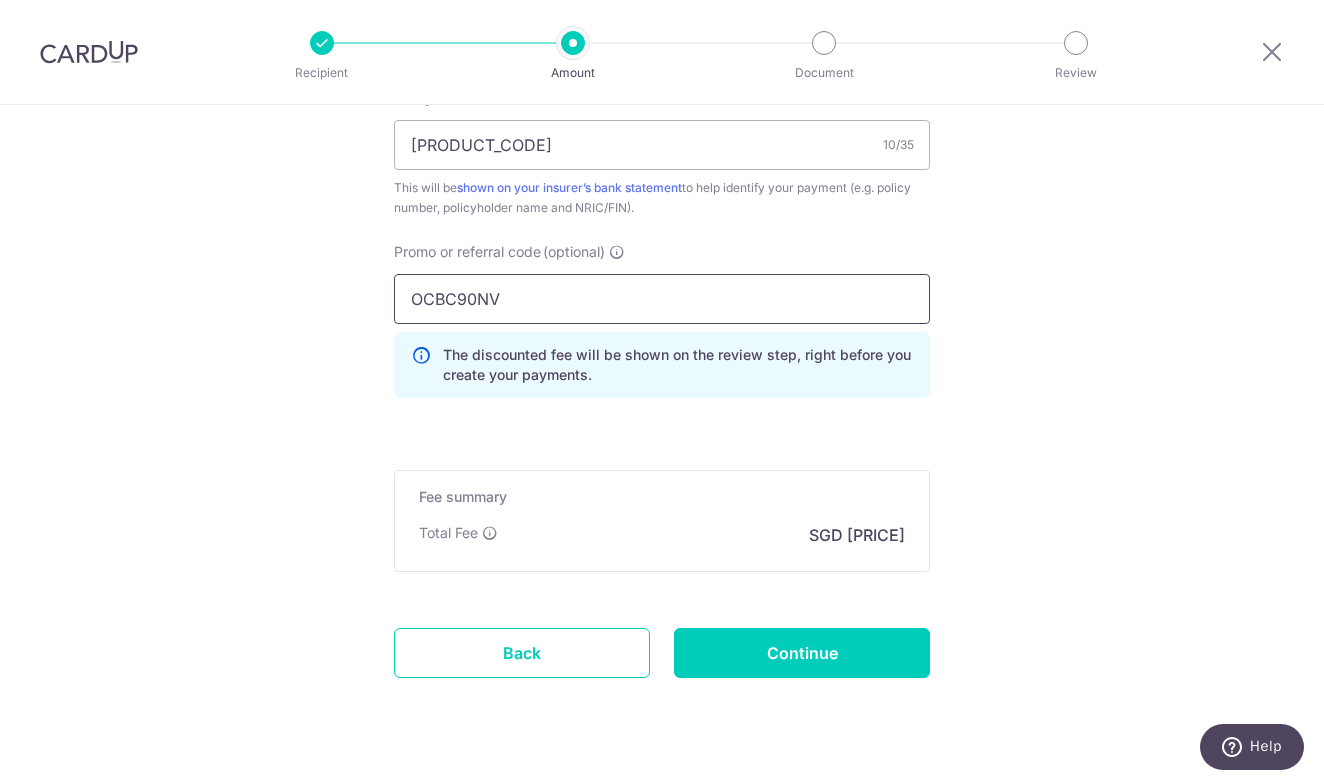 drag, startPoint x: 573, startPoint y: 313, endPoint x: 374, endPoint y: 299, distance: 199.49185 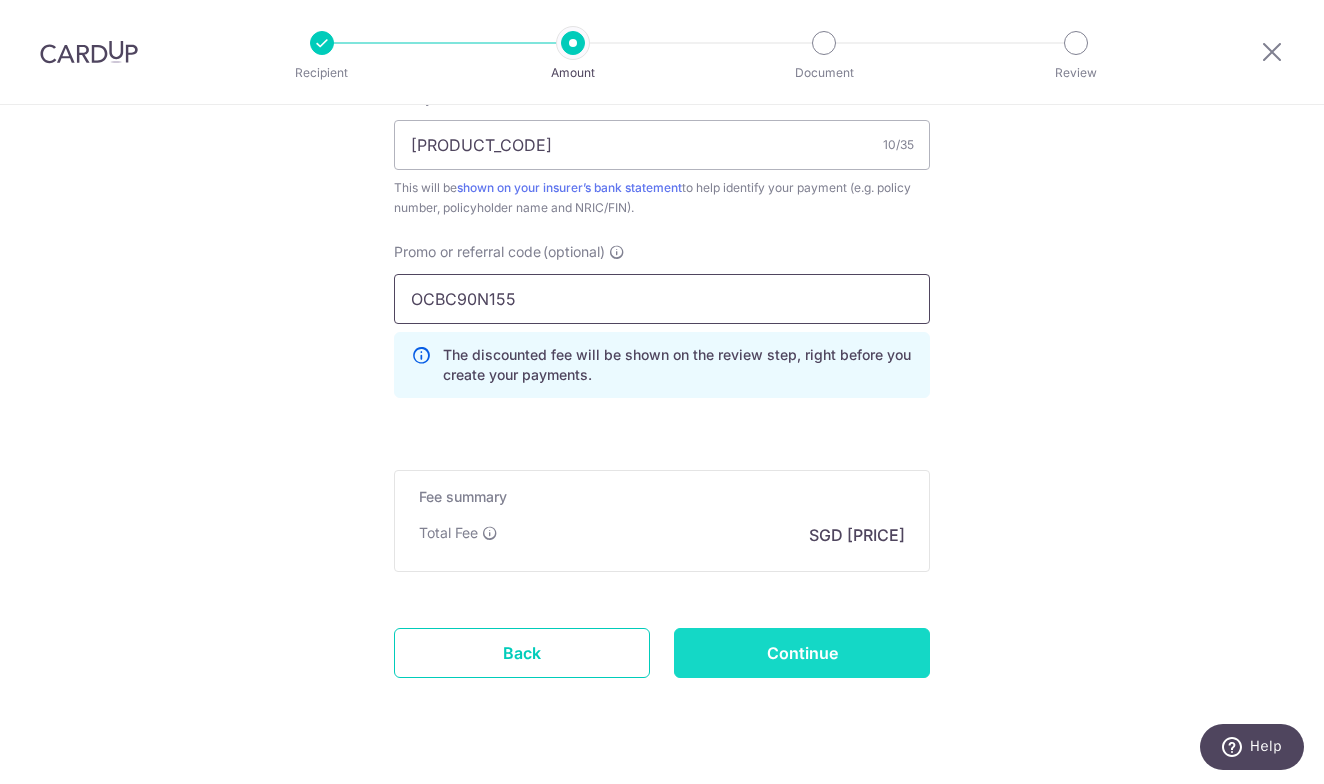 type on "OCBC90N155" 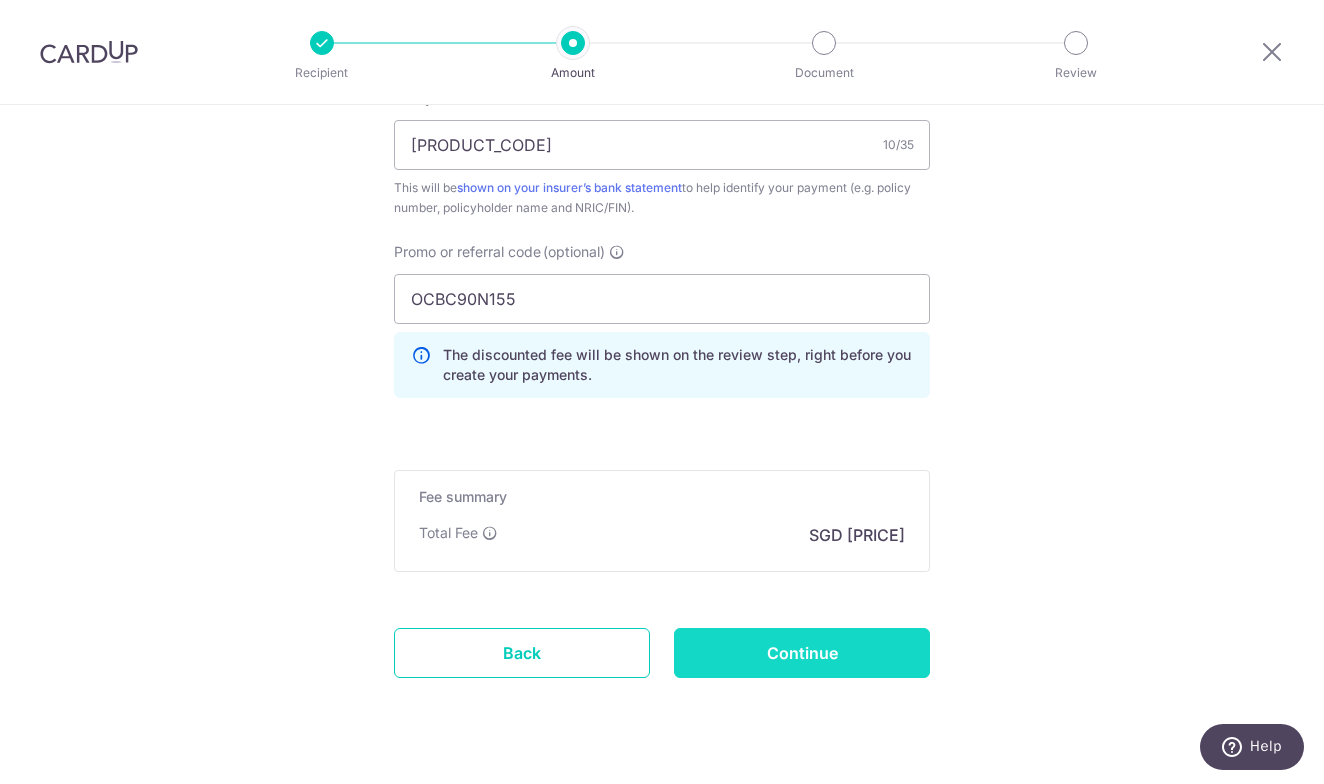 click on "Continue" at bounding box center (802, 653) 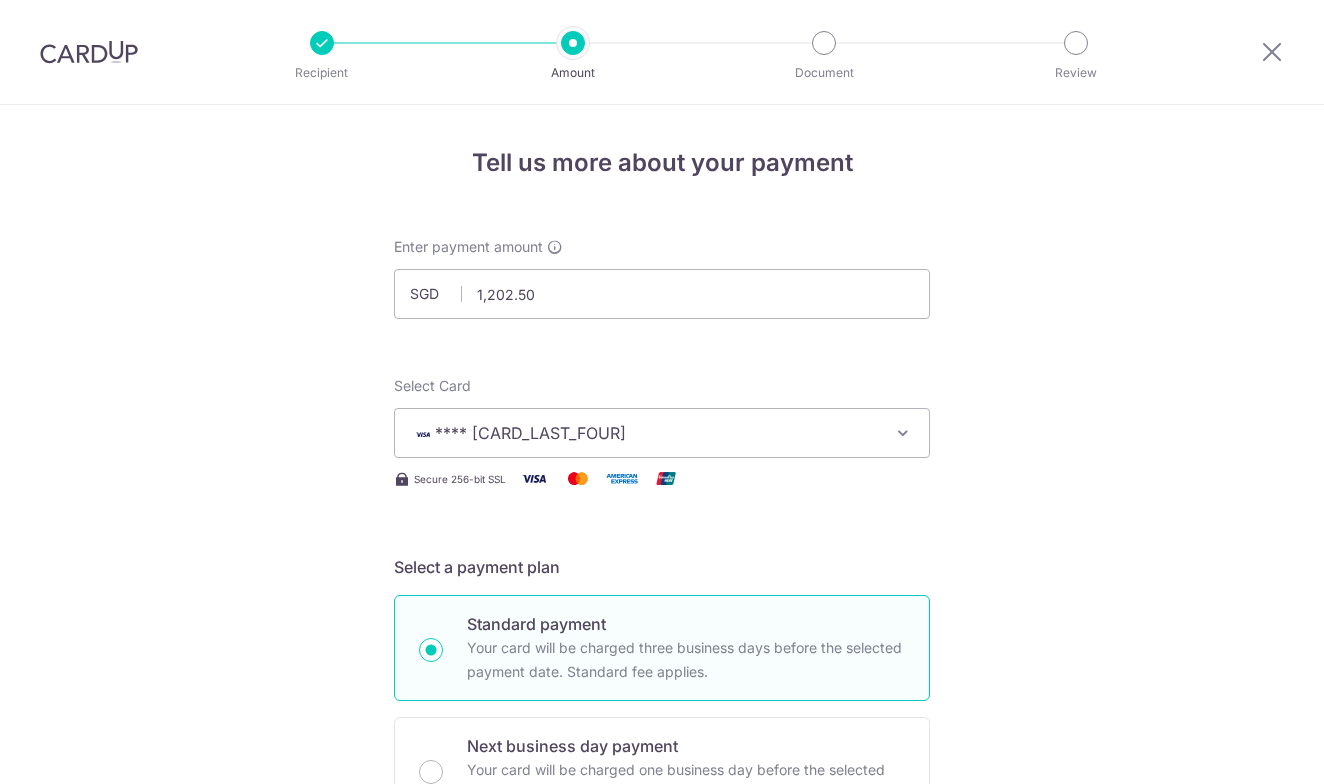 scroll, scrollTop: 0, scrollLeft: 0, axis: both 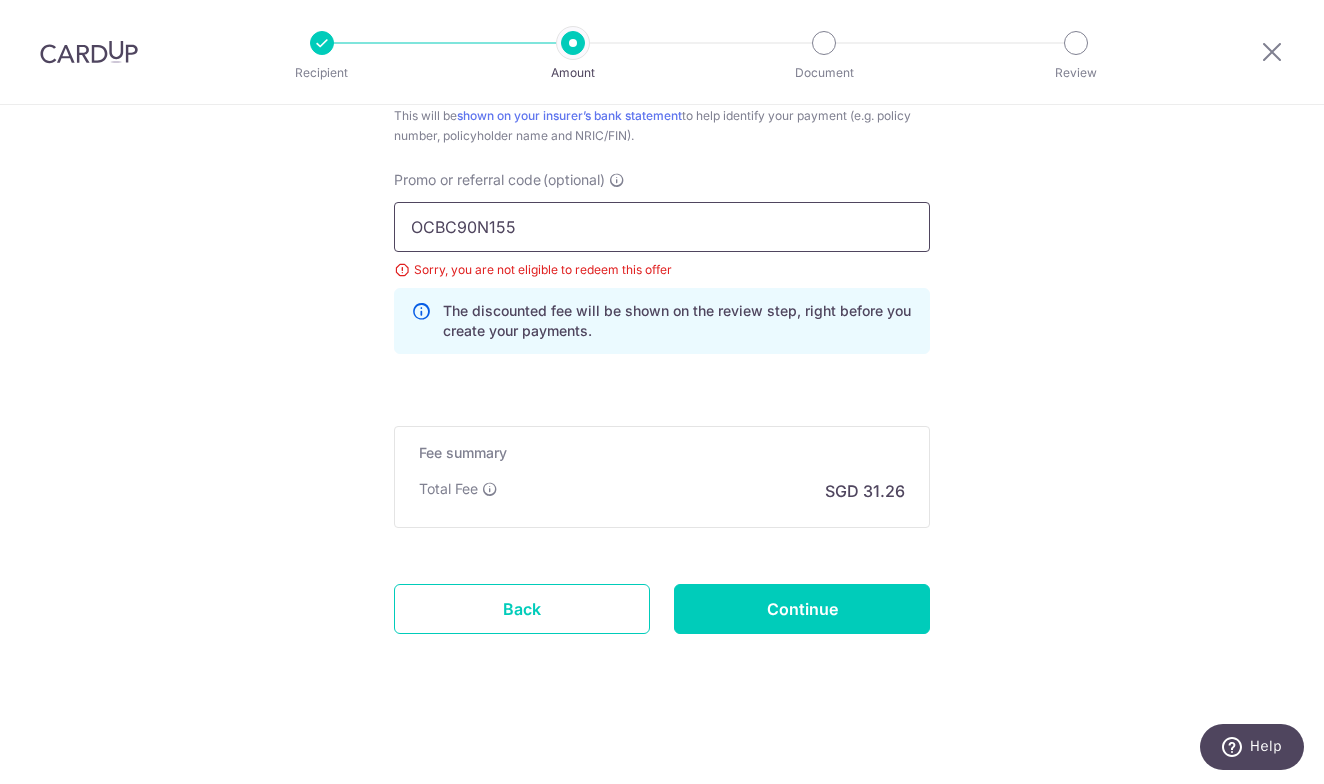 click on "OCBC90N155" at bounding box center [662, 227] 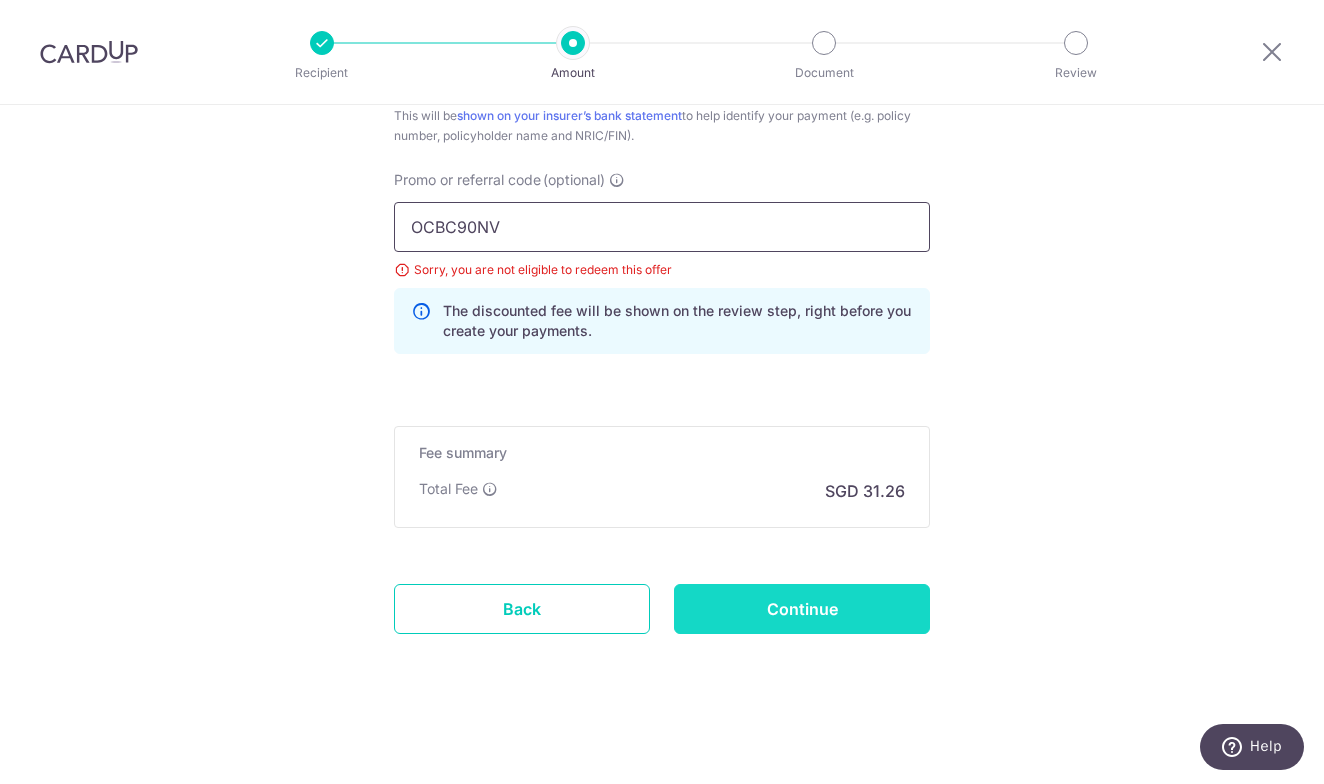 type on "OCBC90NV" 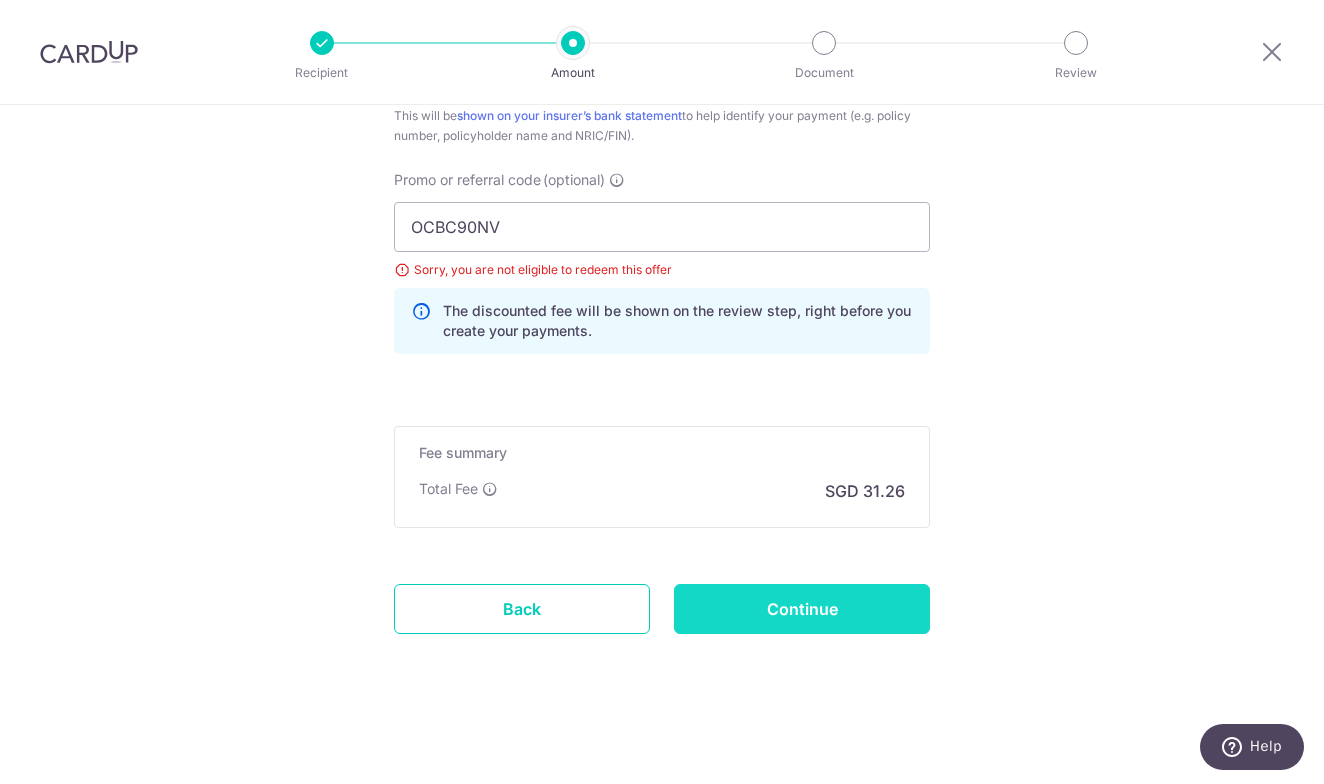 click on "Continue" at bounding box center [802, 609] 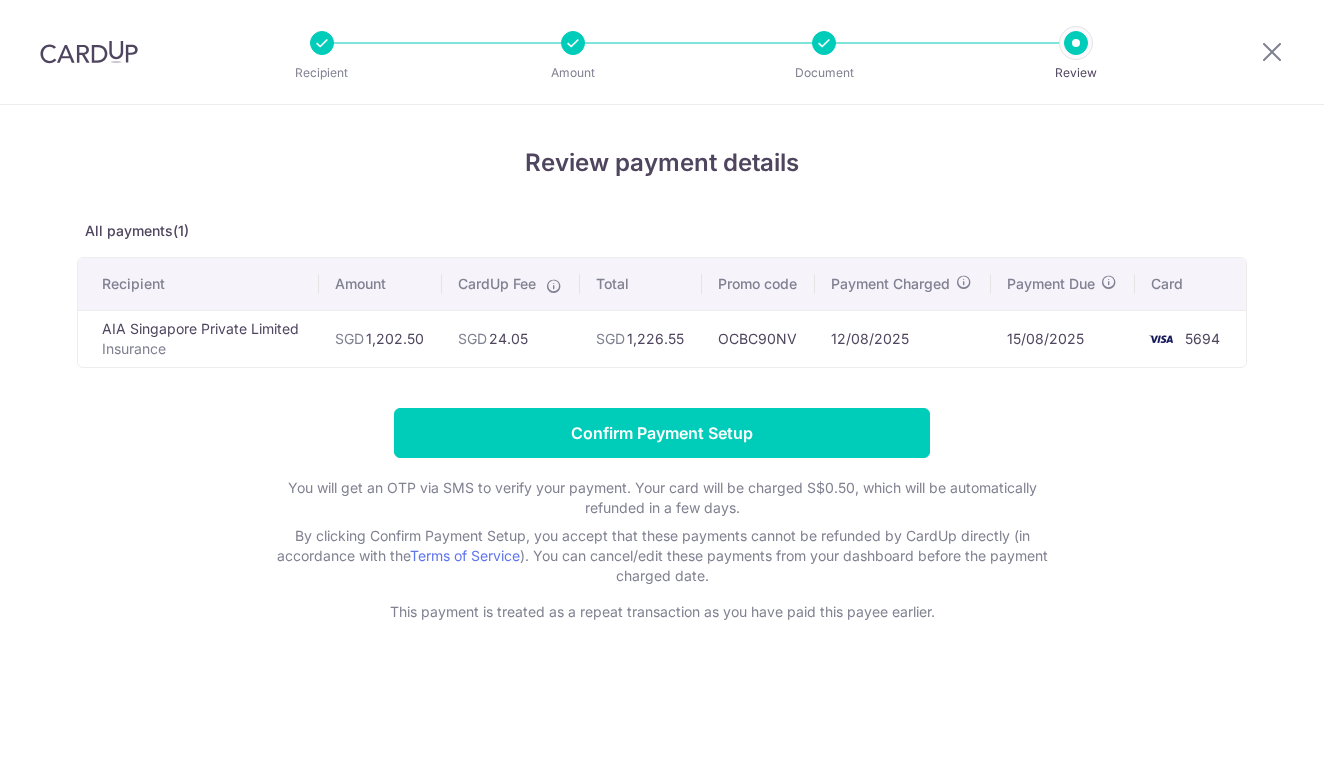 scroll, scrollTop: 0, scrollLeft: 0, axis: both 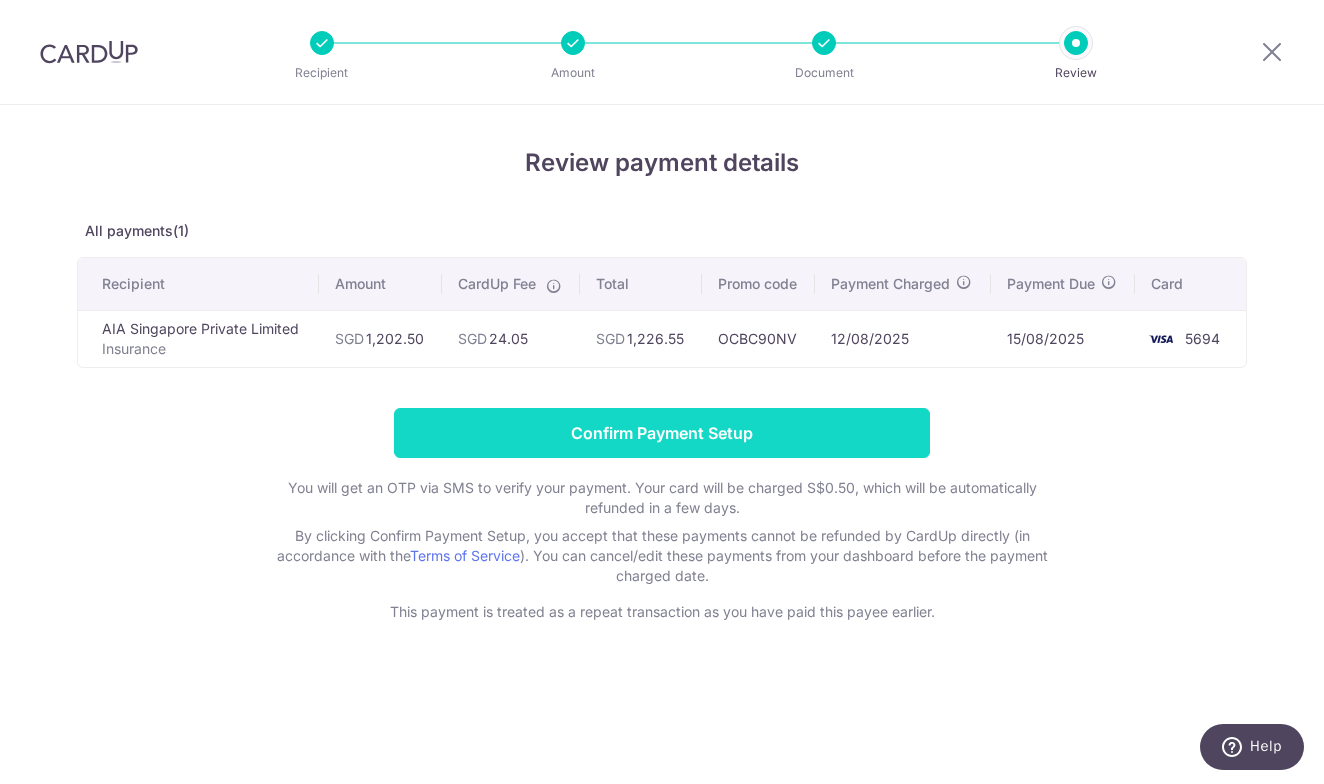 click on "Confirm Payment Setup" at bounding box center [662, 433] 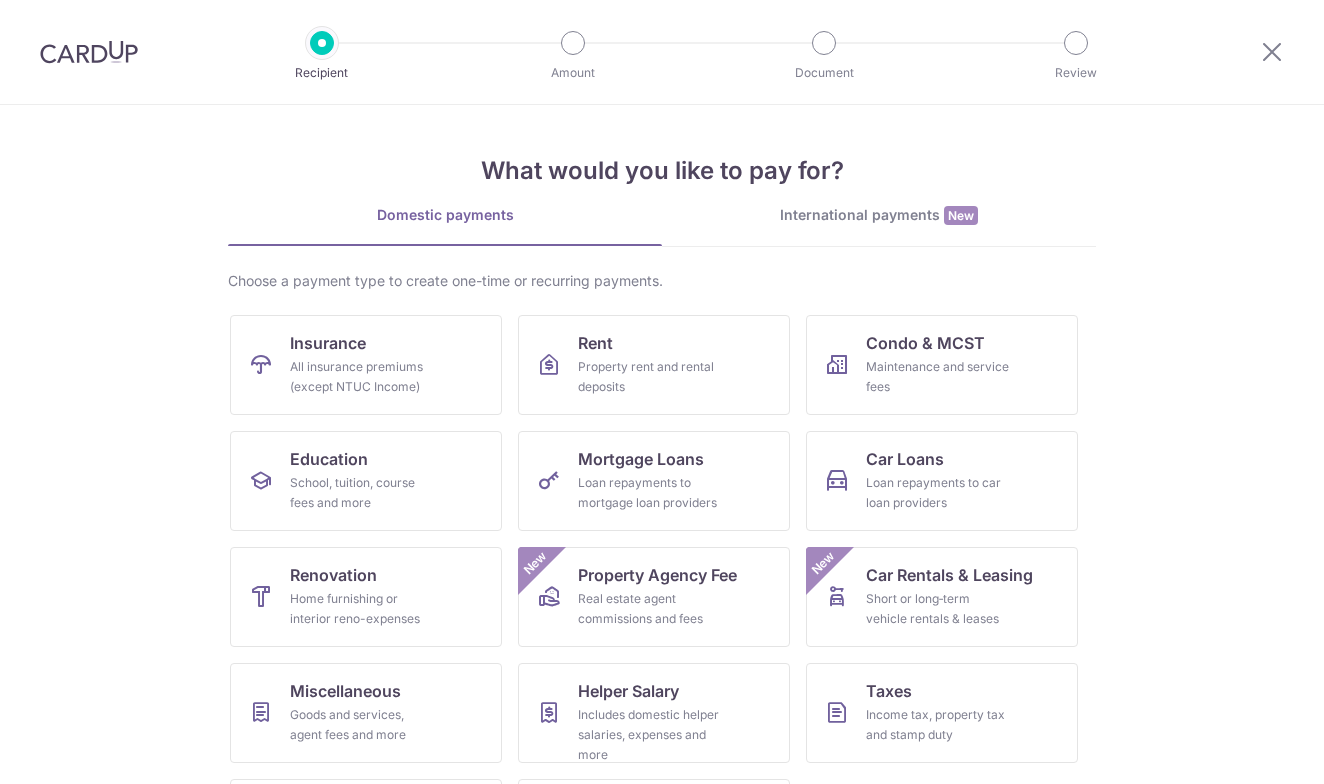 scroll, scrollTop: 0, scrollLeft: 0, axis: both 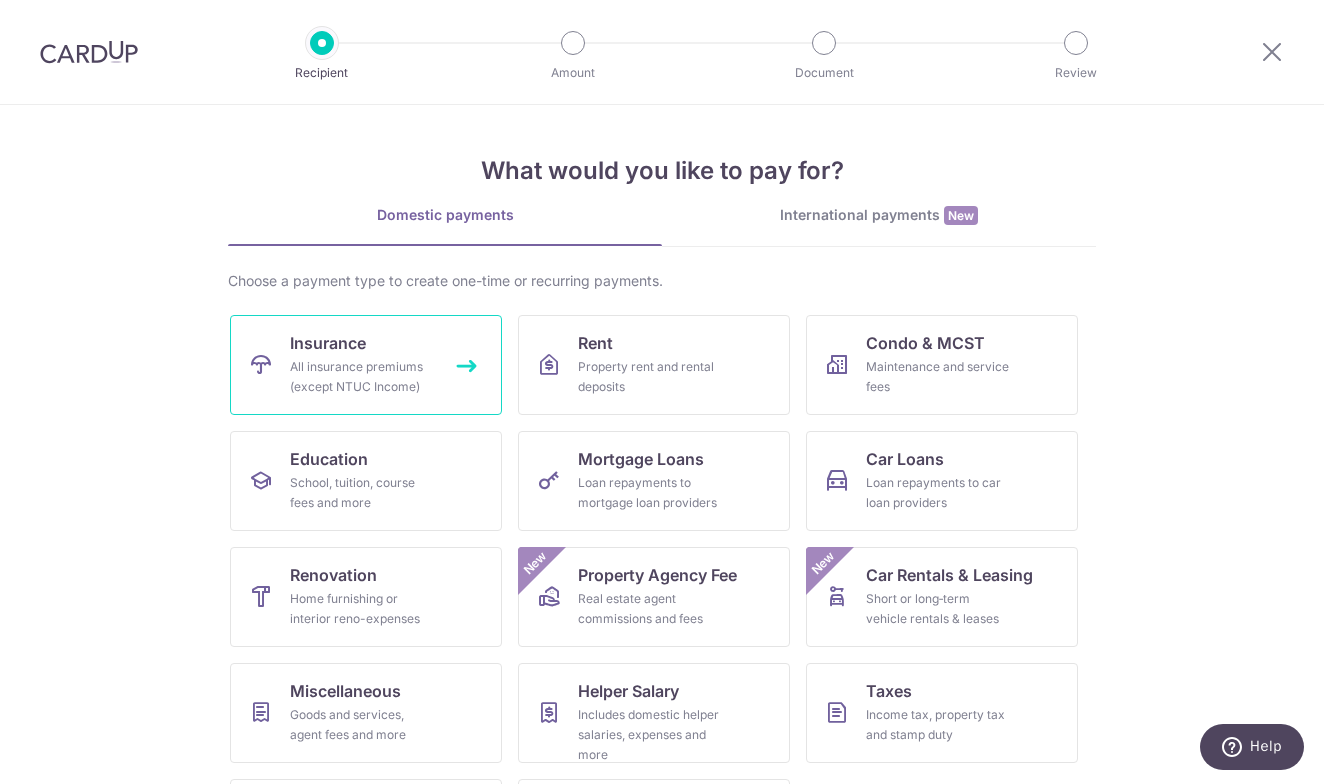 click on "All insurance premiums (except NTUC Income)" at bounding box center (362, 377) 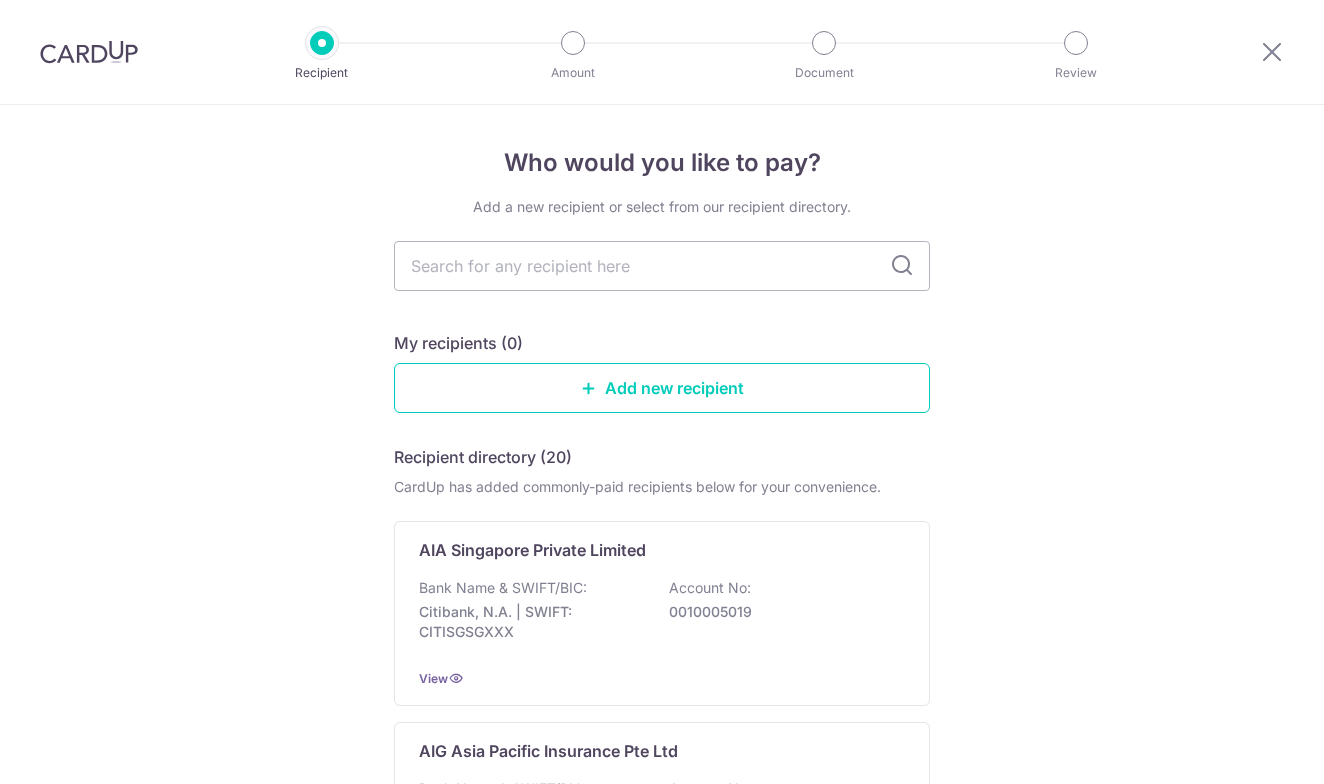 scroll, scrollTop: 0, scrollLeft: 0, axis: both 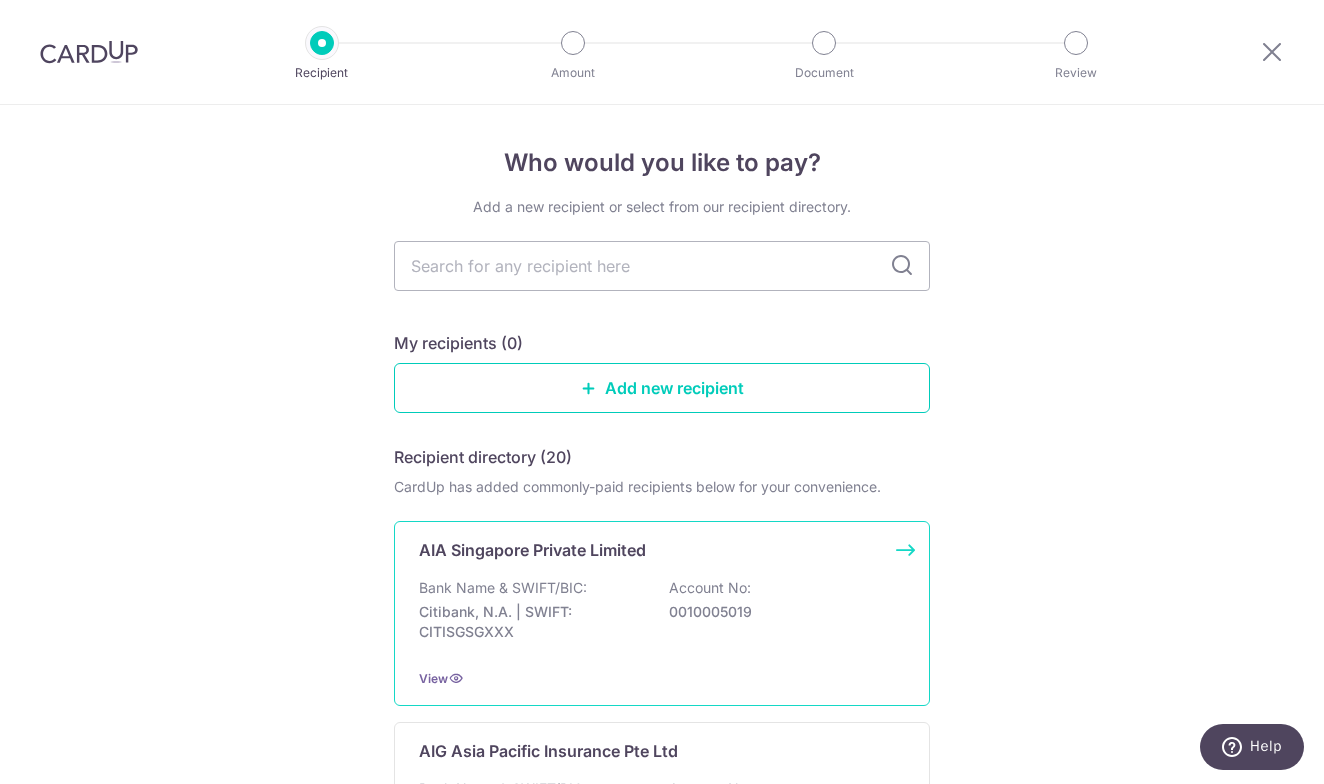 click on "Bank Name & SWIFT/BIC:" at bounding box center [503, 588] 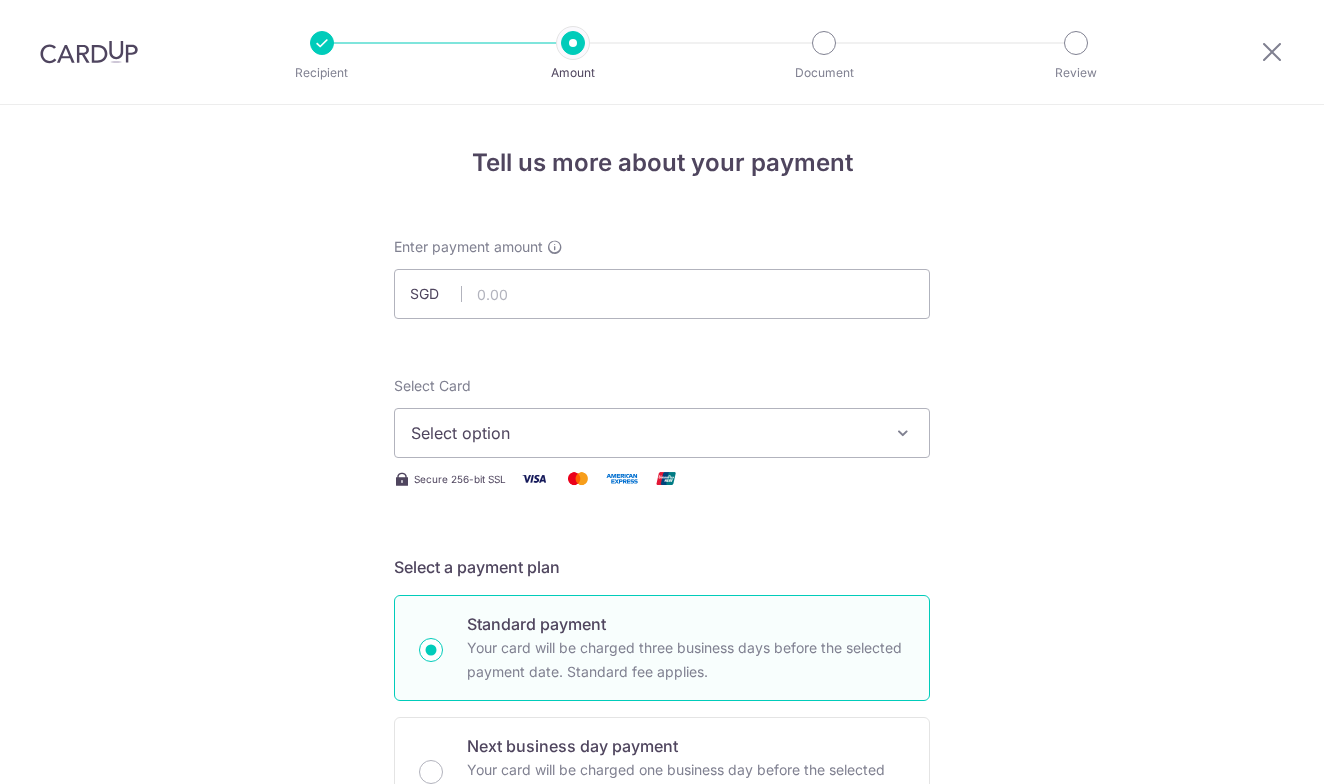 scroll, scrollTop: 0, scrollLeft: 0, axis: both 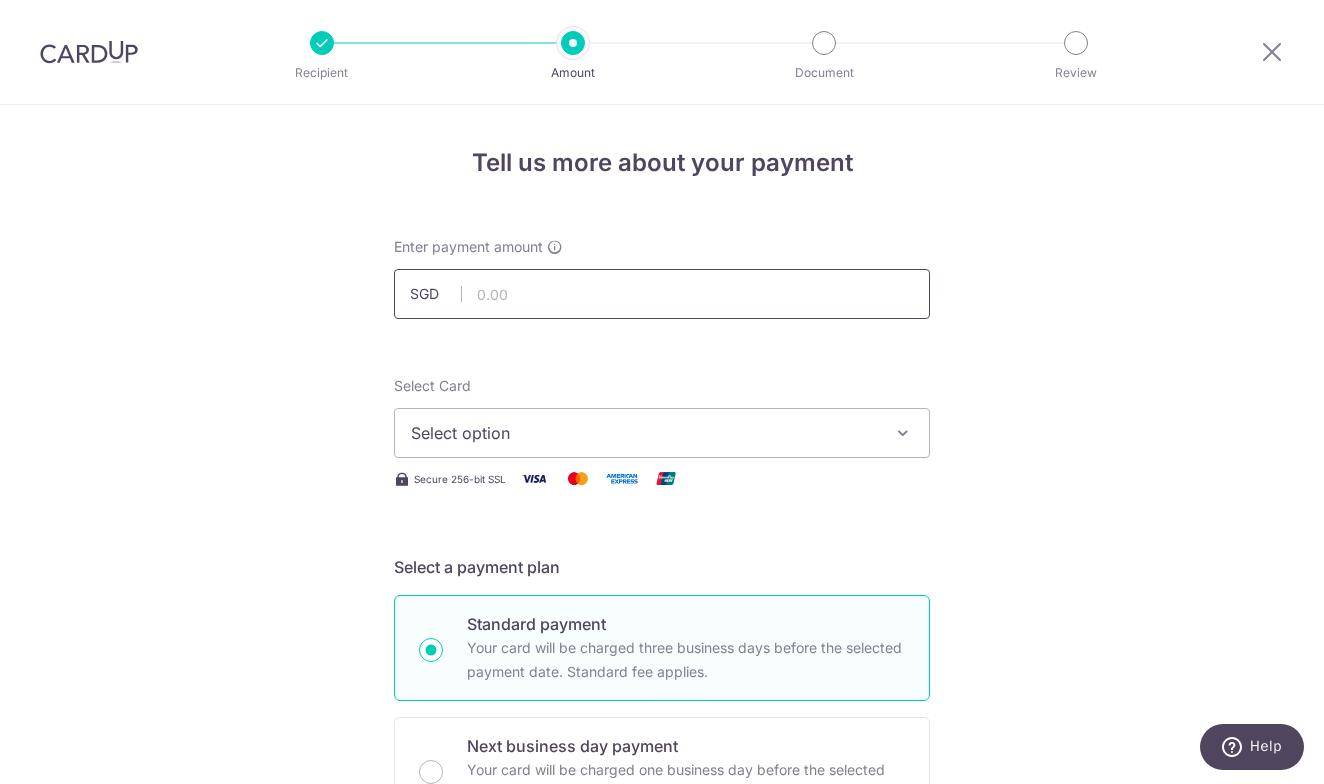 click at bounding box center [662, 294] 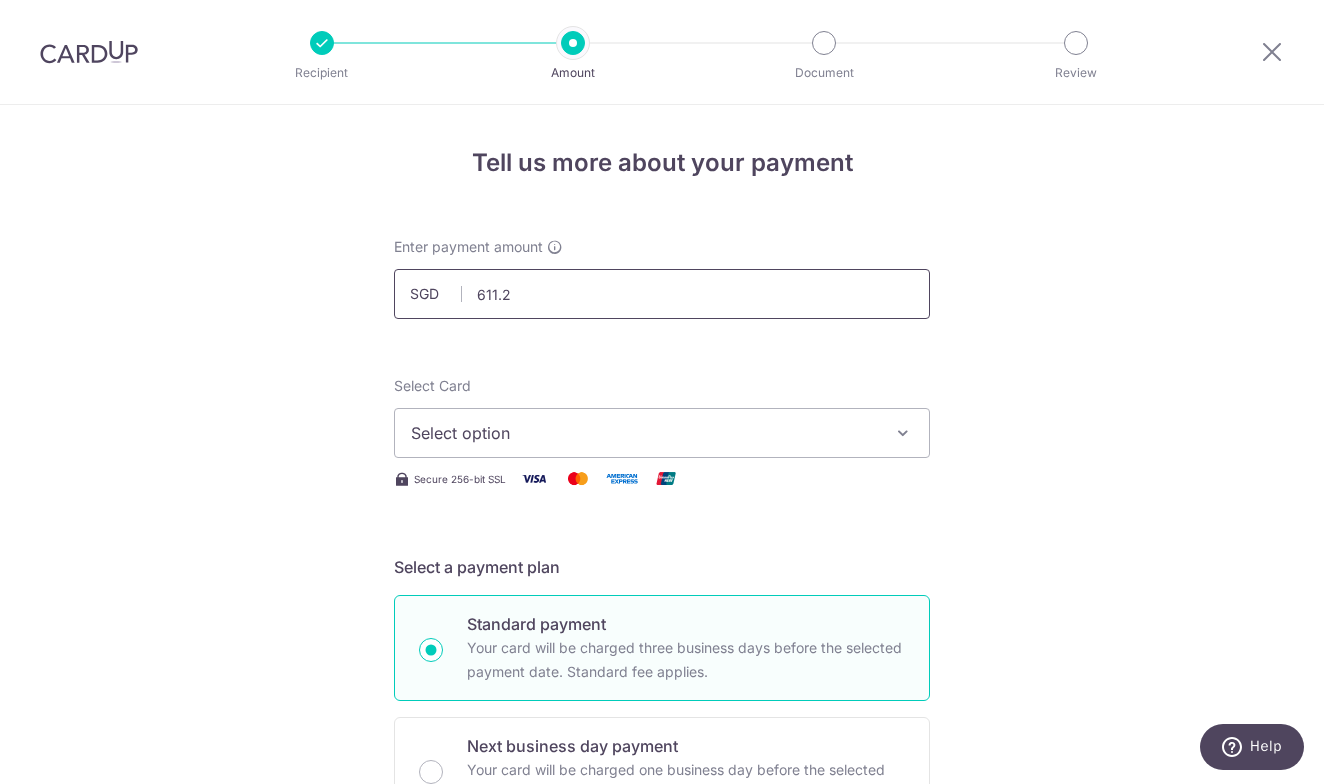 type on "611.21" 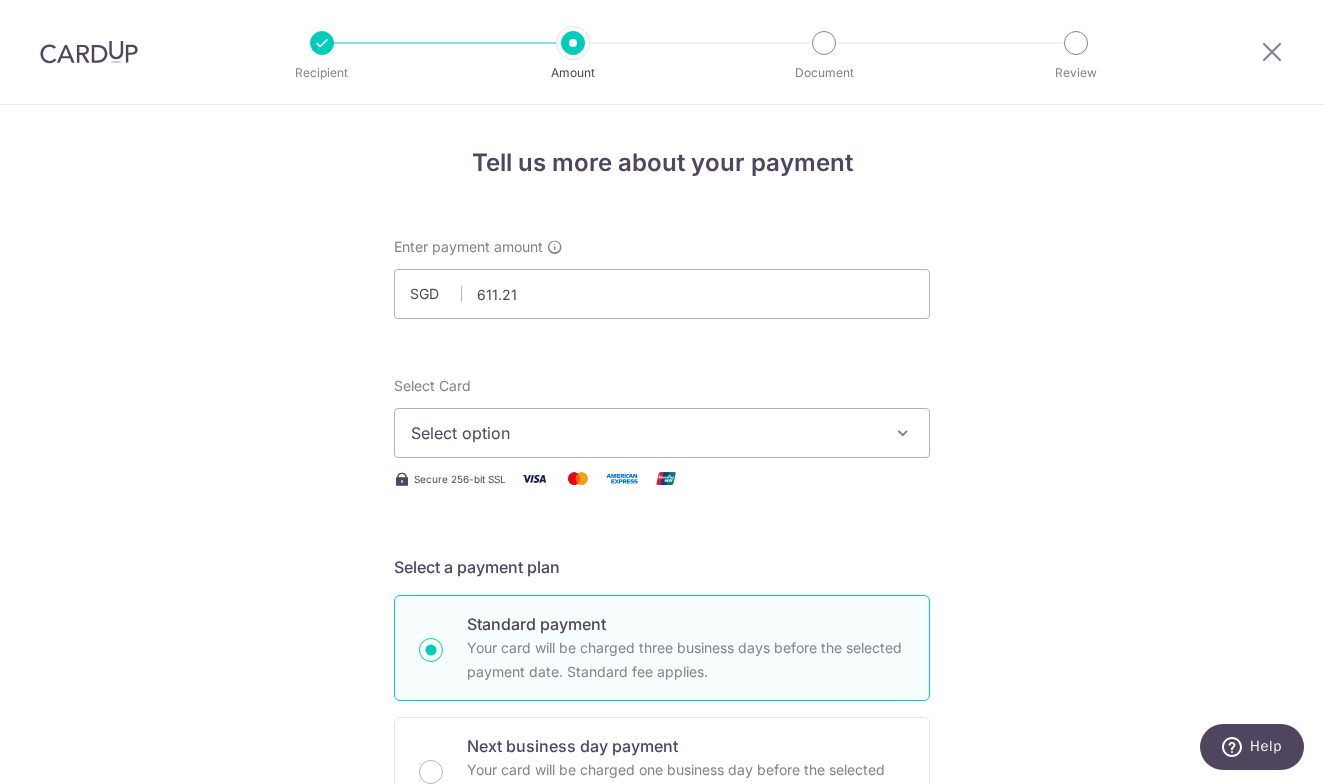 click on "Select option" at bounding box center [644, 433] 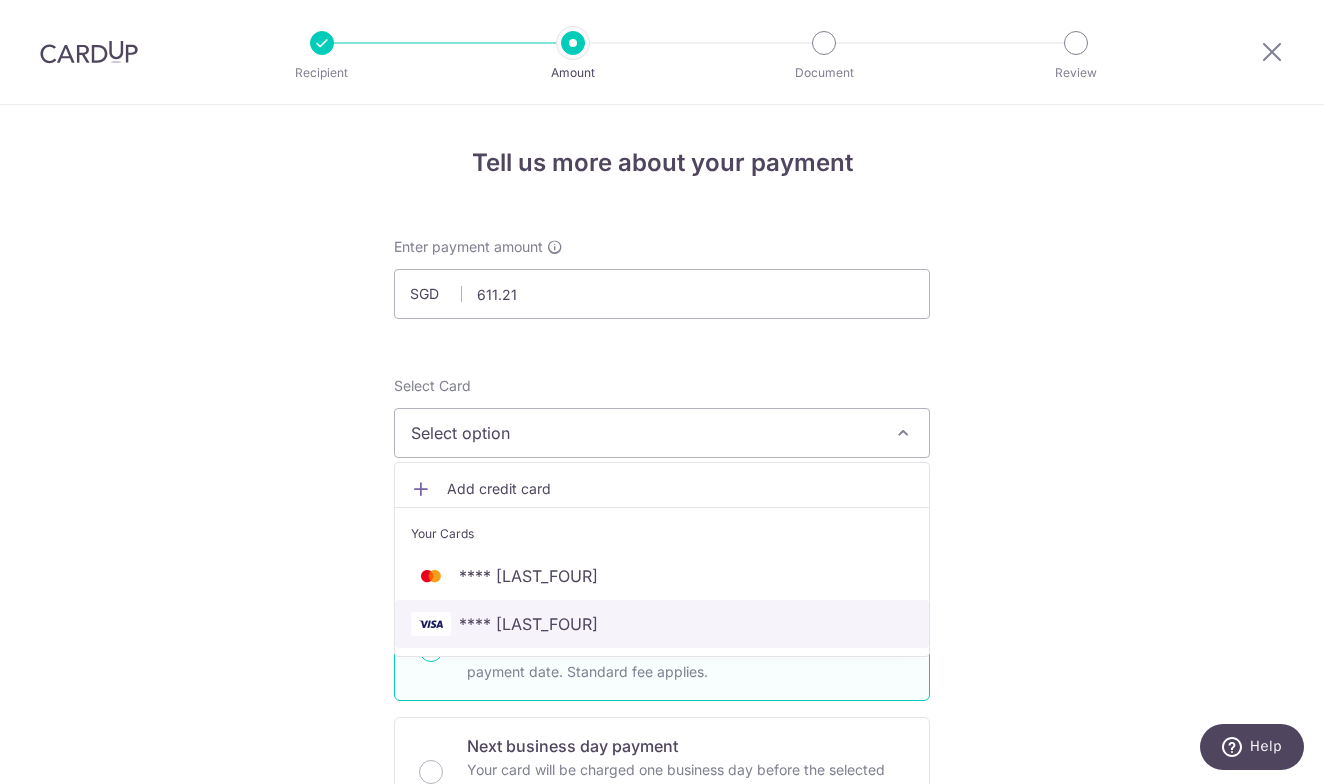 click on "**** 5694" at bounding box center (662, 624) 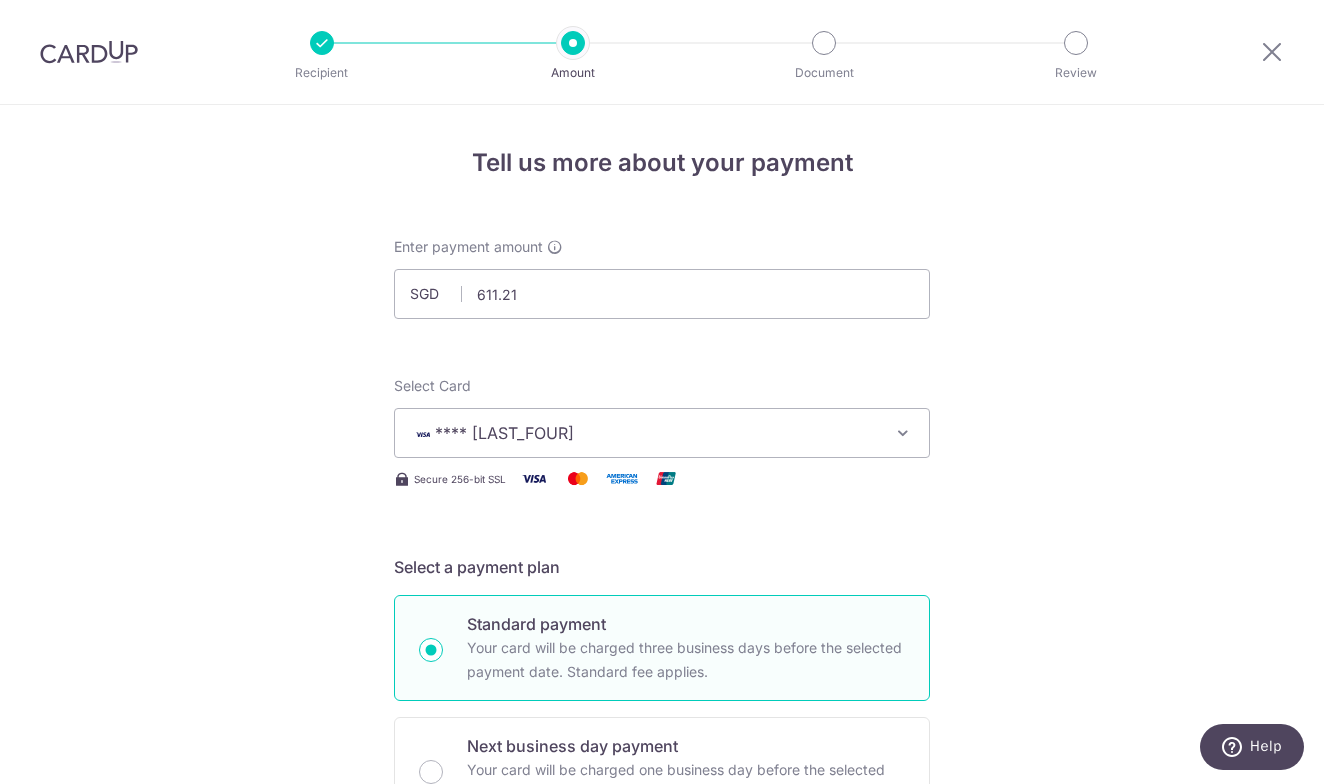 click on "Tell us more about your payment
Enter payment amount
SGD
611.21
611.21
Select Card
**** 5694
Add credit card
Your Cards
**** 1117
**** 5694
Secure 256-bit SSL
Text
New card details
Card
Secure 256-bit SSL" at bounding box center [662, 1009] 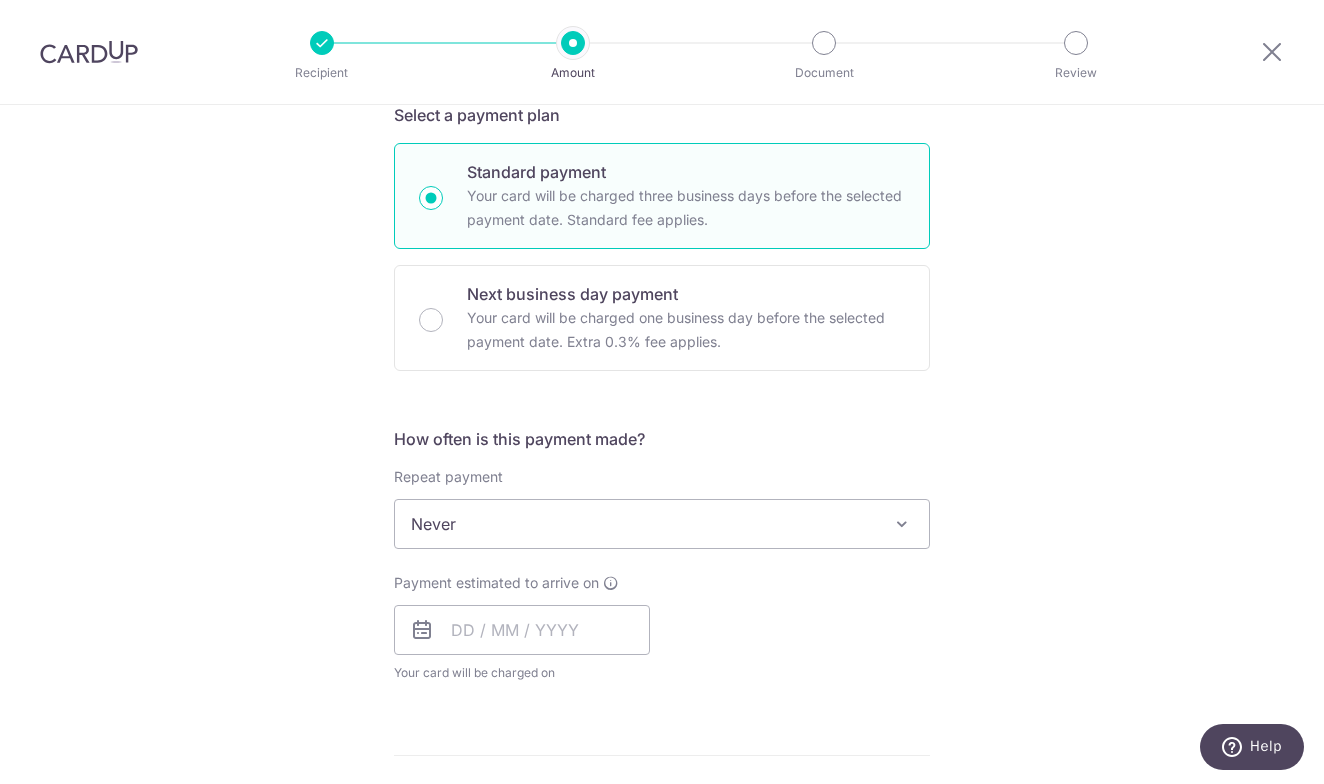 scroll, scrollTop: 454, scrollLeft: 0, axis: vertical 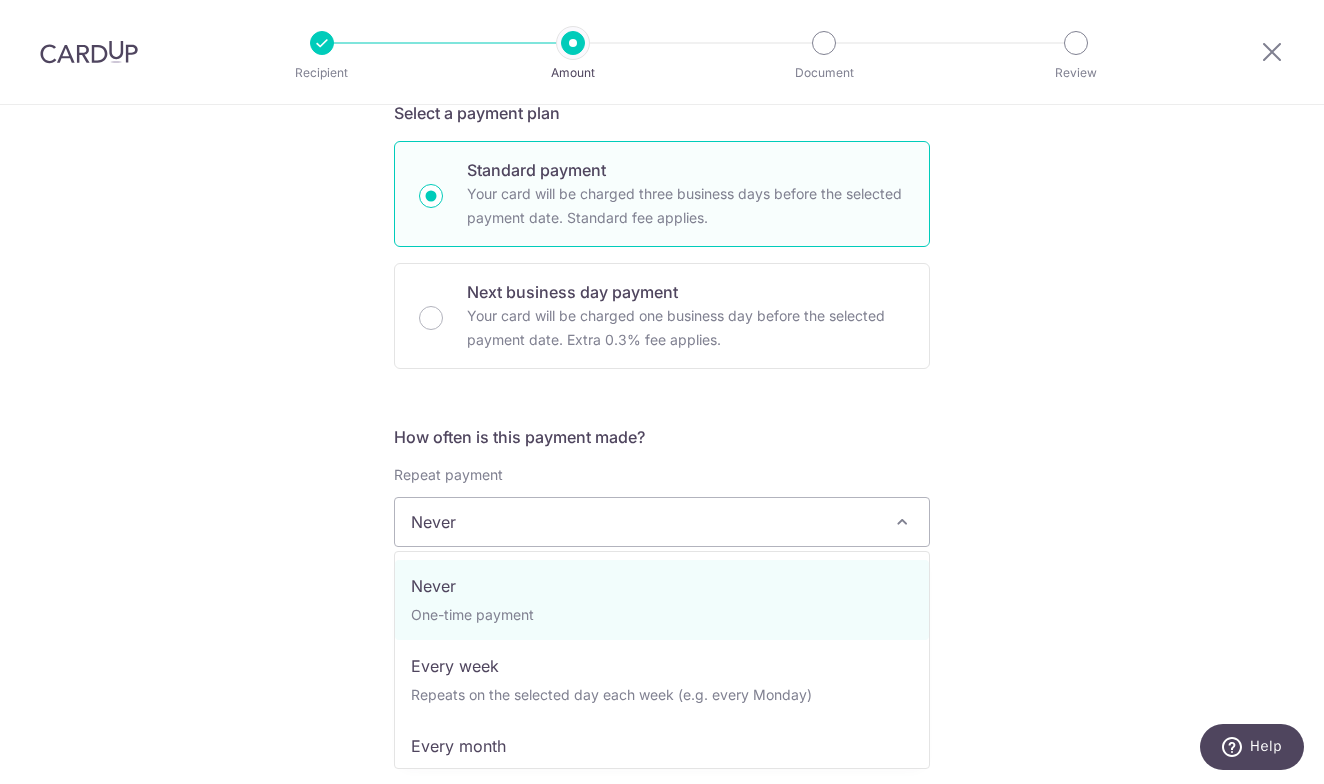 click on "Never" at bounding box center [662, 522] 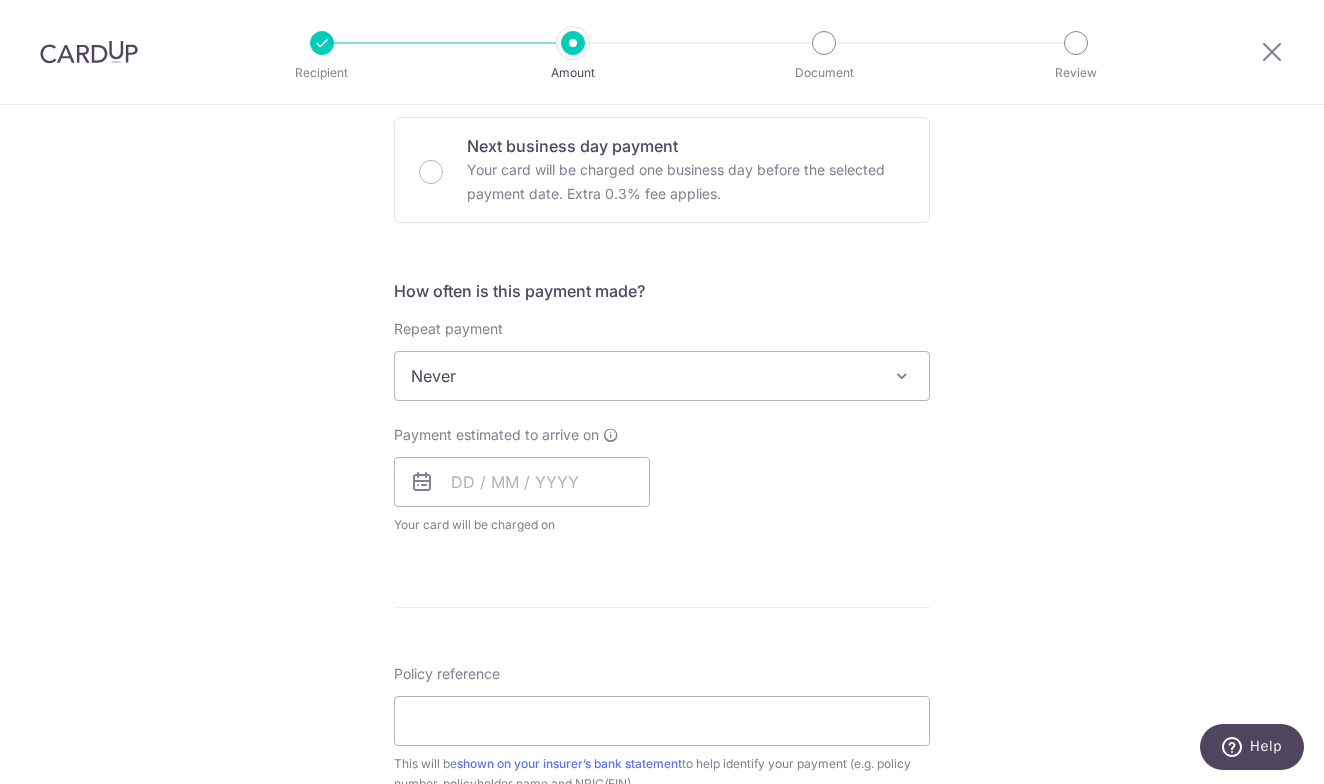 scroll, scrollTop: 626, scrollLeft: 0, axis: vertical 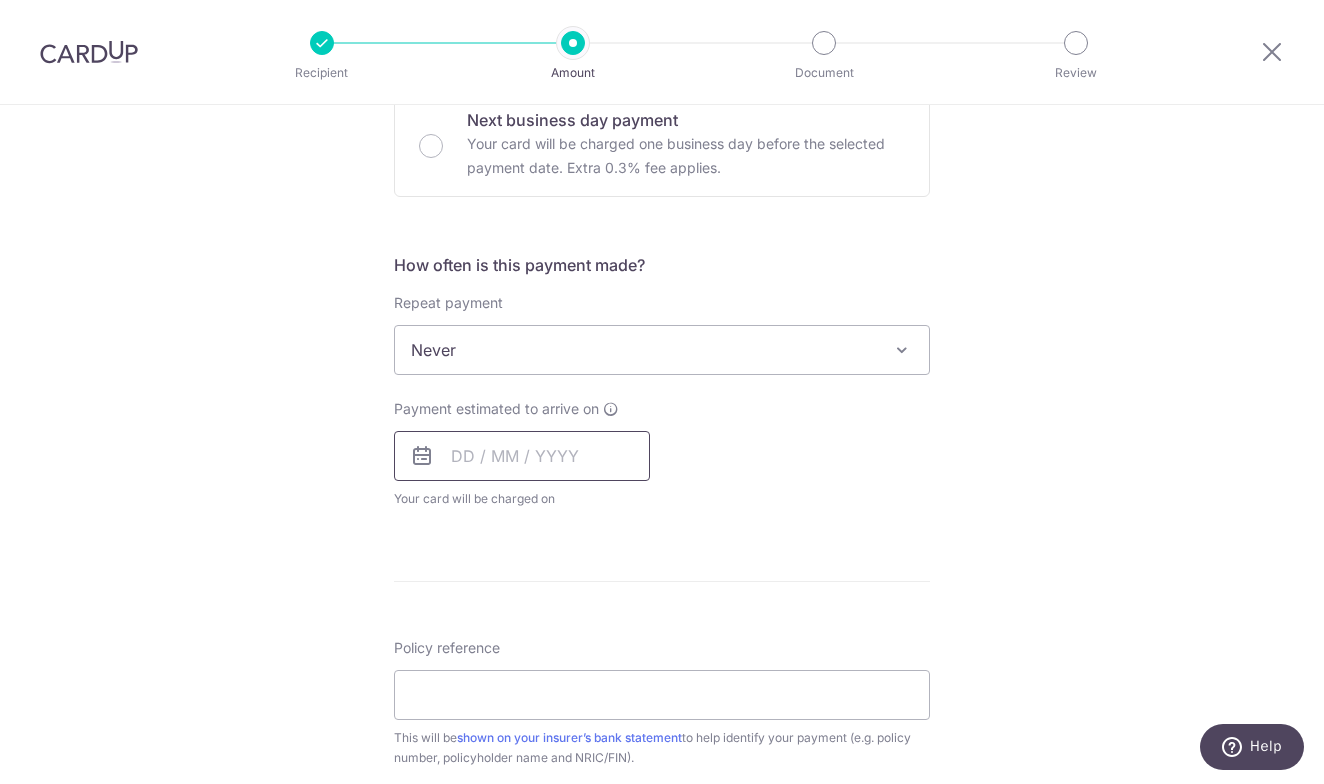 click at bounding box center [522, 456] 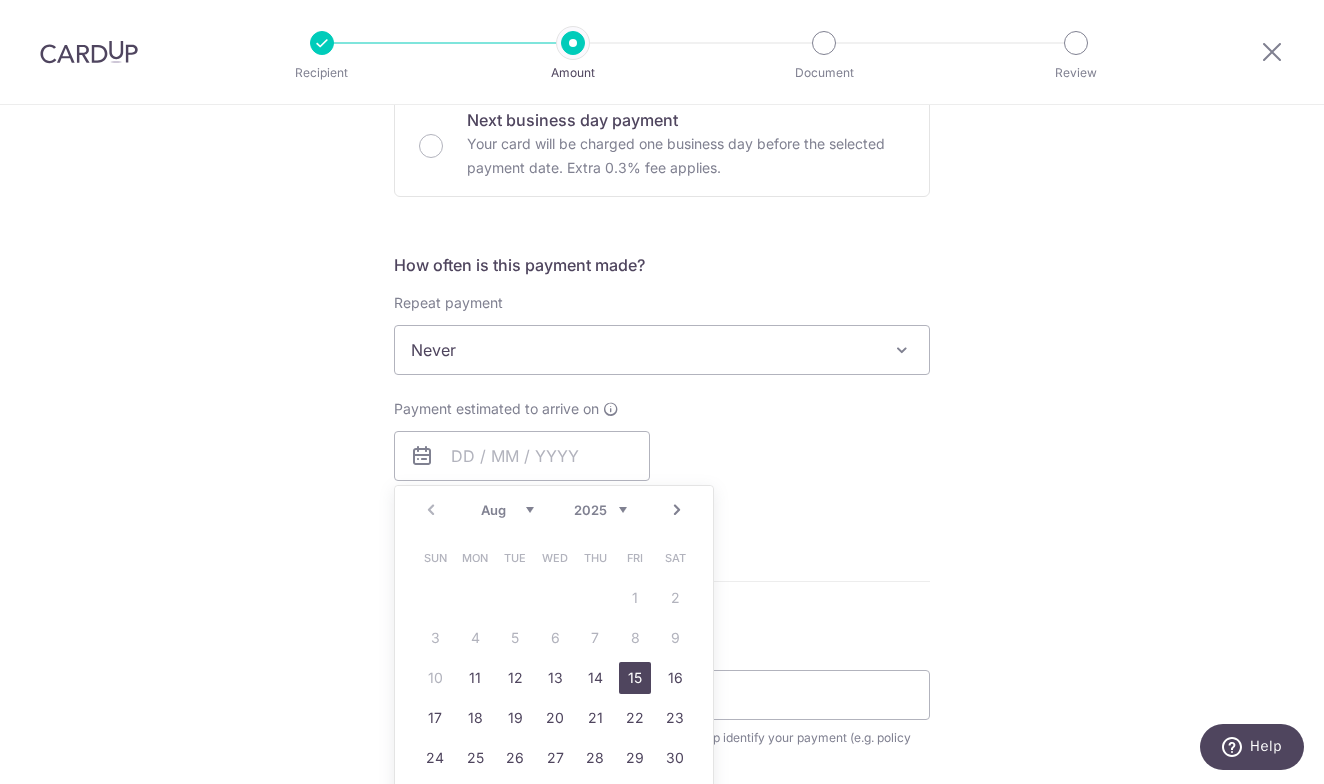 click on "15" at bounding box center (635, 678) 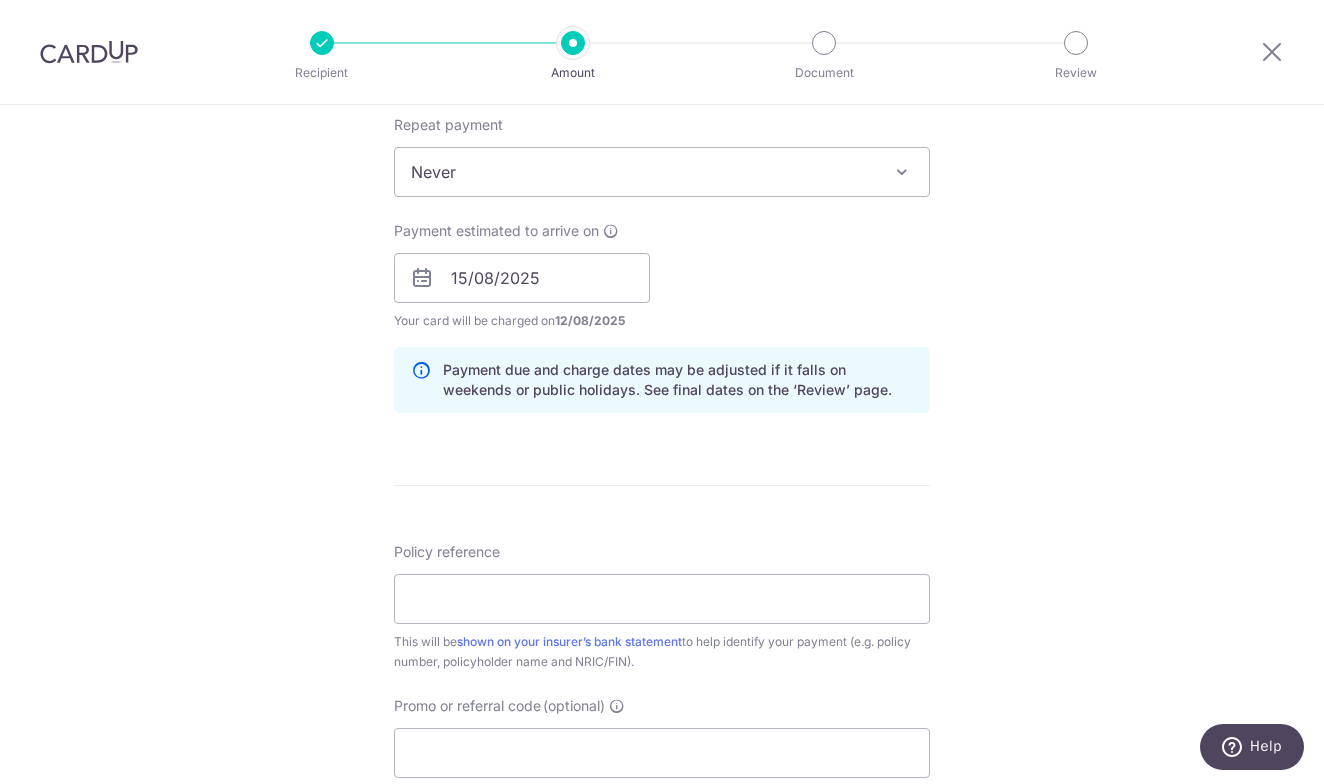 scroll, scrollTop: 835, scrollLeft: 0, axis: vertical 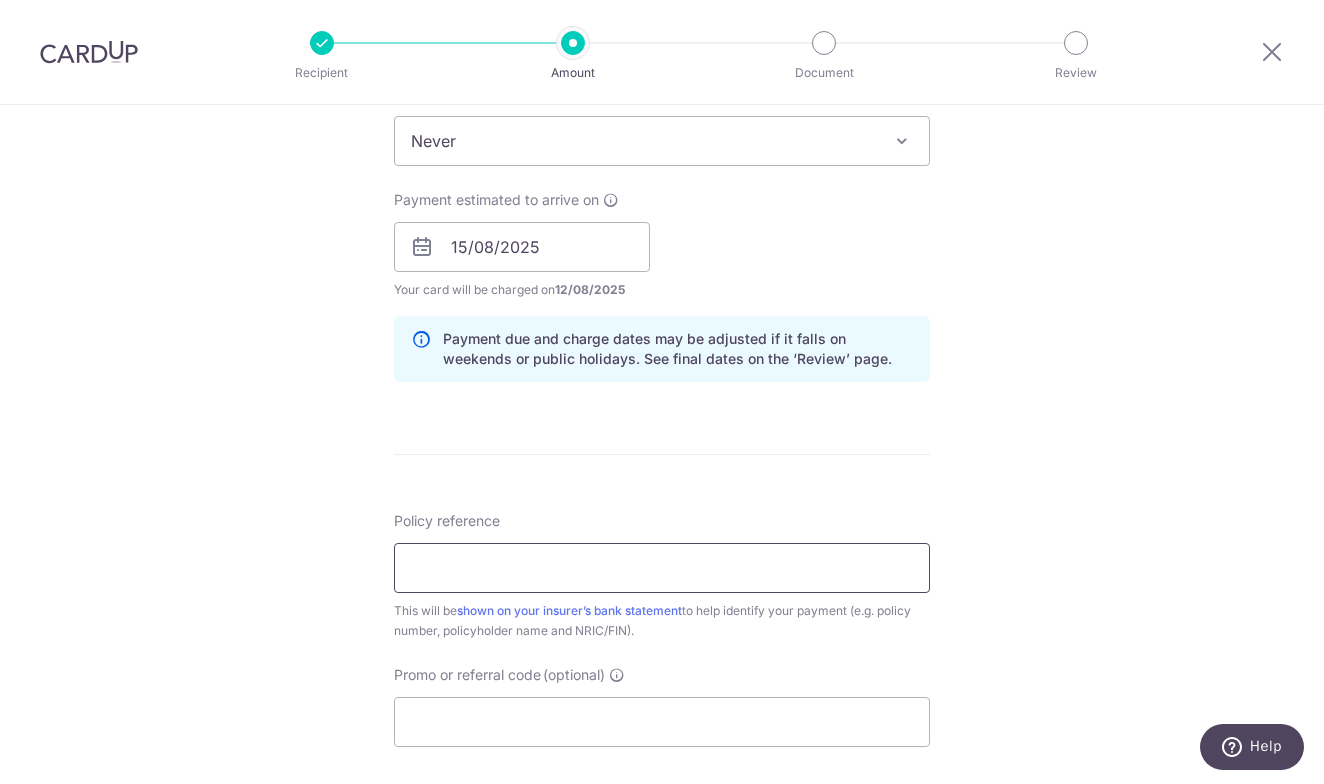 click on "Policy reference" at bounding box center (662, 568) 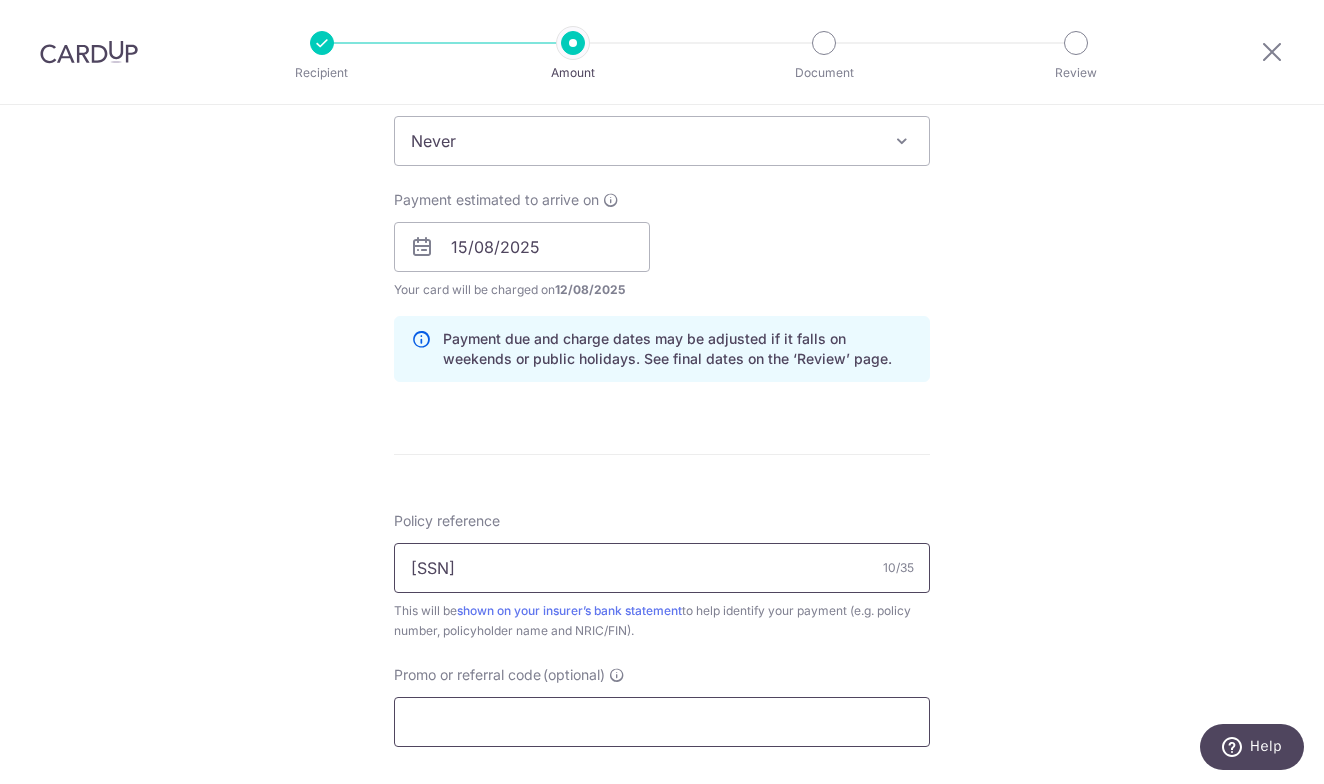 type on "E235884745" 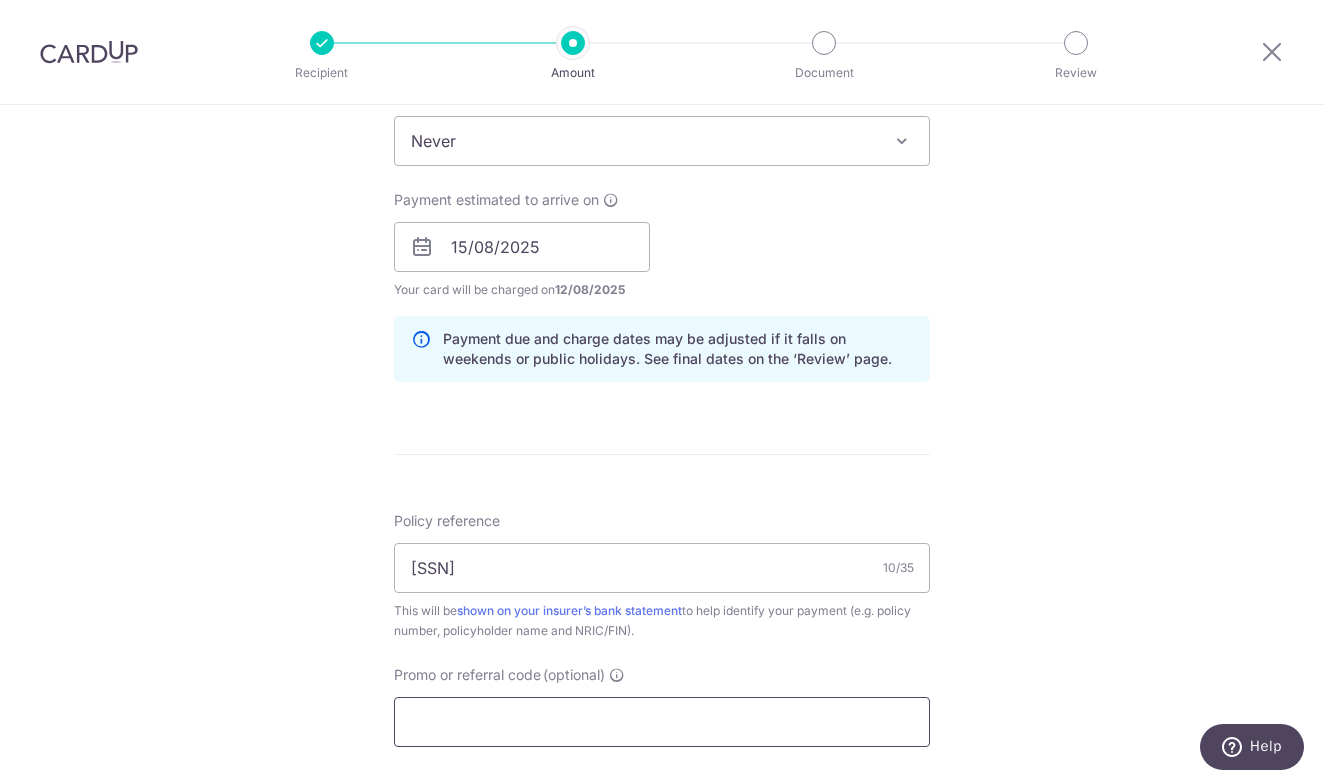 click on "Promo or referral code
(optional)" at bounding box center (662, 722) 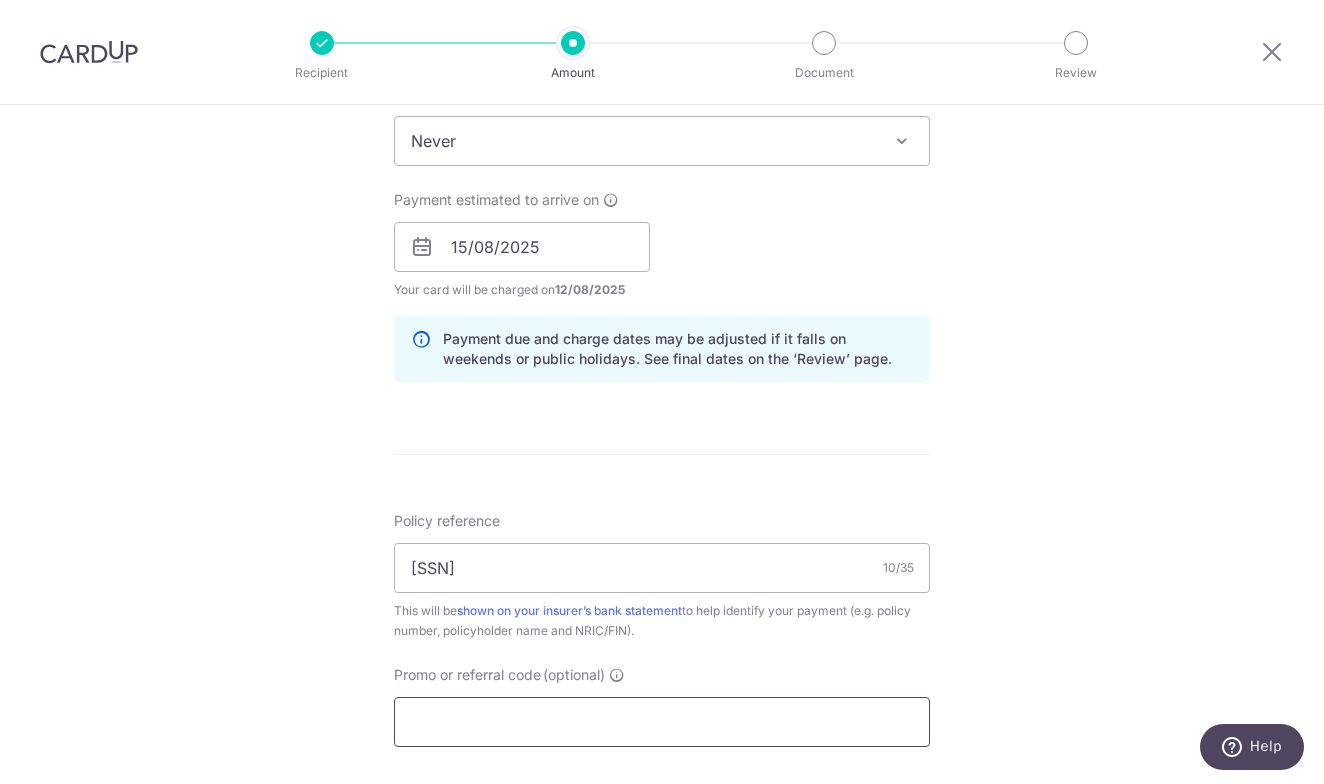 paste on "OCBC90NV" 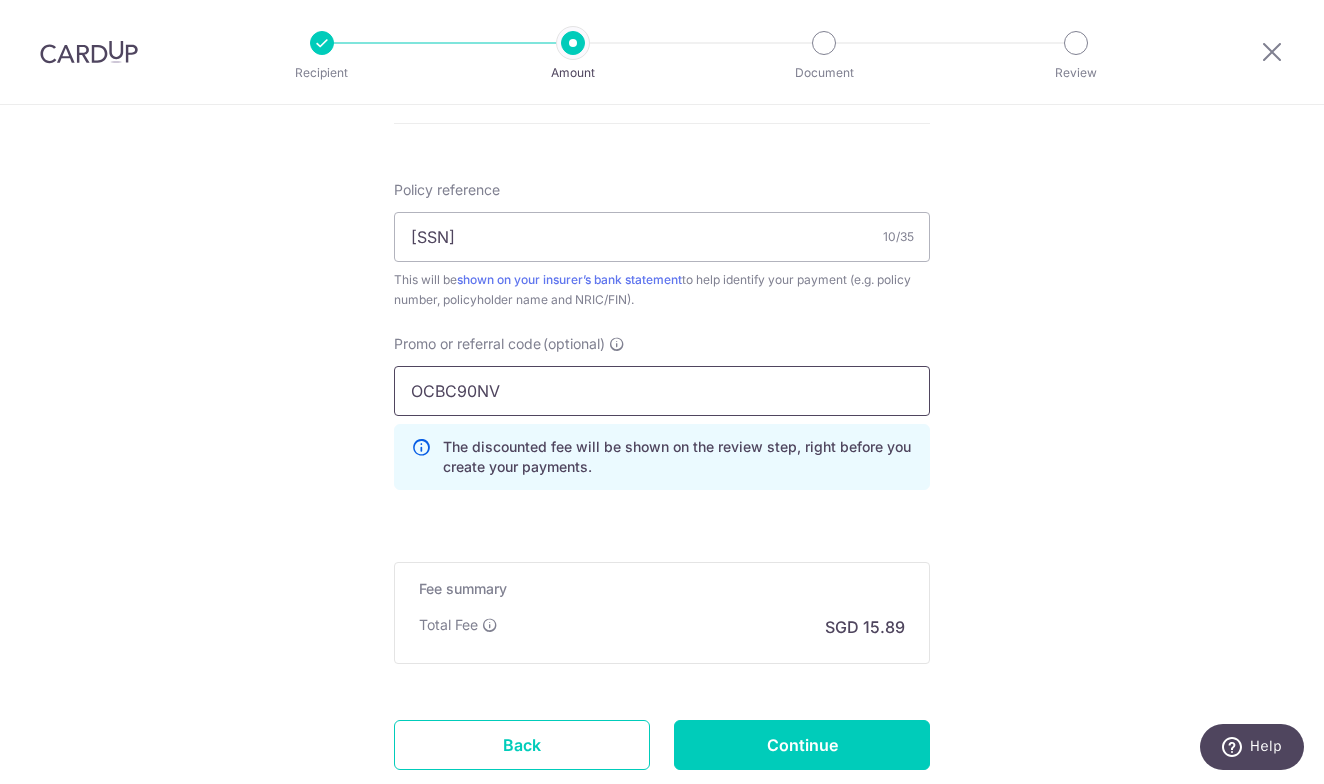 scroll, scrollTop: 1171, scrollLeft: 0, axis: vertical 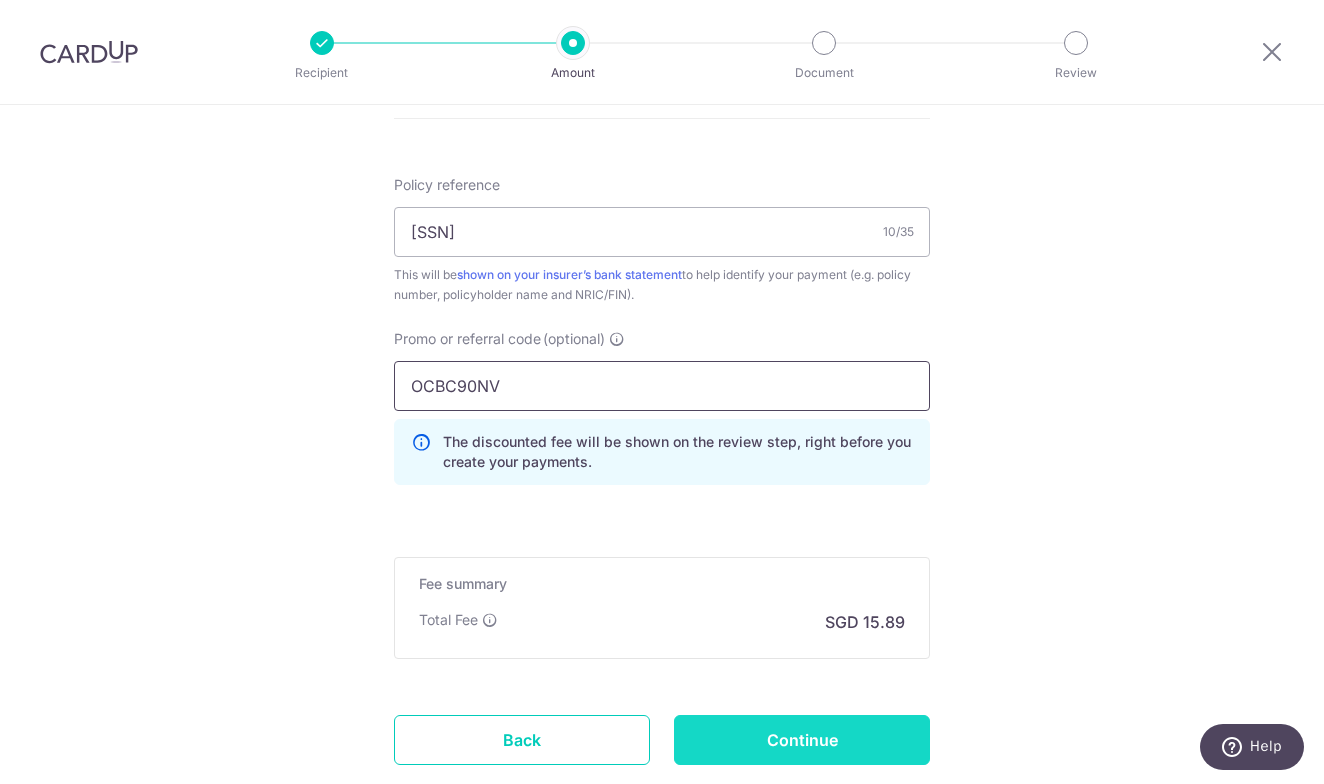 type on "OCBC90NV" 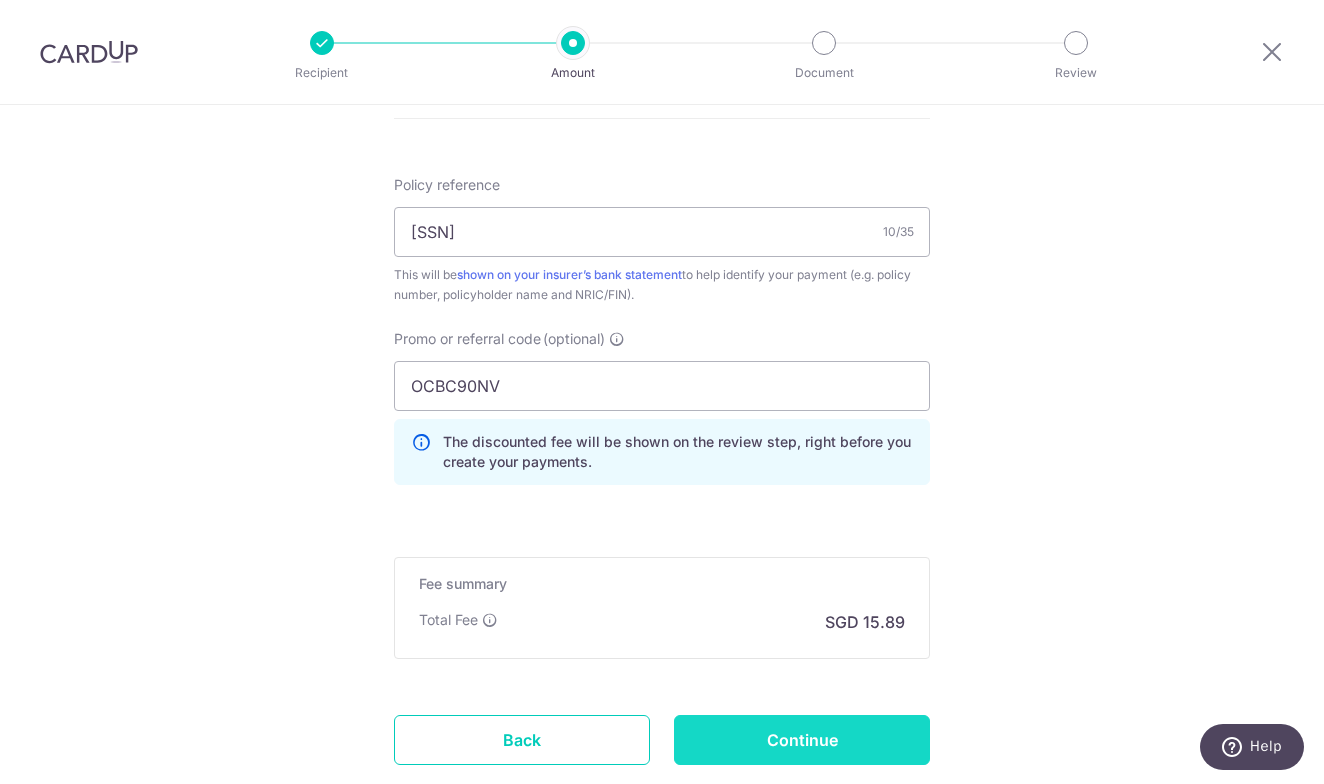click on "Continue" at bounding box center (802, 740) 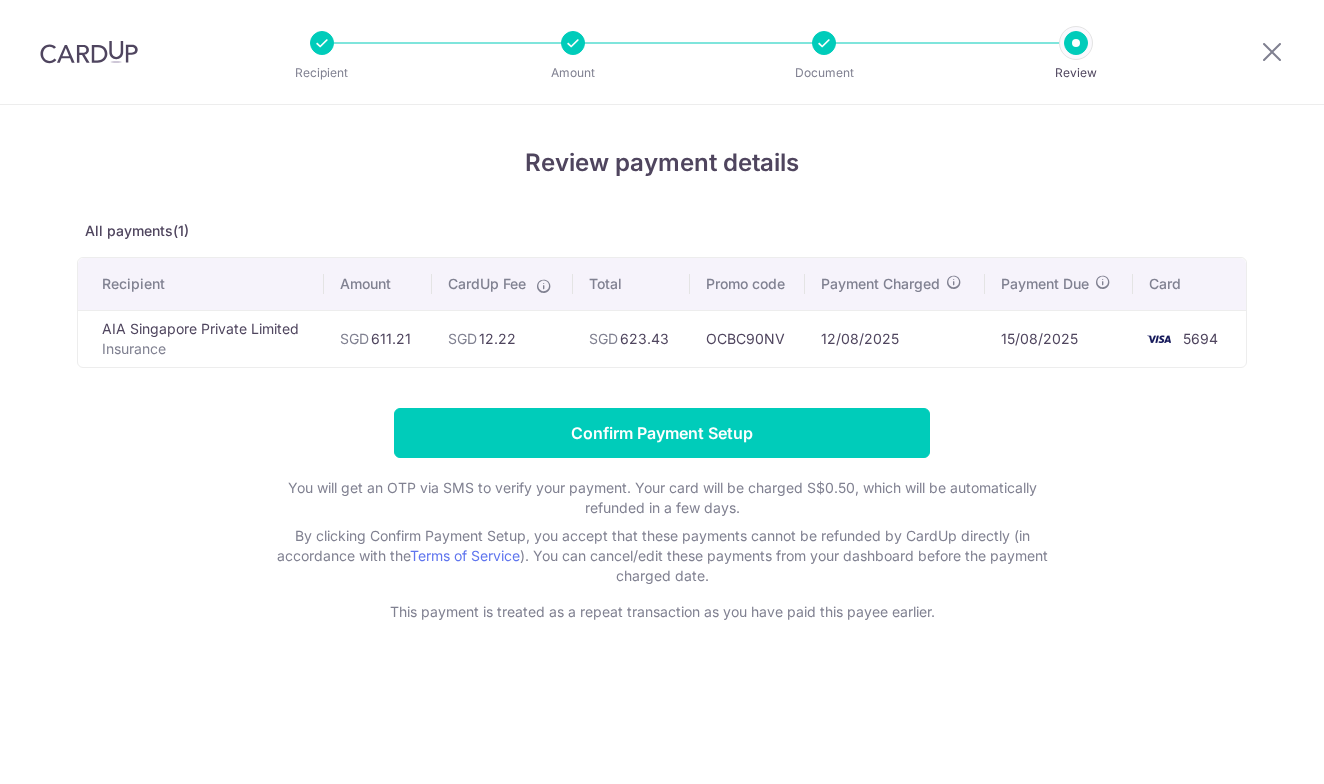 scroll, scrollTop: 0, scrollLeft: 0, axis: both 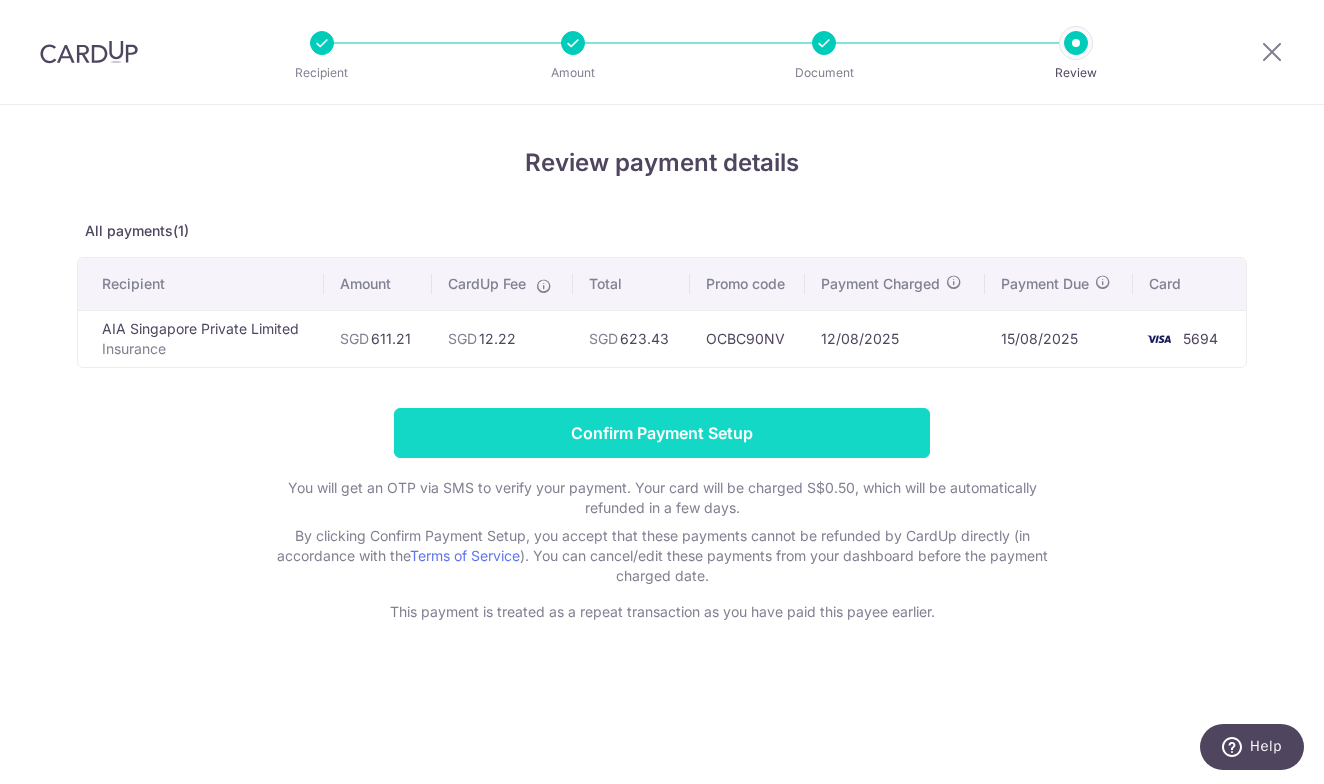 click on "Confirm Payment Setup" at bounding box center (662, 433) 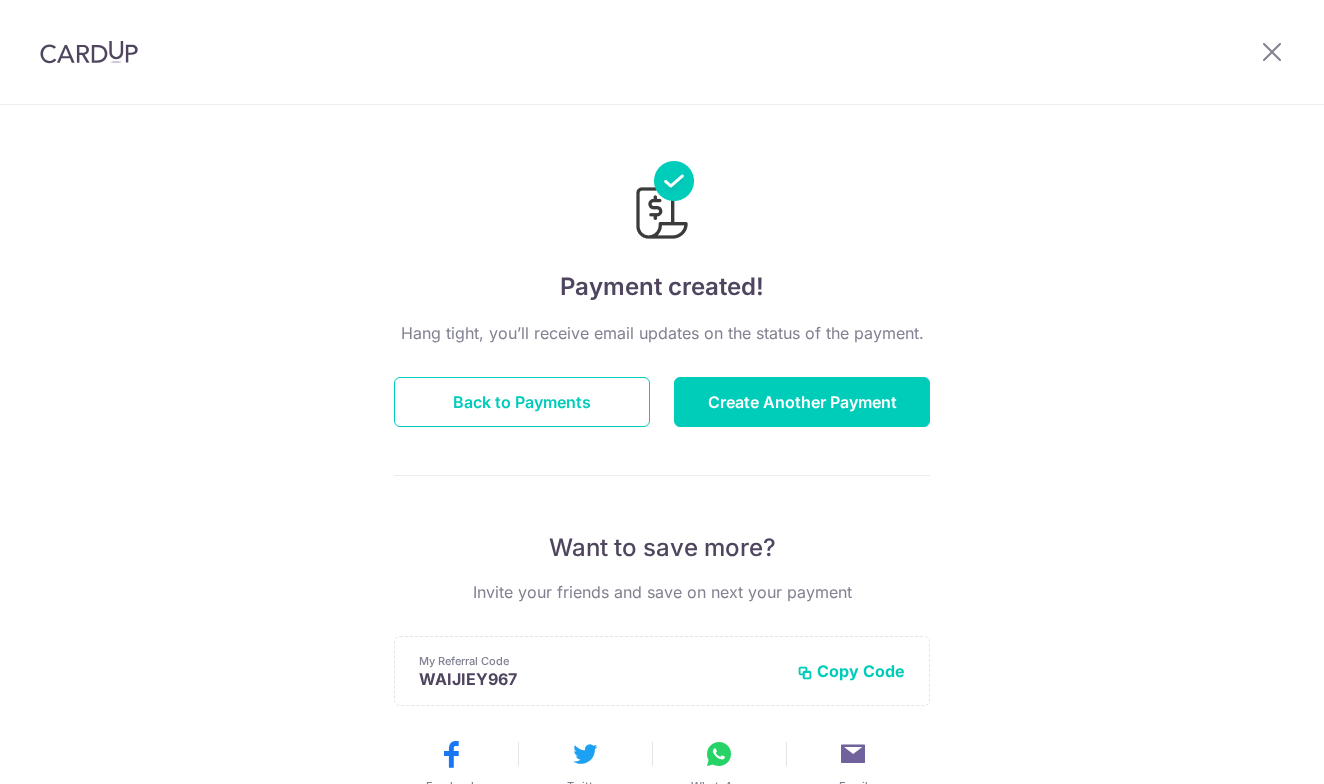 scroll, scrollTop: 0, scrollLeft: 0, axis: both 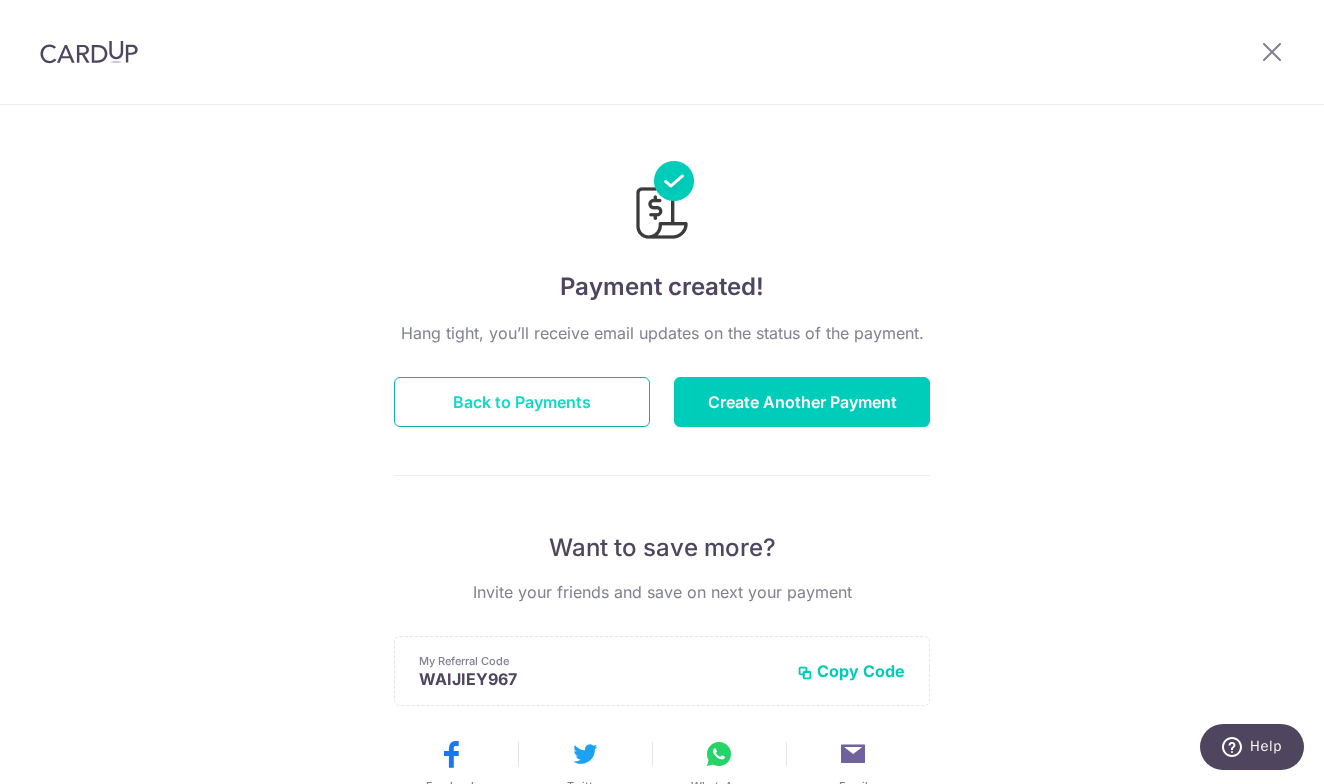 click on "Back to Payments" at bounding box center [522, 402] 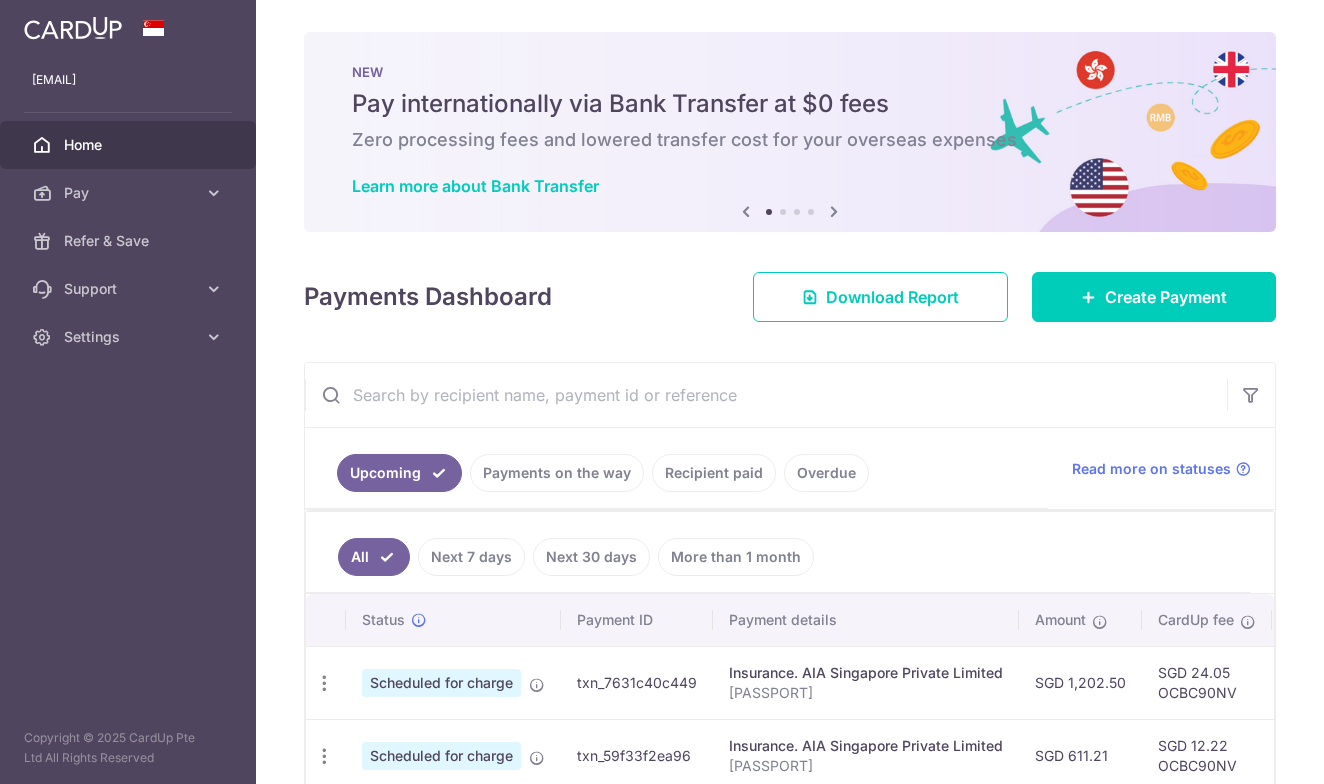 scroll, scrollTop: 0, scrollLeft: 0, axis: both 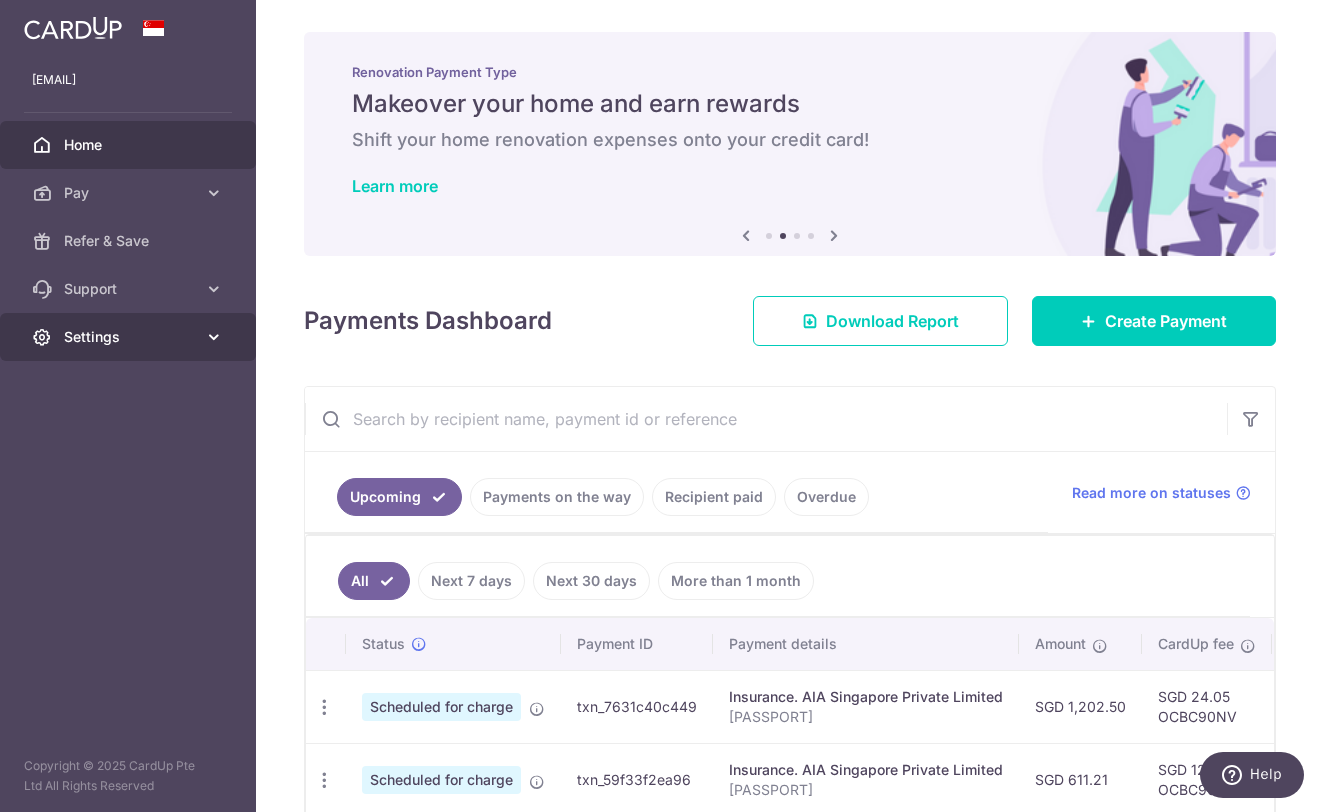 click on "Settings" at bounding box center [130, 337] 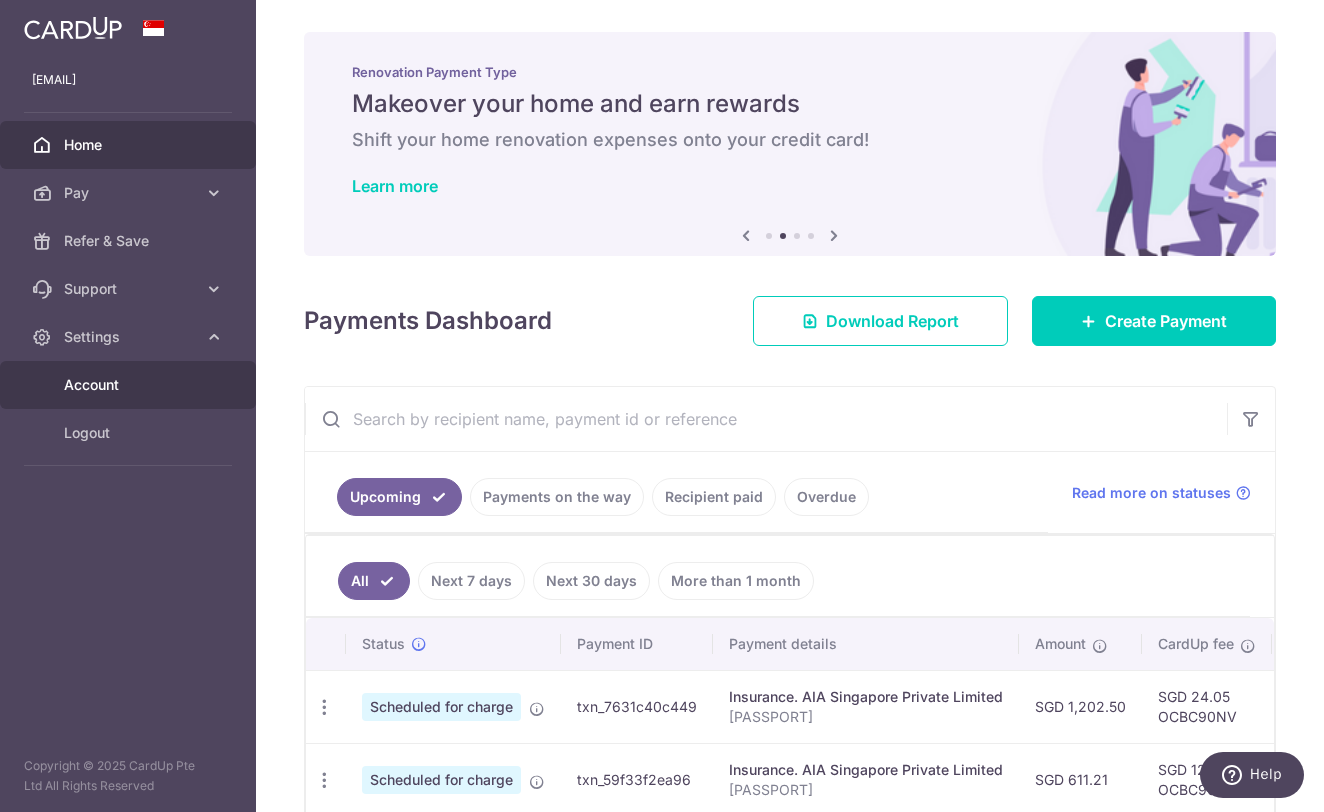 click on "Account" at bounding box center [130, 385] 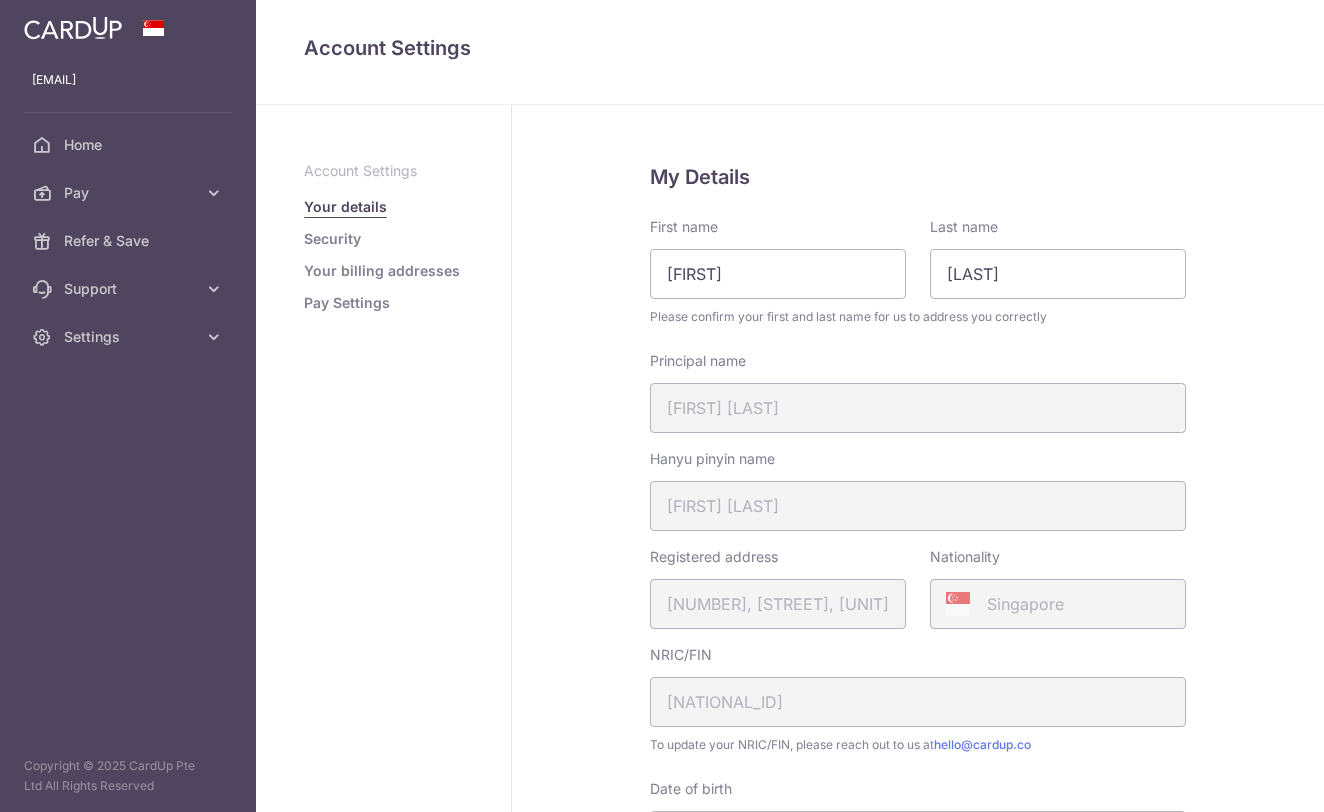 scroll, scrollTop: 0, scrollLeft: 0, axis: both 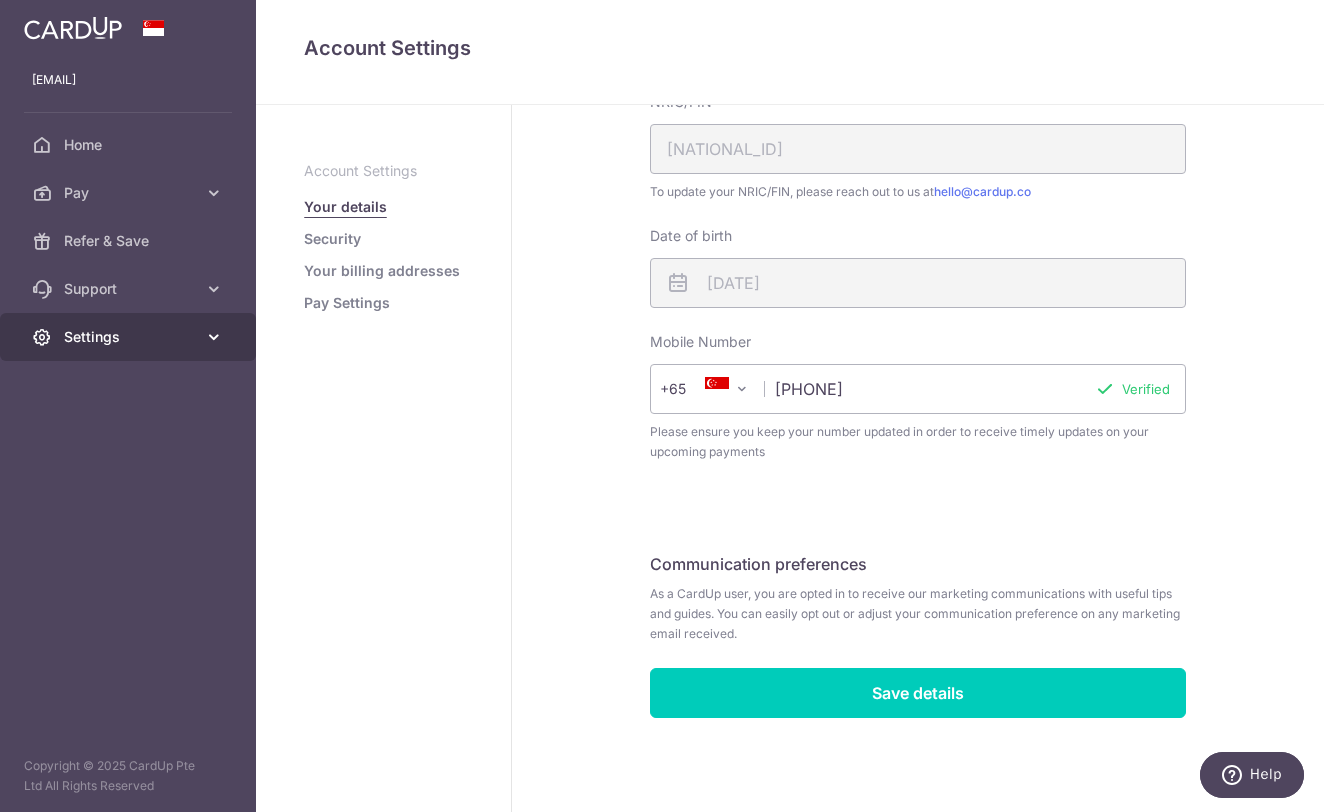 click on "Settings" at bounding box center [130, 337] 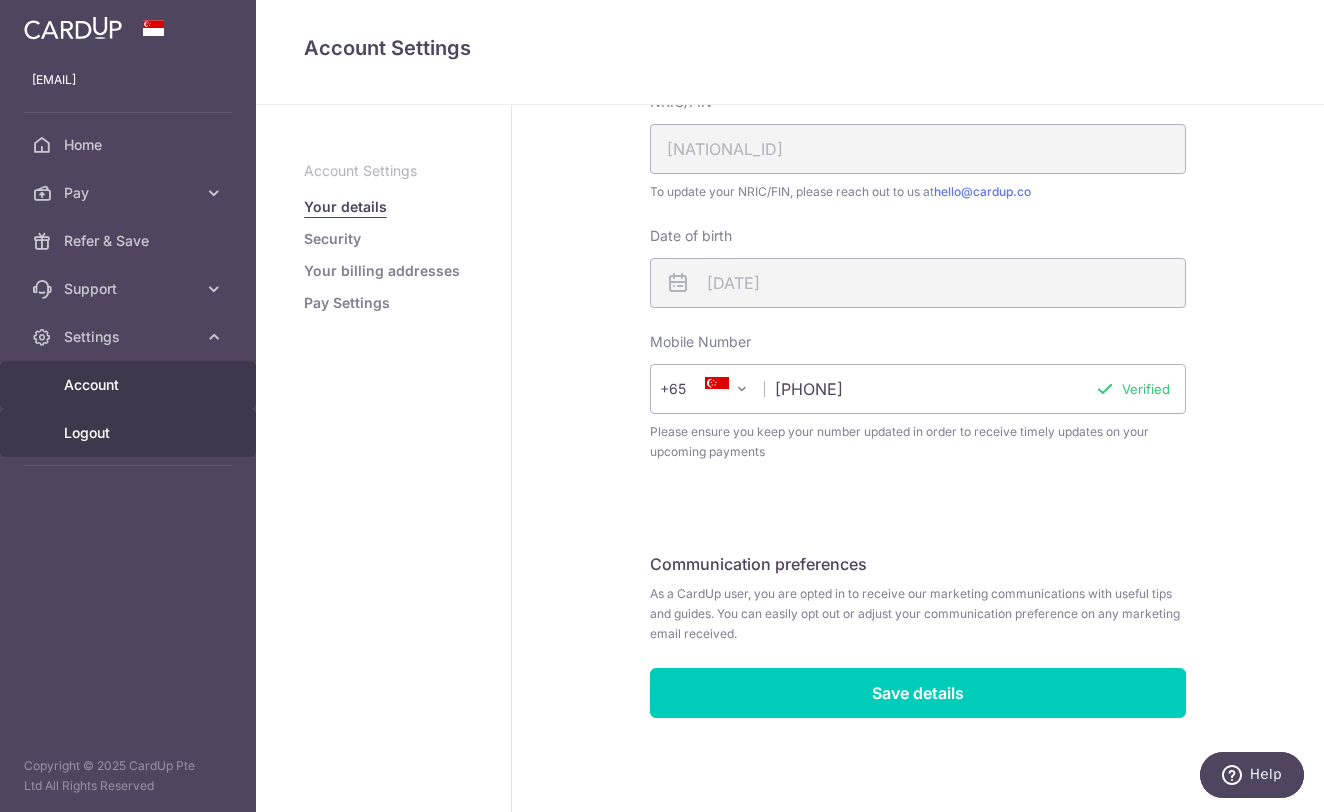 click on "Logout" at bounding box center [130, 433] 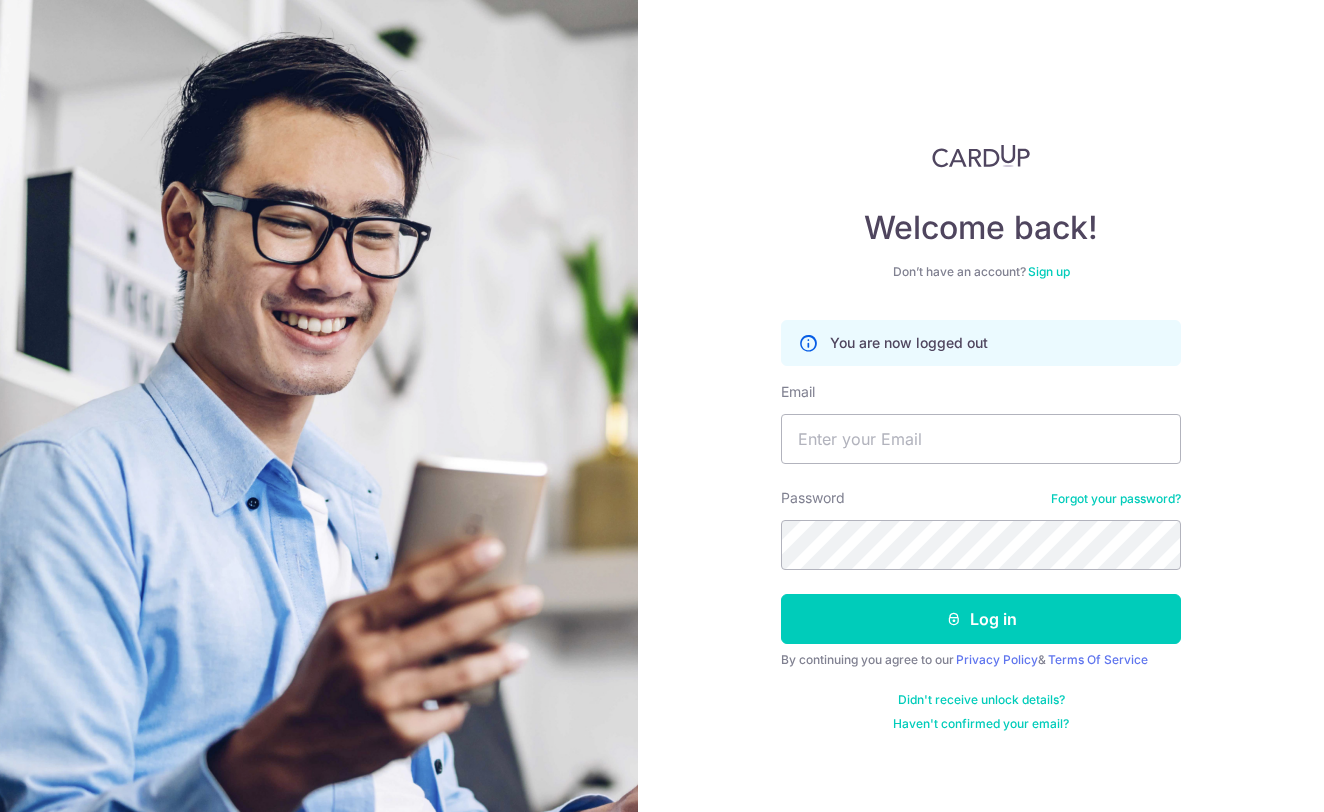 scroll, scrollTop: 0, scrollLeft: 0, axis: both 